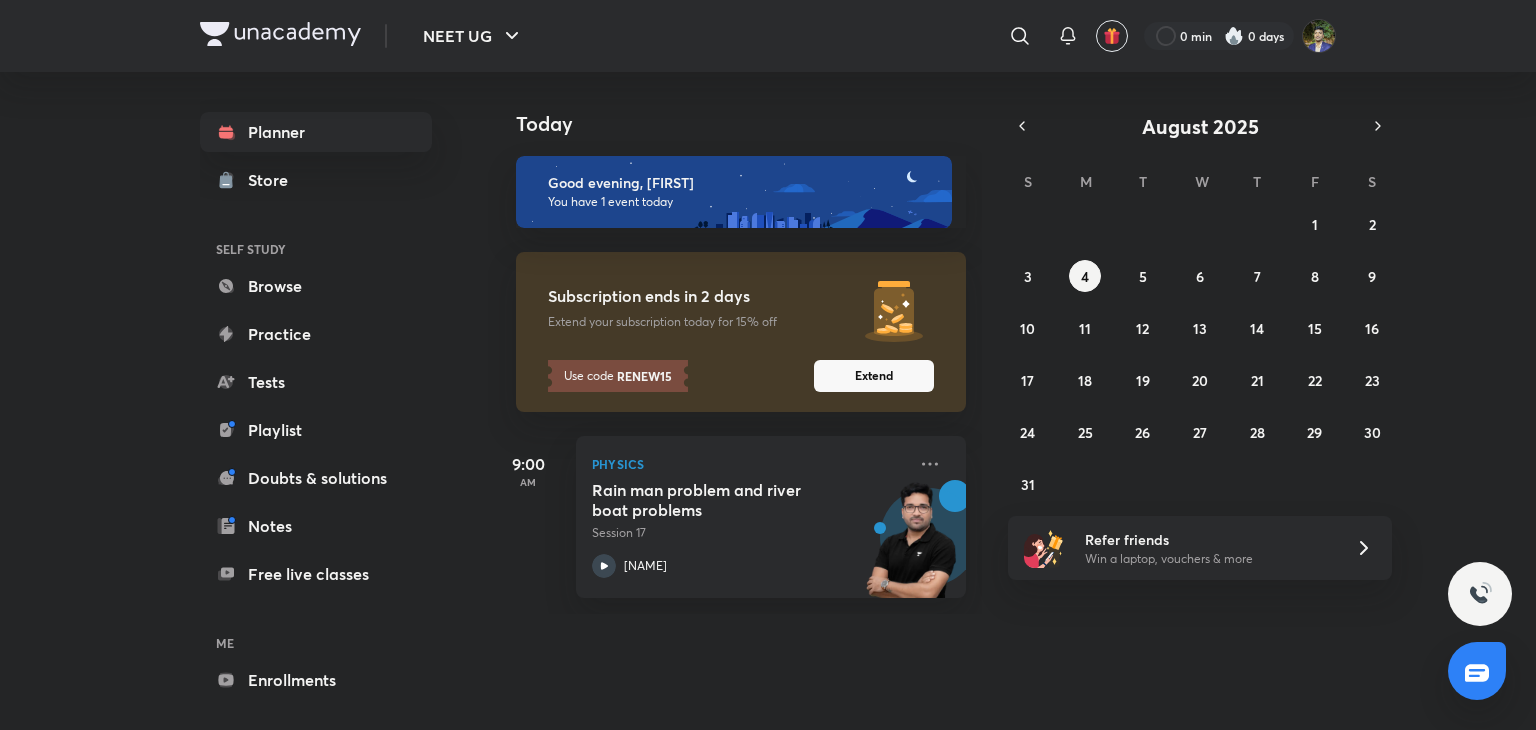 scroll, scrollTop: 0, scrollLeft: 0, axis: both 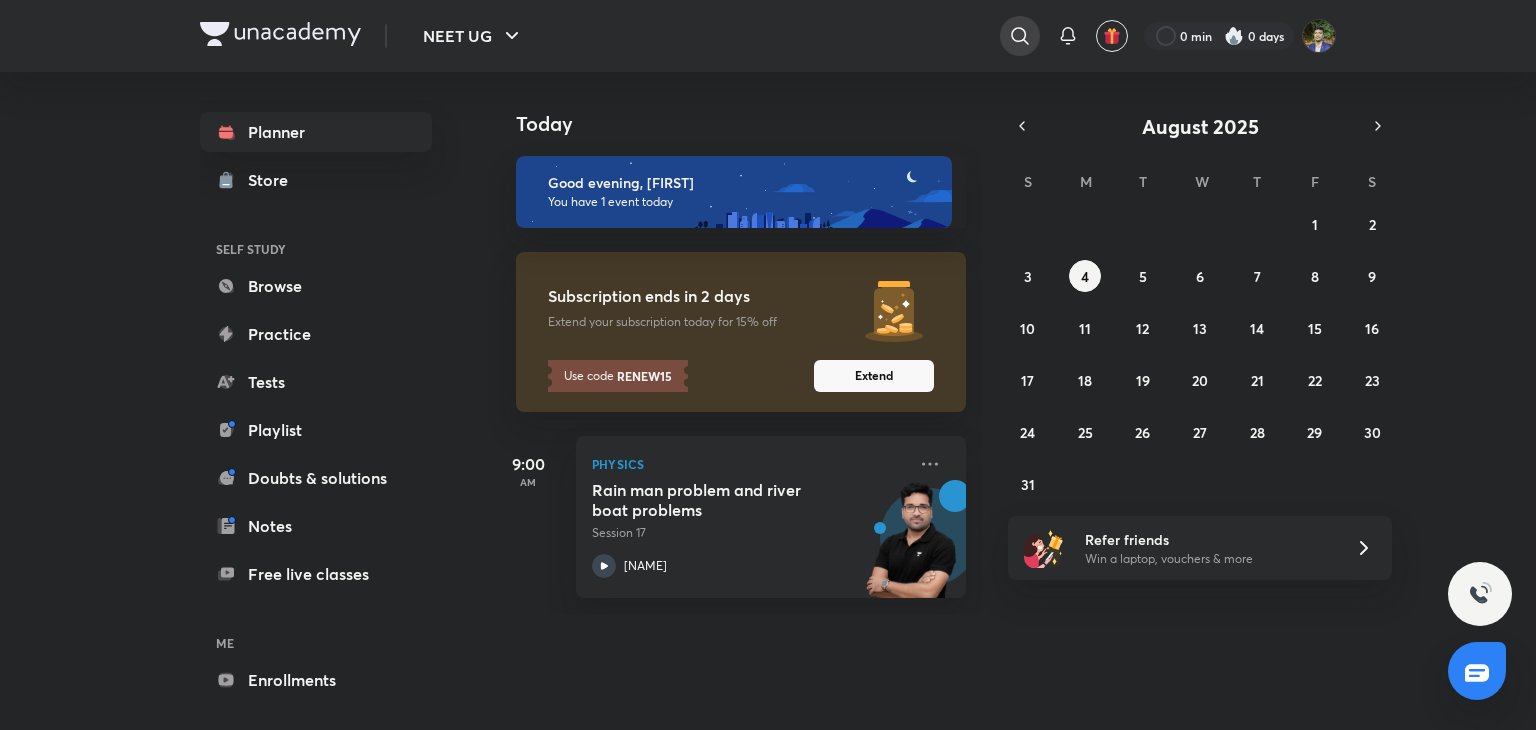 click 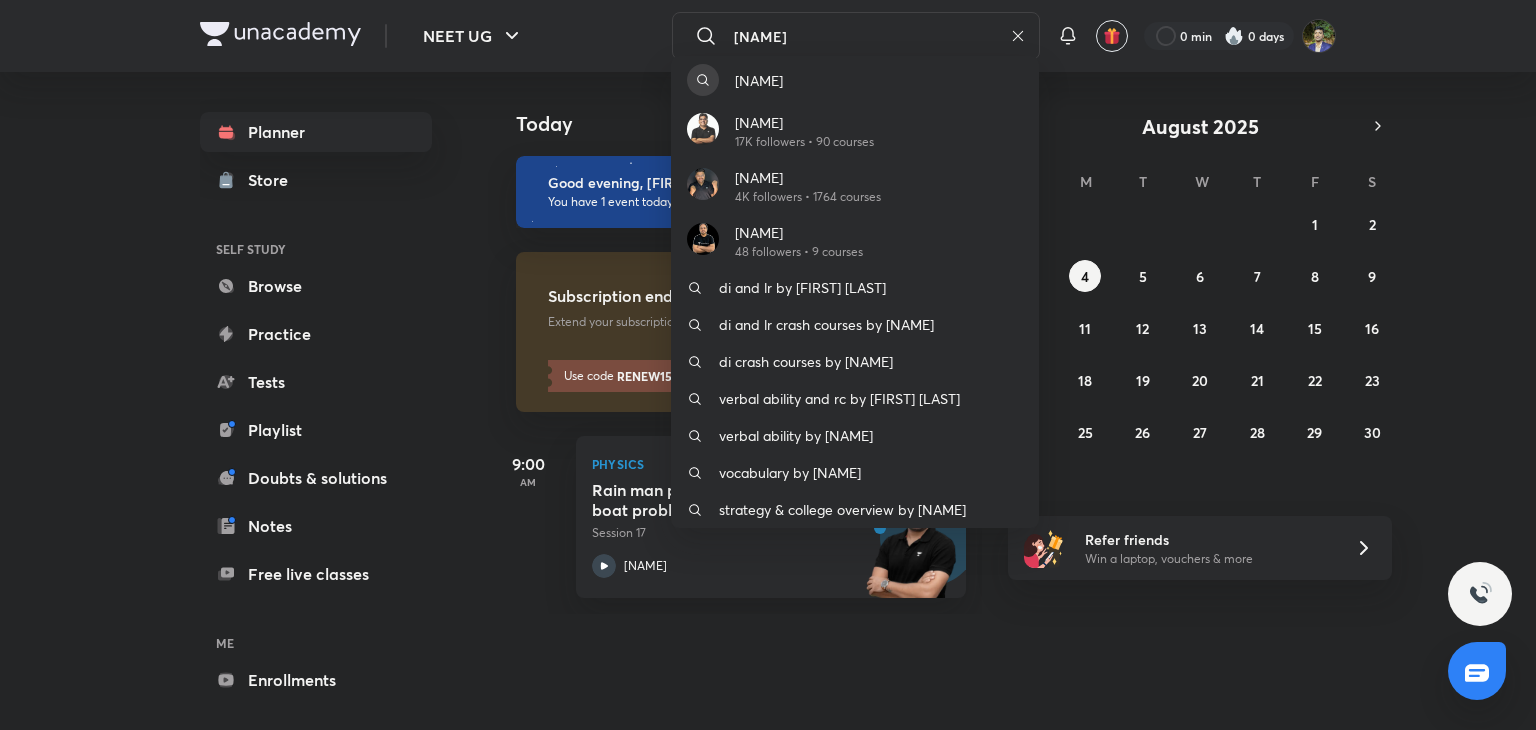 type on "[NAME]" 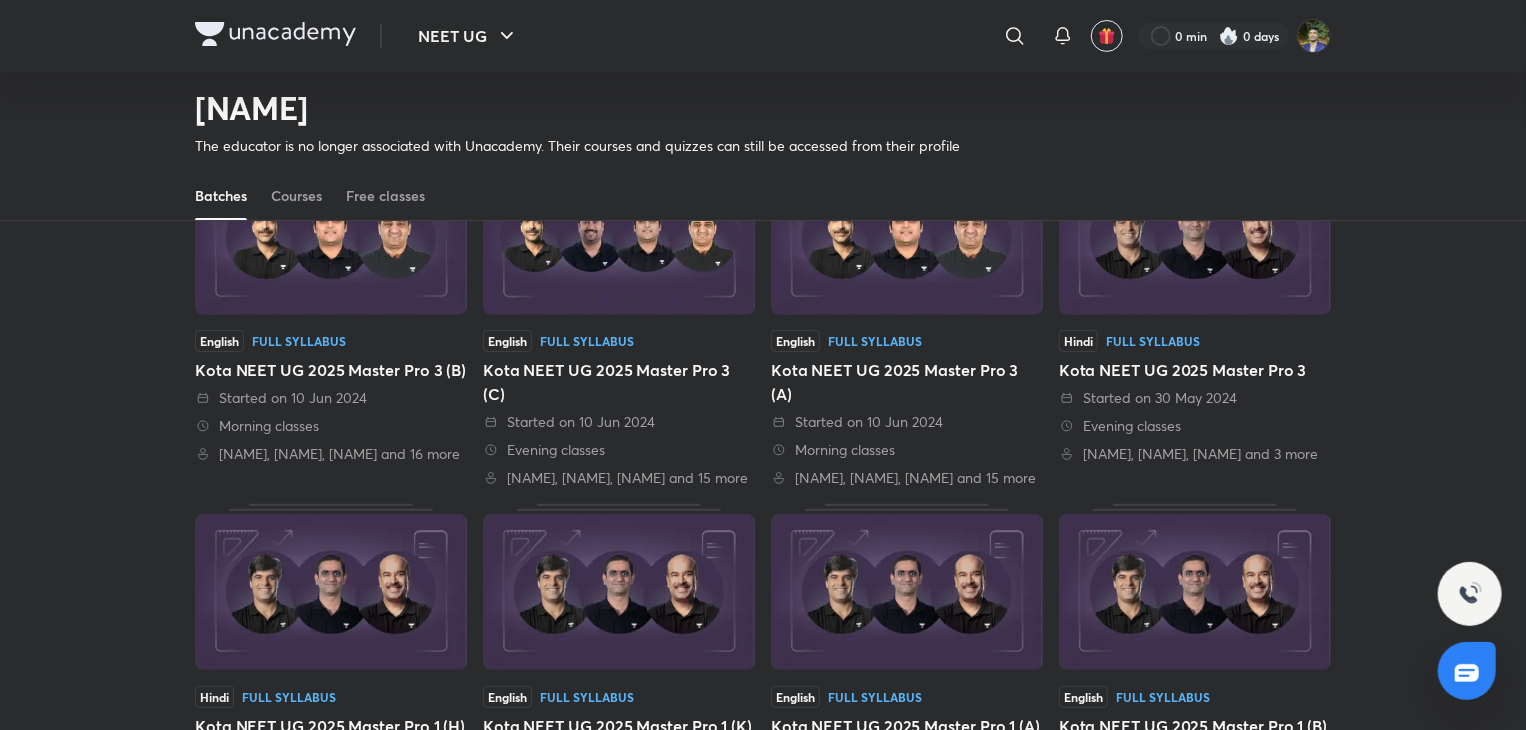 scroll, scrollTop: 86, scrollLeft: 0, axis: vertical 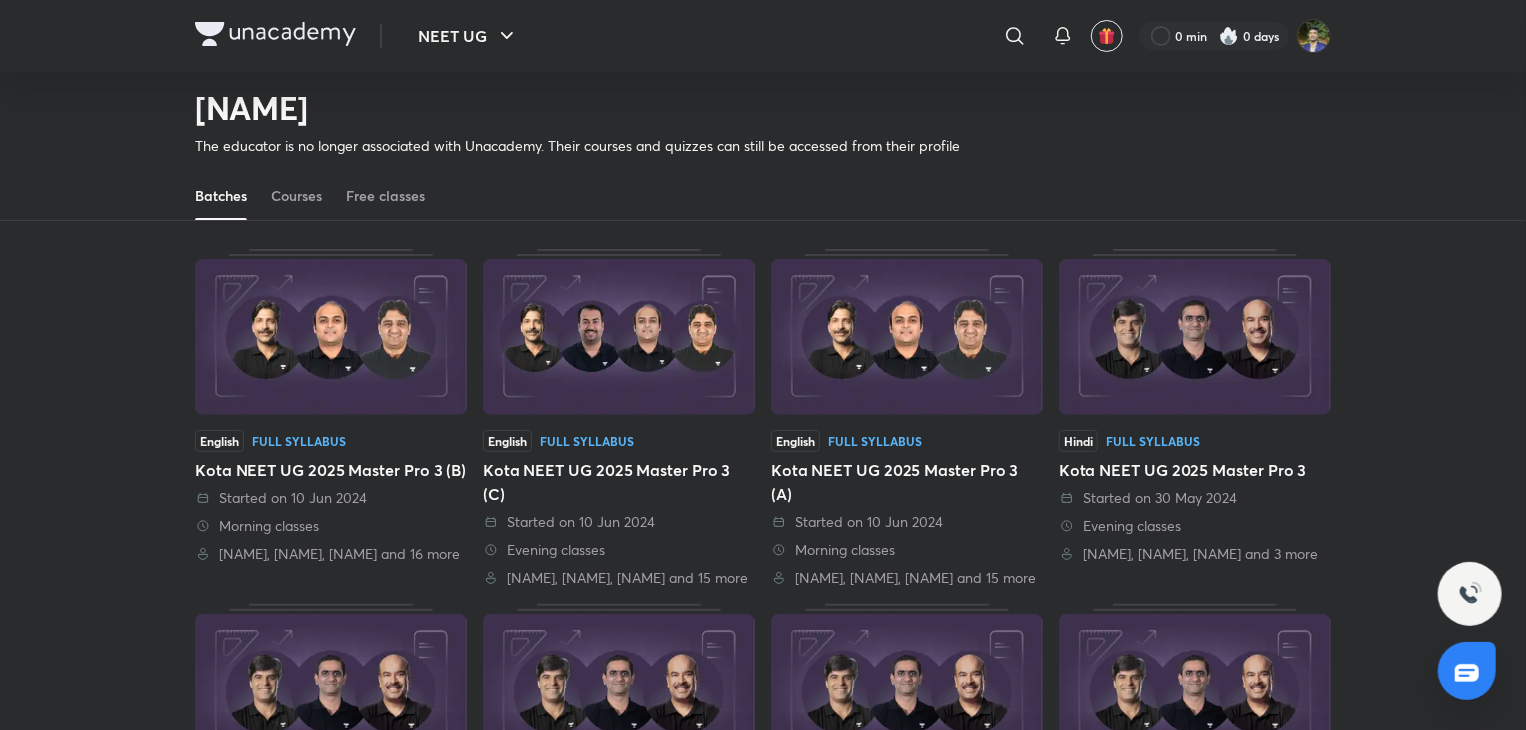 click at bounding box center [907, 337] 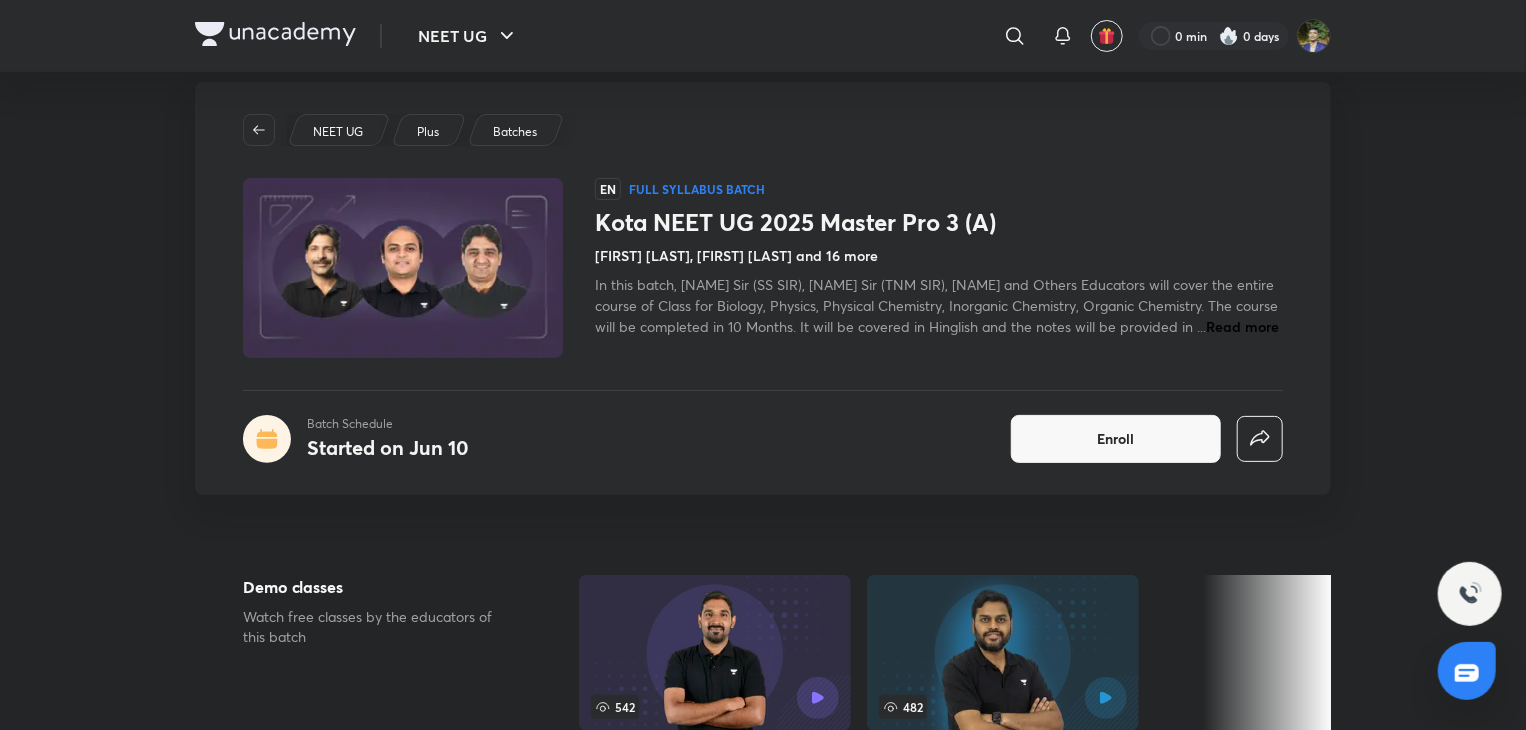 scroll, scrollTop: 0, scrollLeft: 0, axis: both 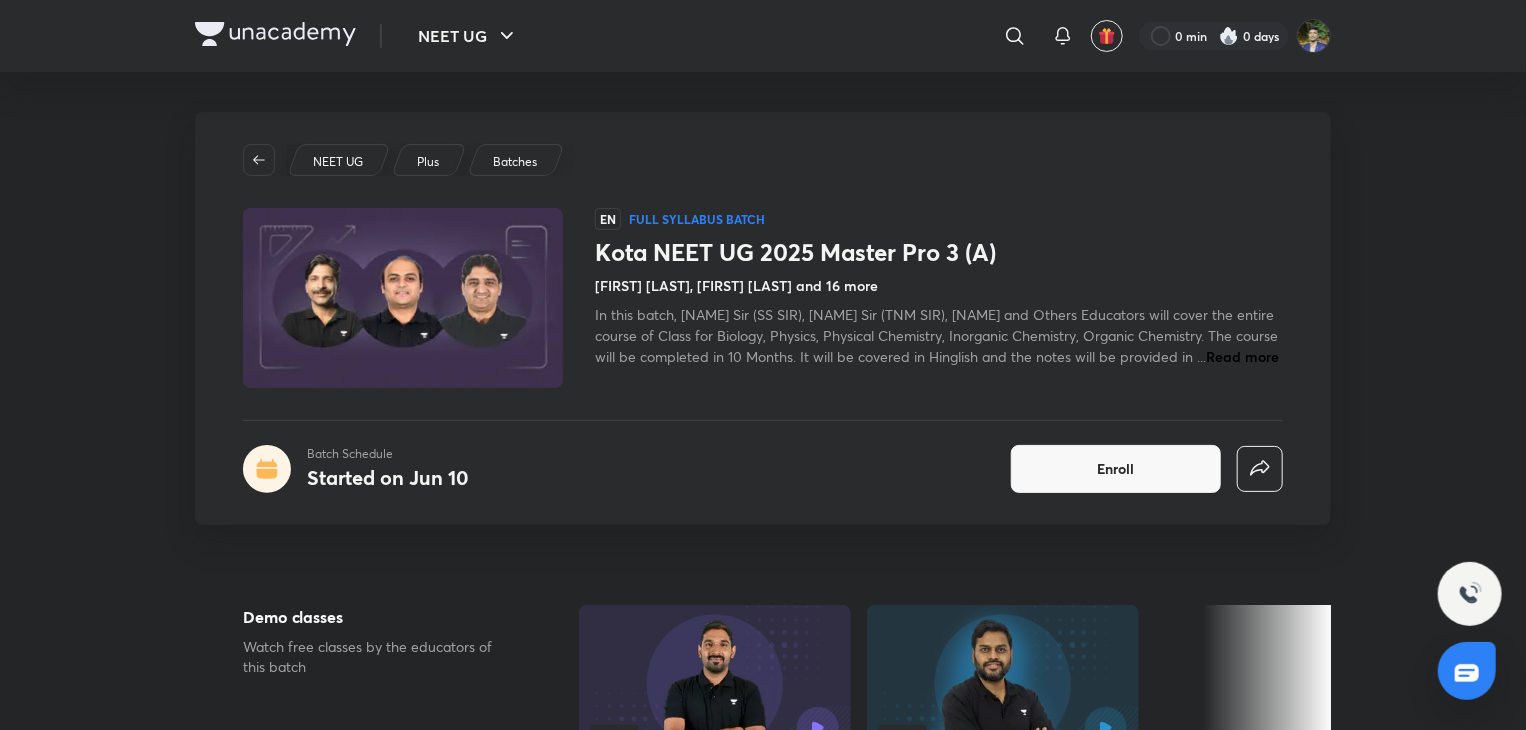 click on "Read more" at bounding box center [1242, 356] 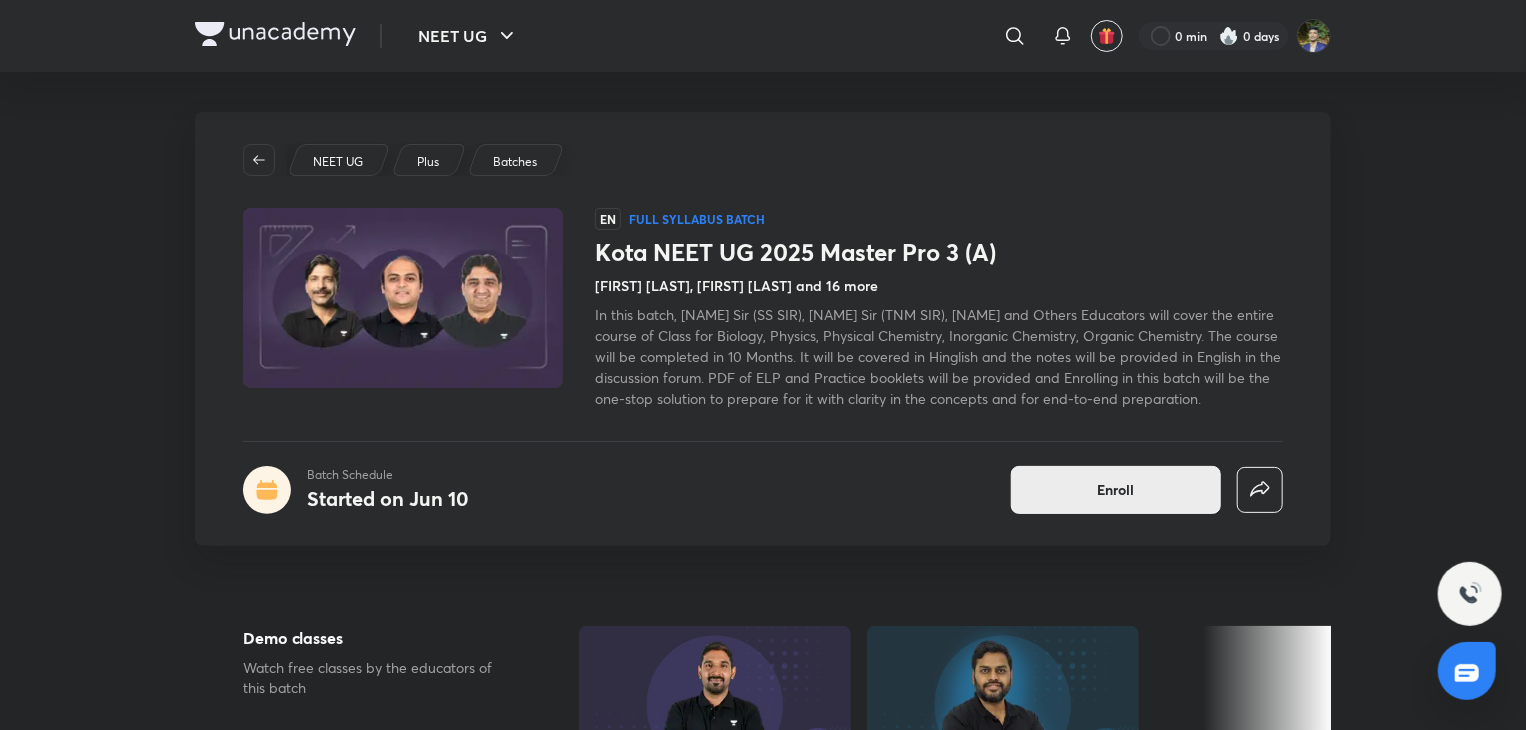 click on "Enroll" at bounding box center [1116, 490] 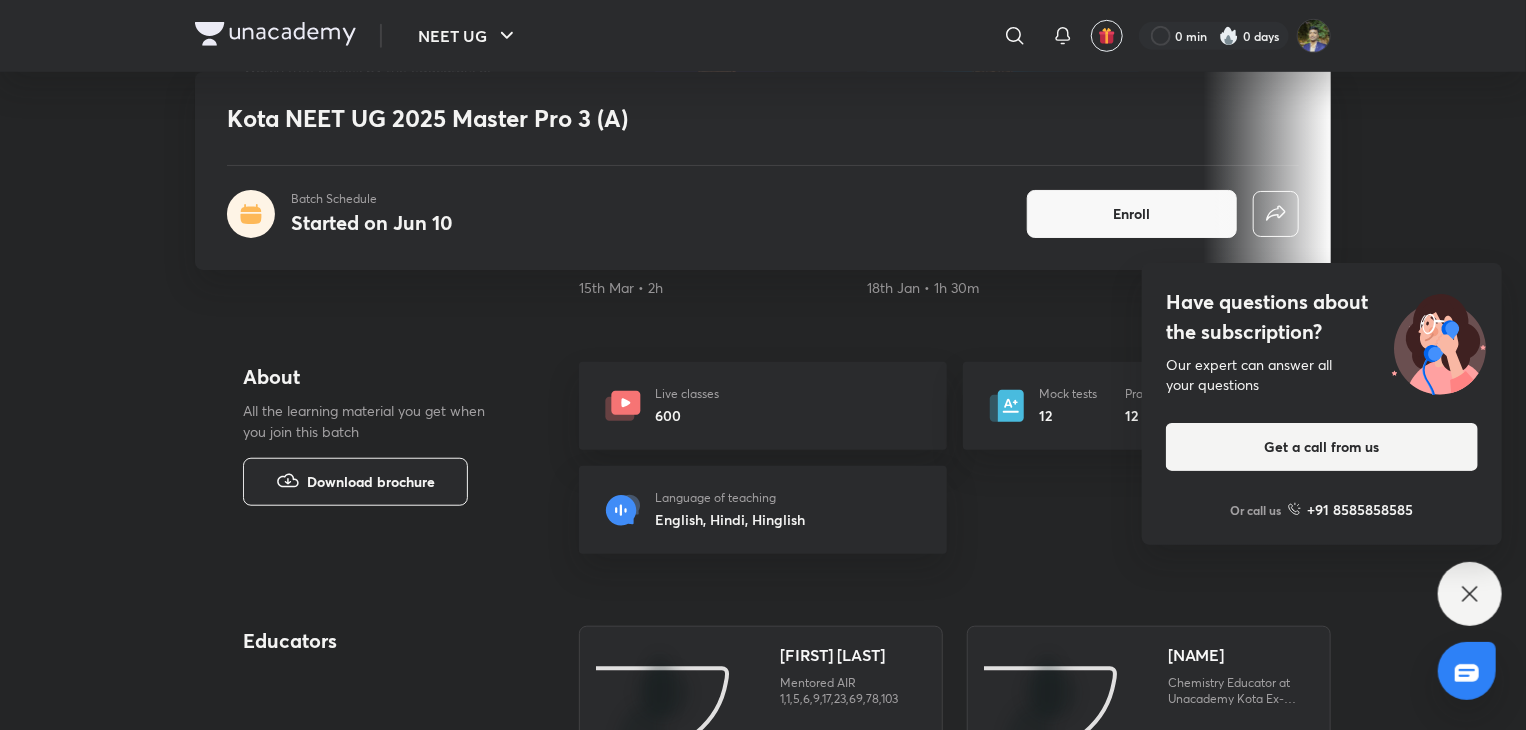 scroll, scrollTop: 200, scrollLeft: 0, axis: vertical 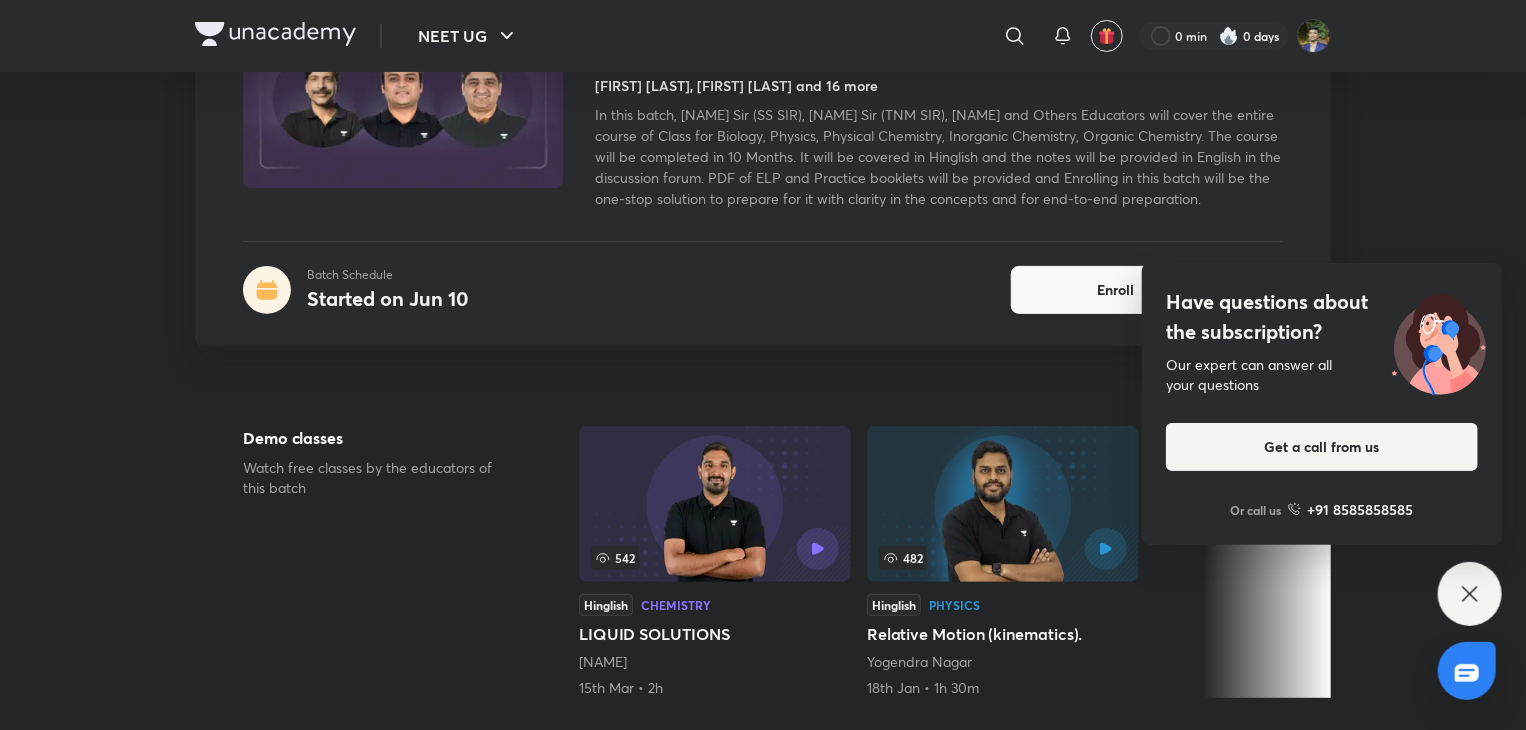 click 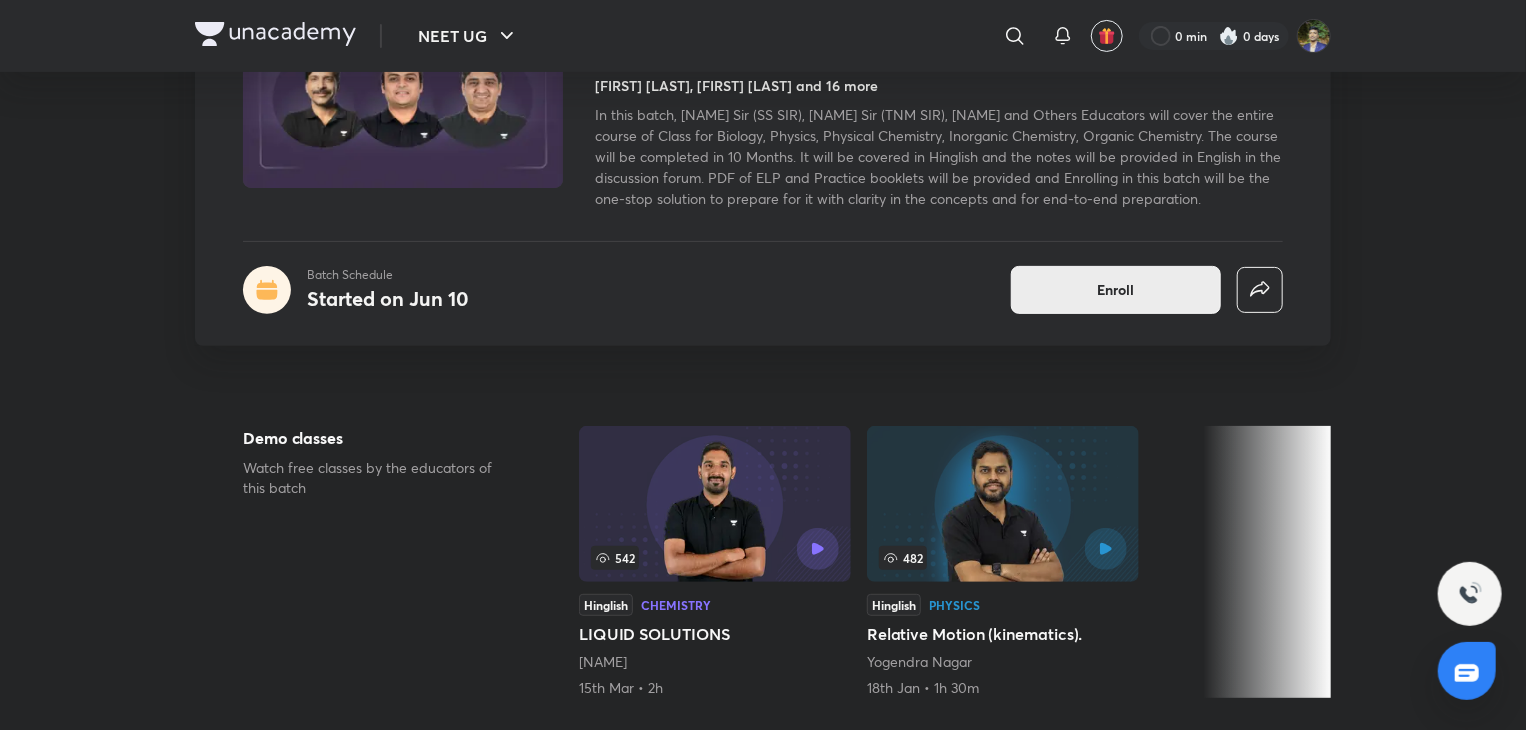 click on "Enroll" at bounding box center (1116, 290) 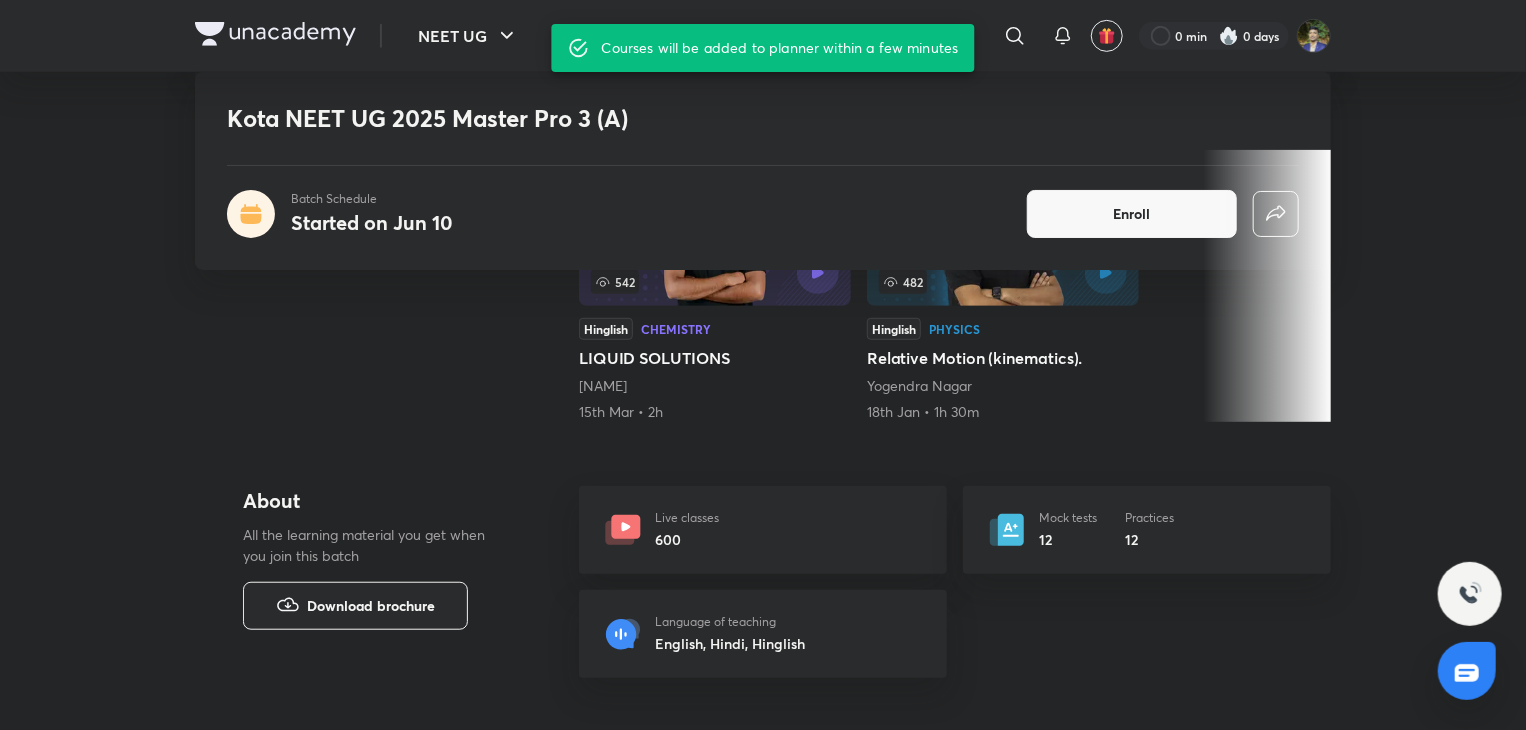 scroll, scrollTop: 600, scrollLeft: 0, axis: vertical 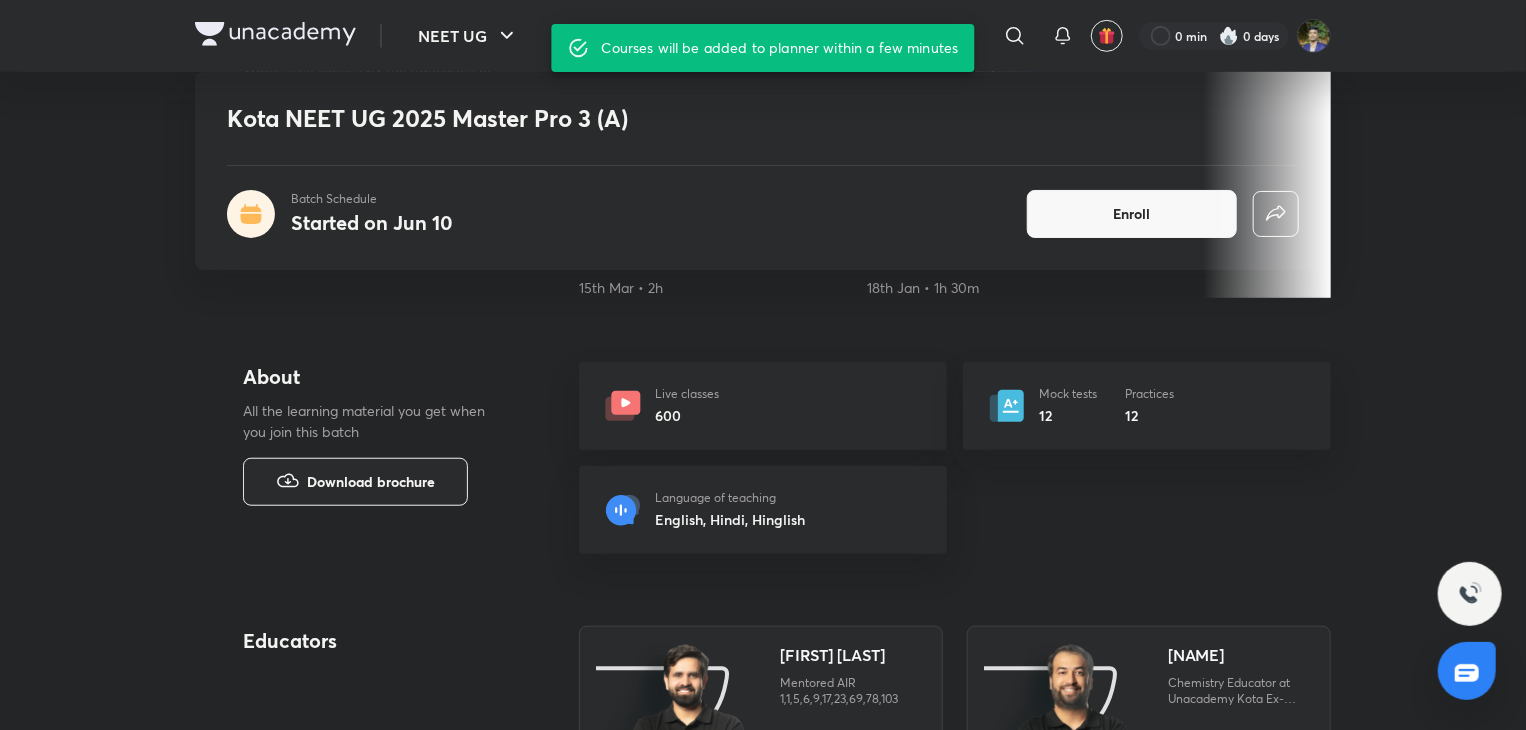 click on "Live classes 600" at bounding box center (763, 406) 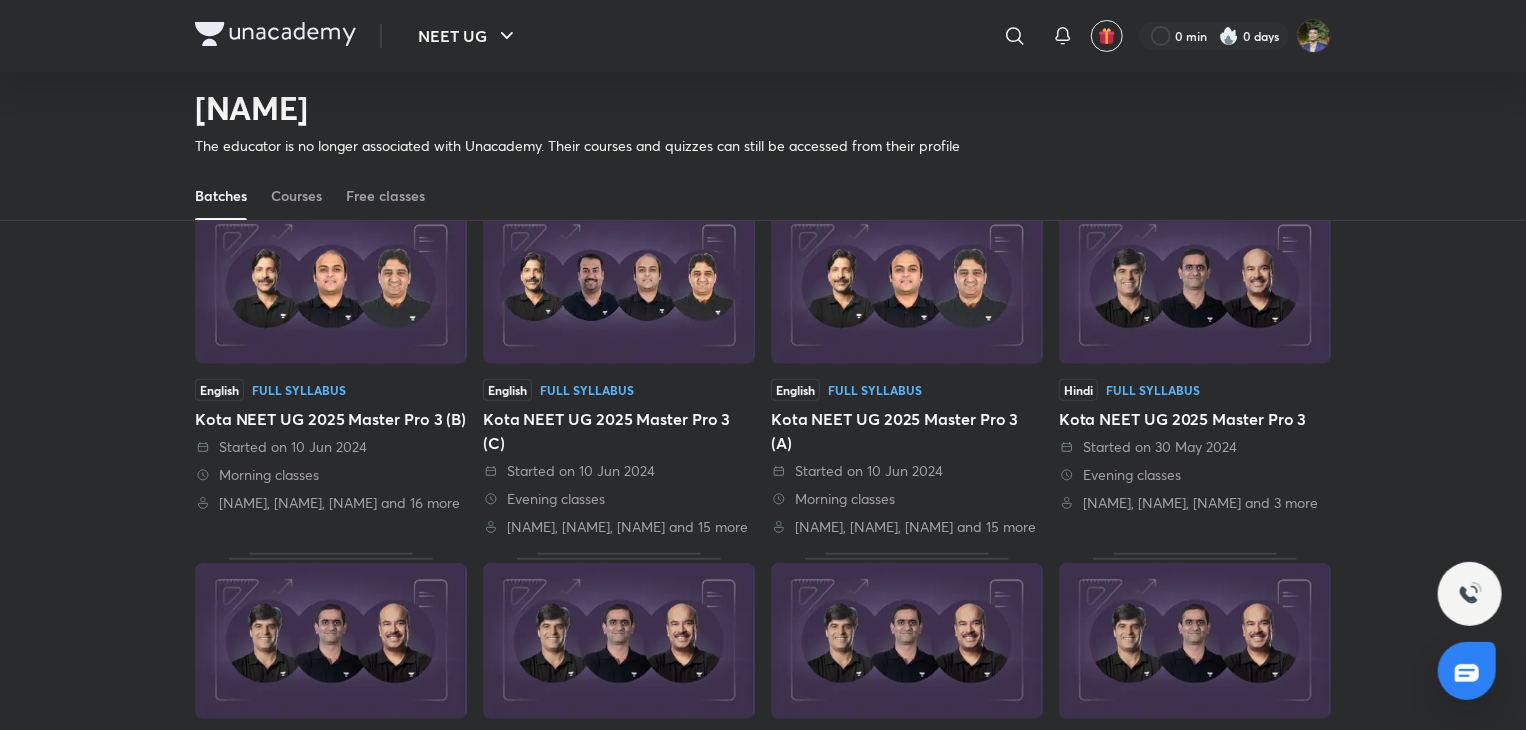 scroll, scrollTop: 186, scrollLeft: 0, axis: vertical 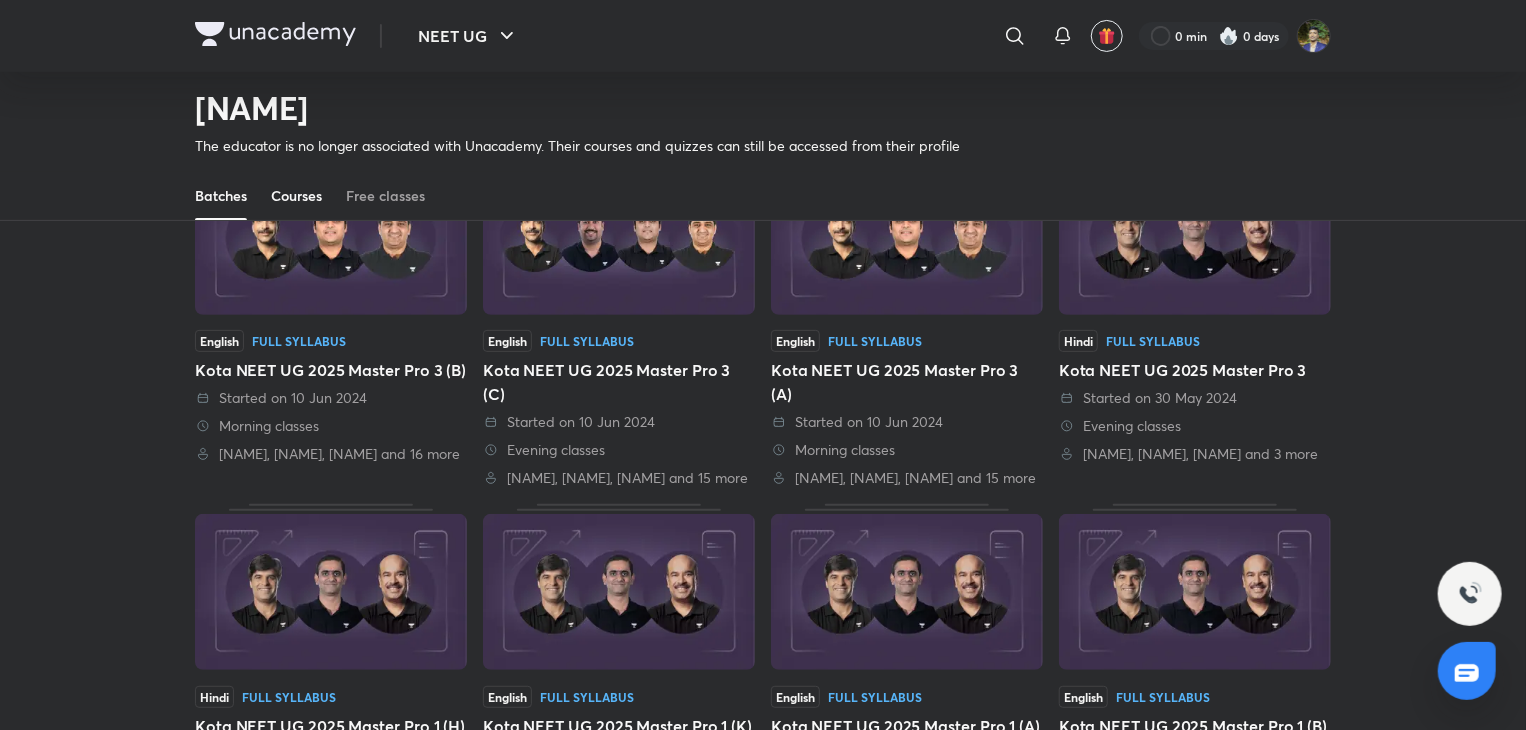 click on "Courses" at bounding box center [296, 196] 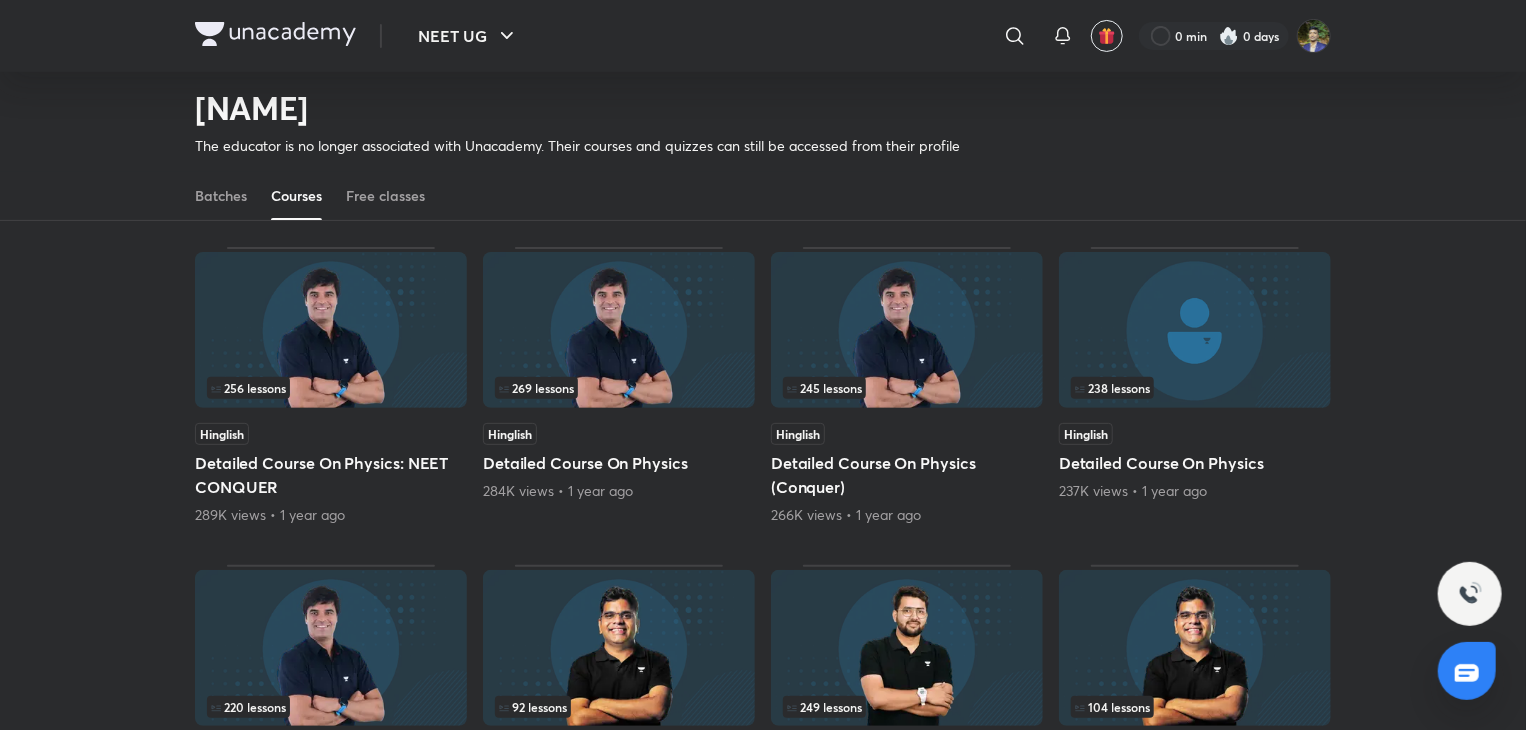 scroll, scrollTop: 288, scrollLeft: 0, axis: vertical 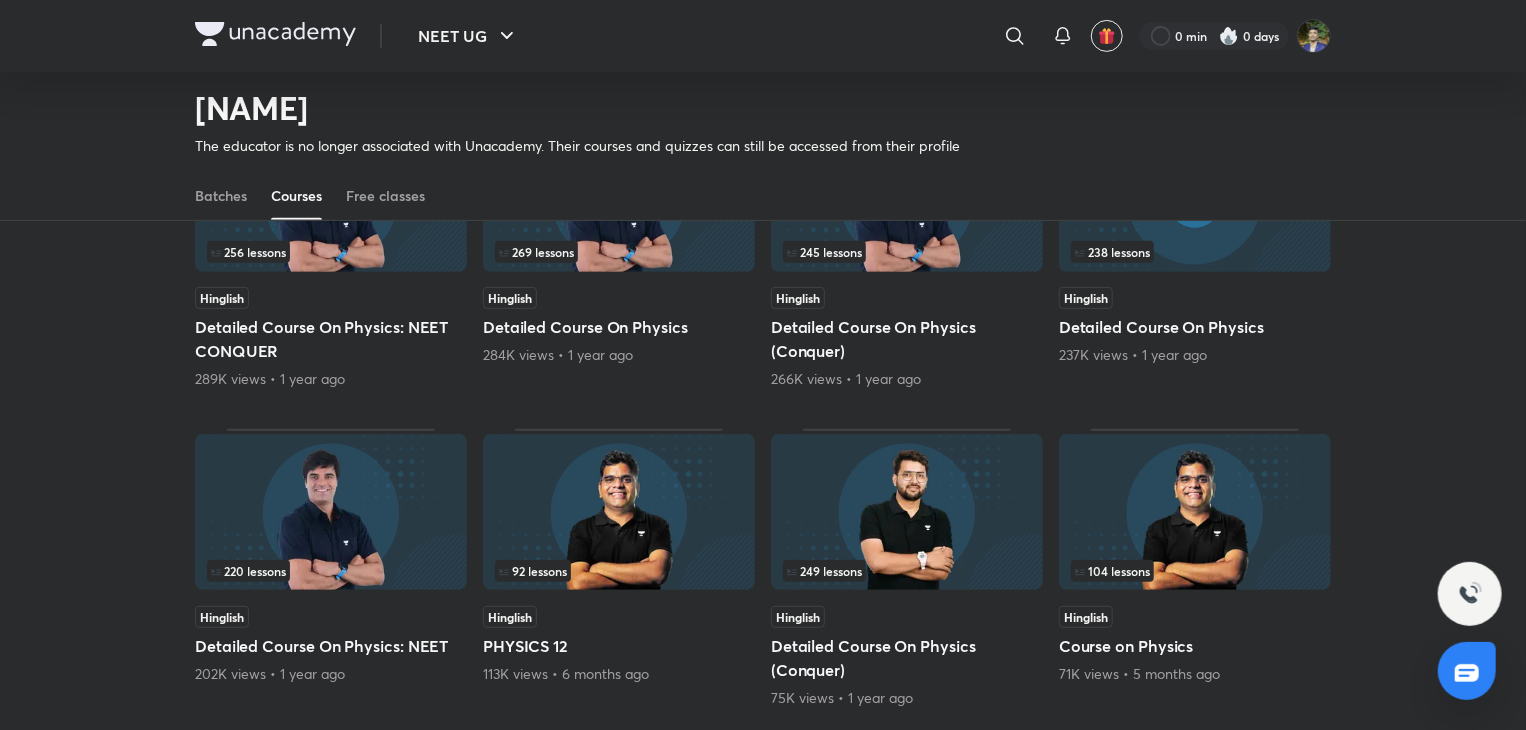 click at bounding box center [619, 512] 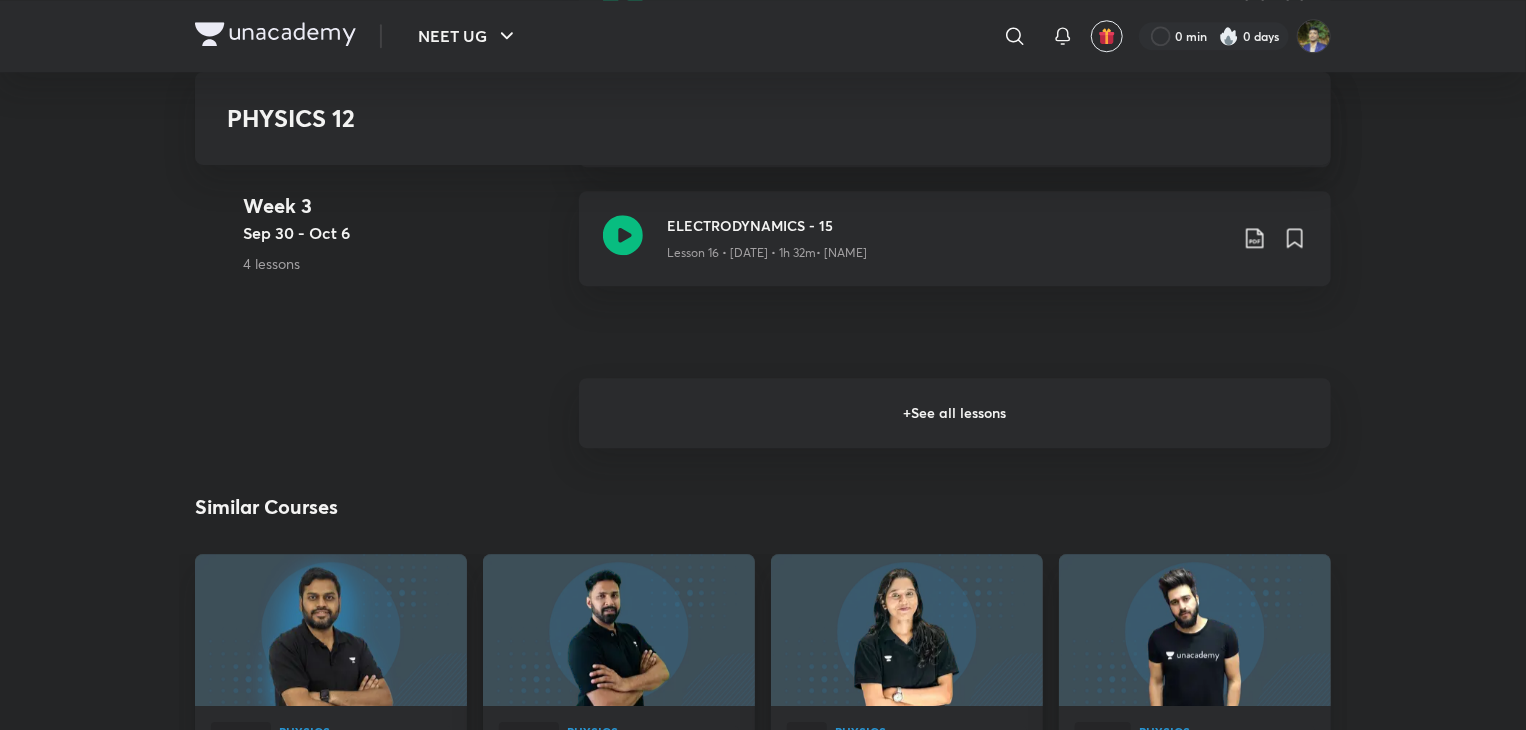 scroll, scrollTop: 2600, scrollLeft: 0, axis: vertical 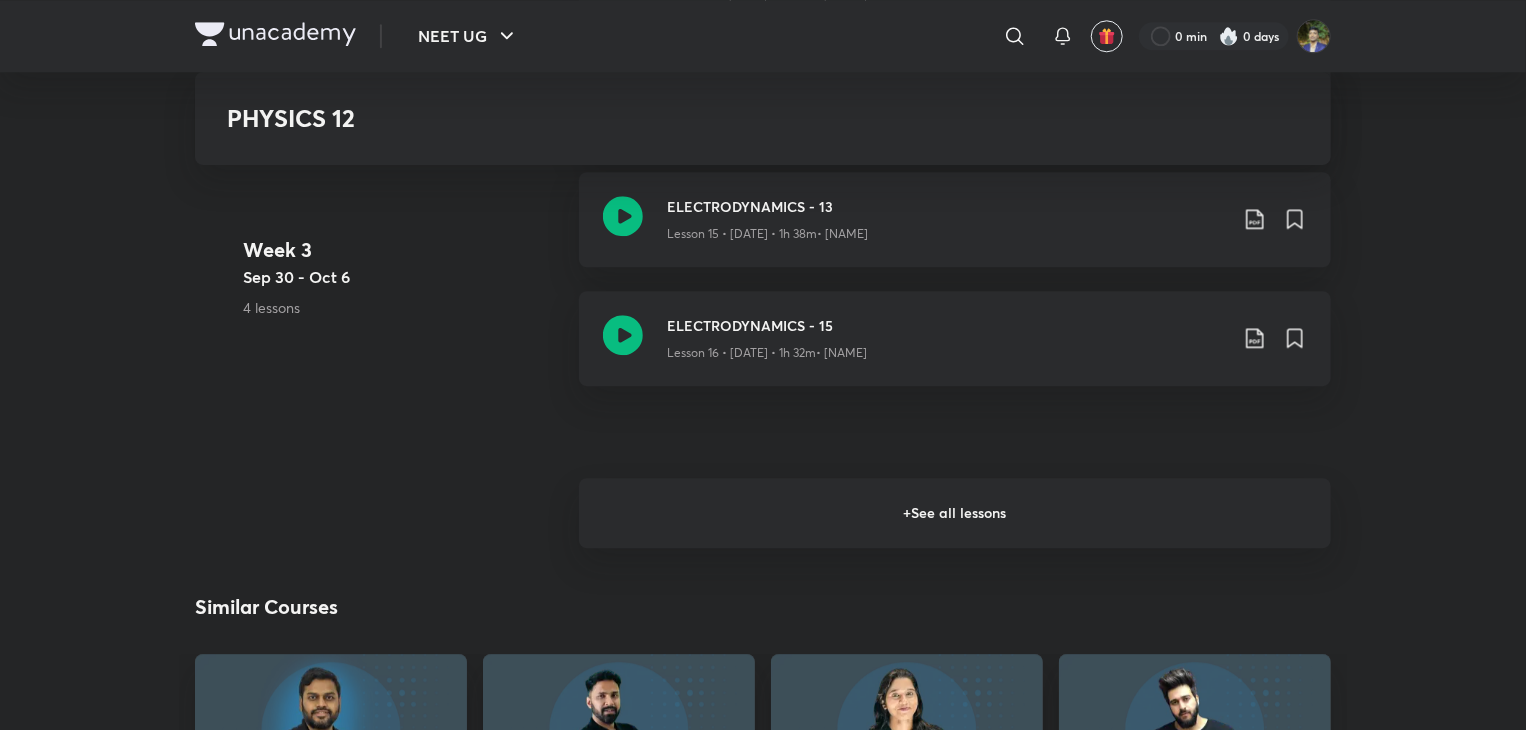click on "+  See all lessons" at bounding box center (955, 513) 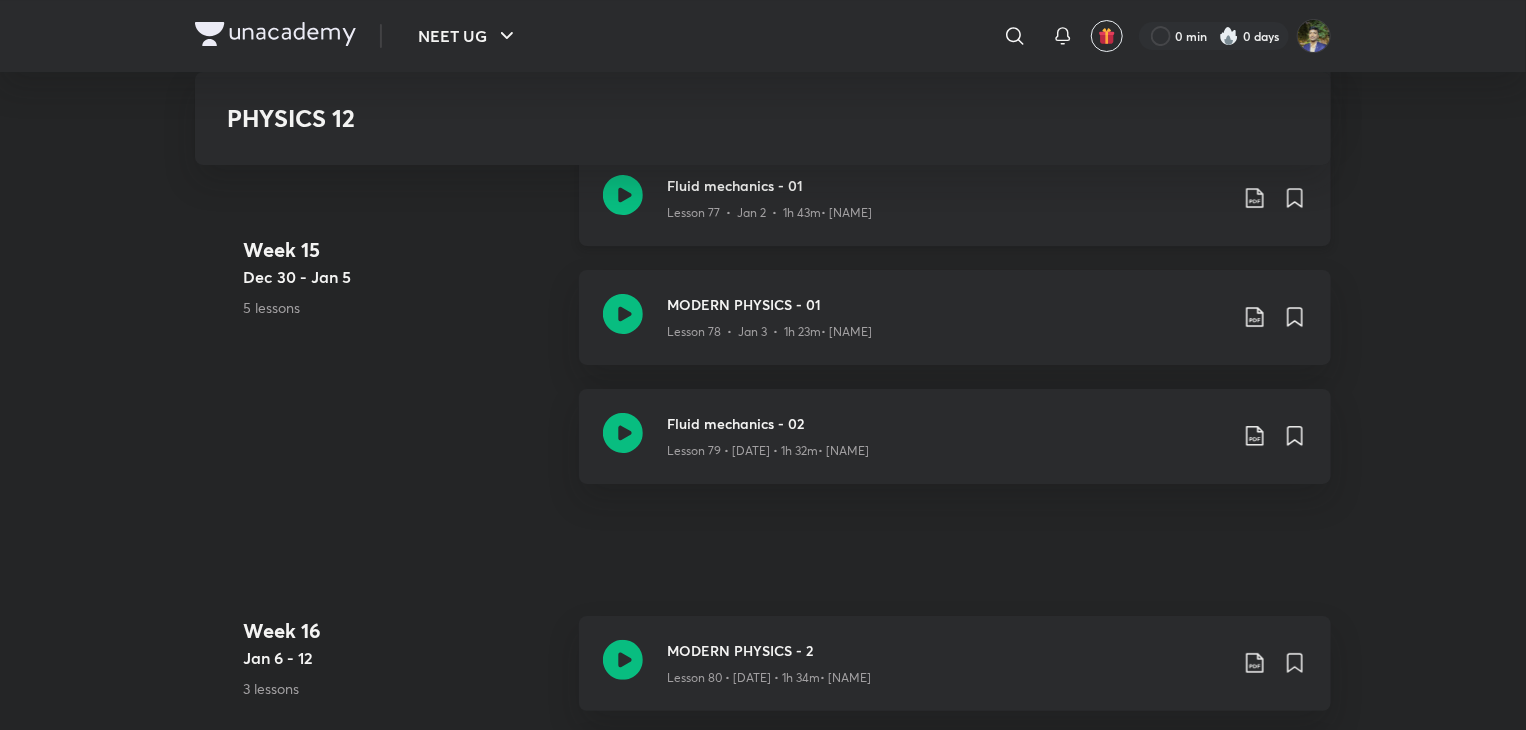 scroll, scrollTop: 11200, scrollLeft: 0, axis: vertical 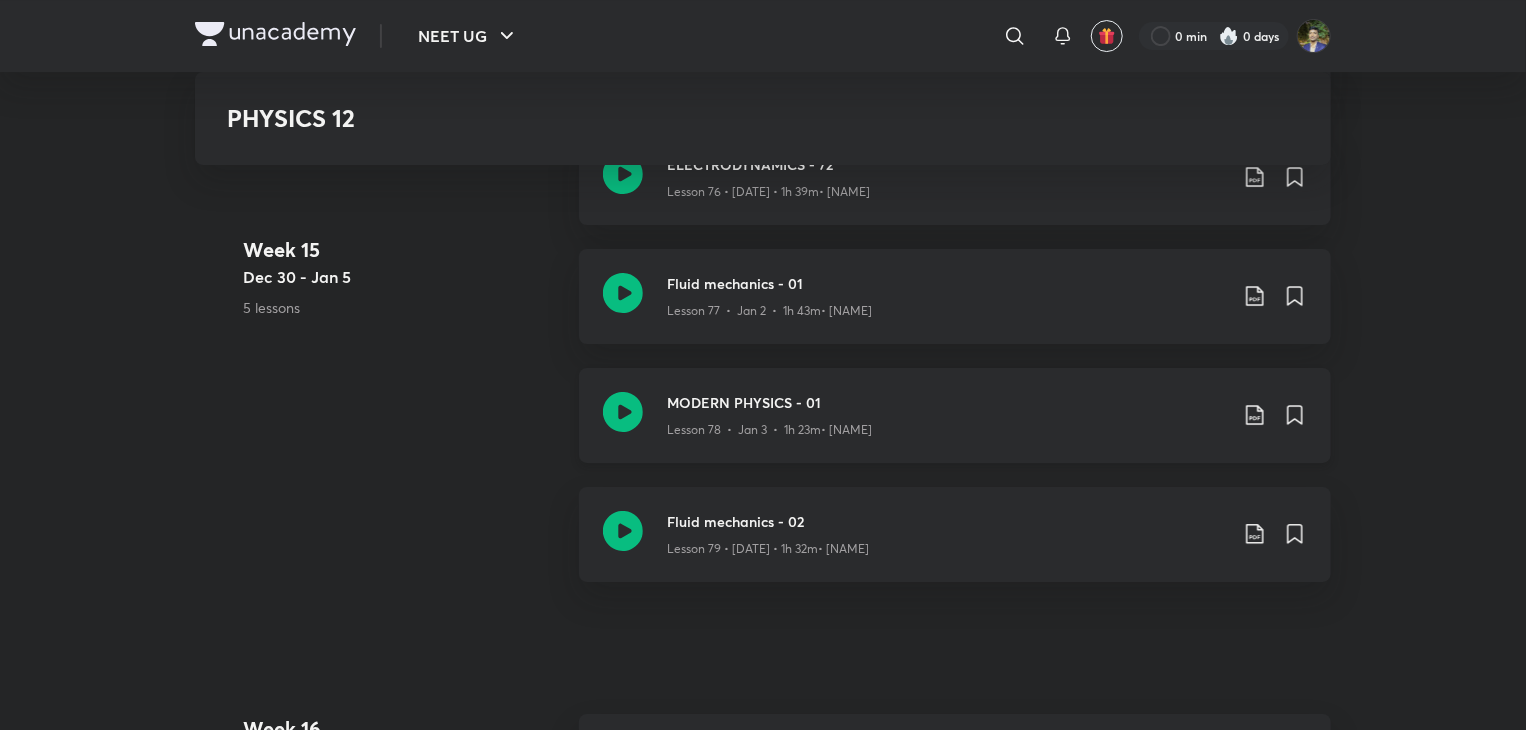 click 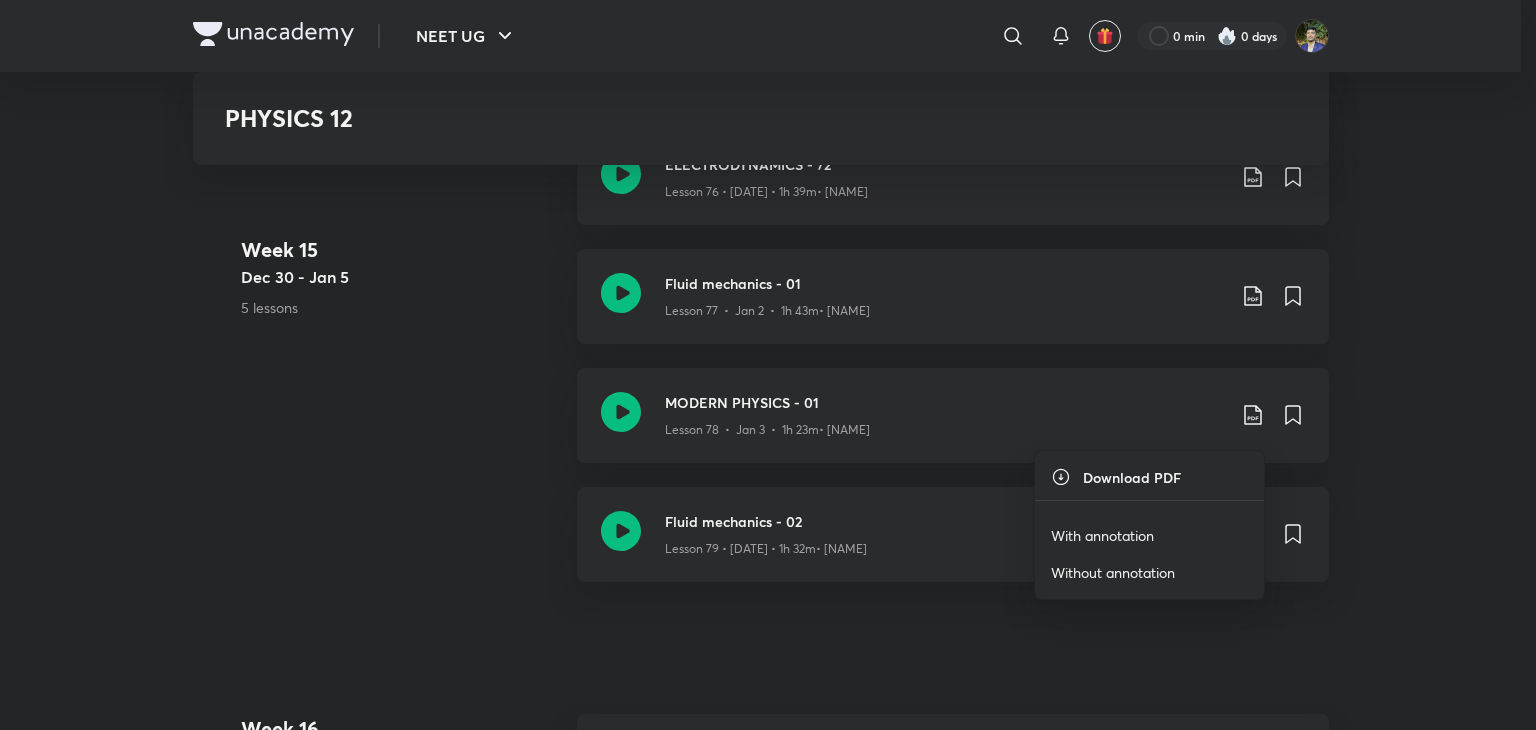 click on "With annotation" at bounding box center (1102, 535) 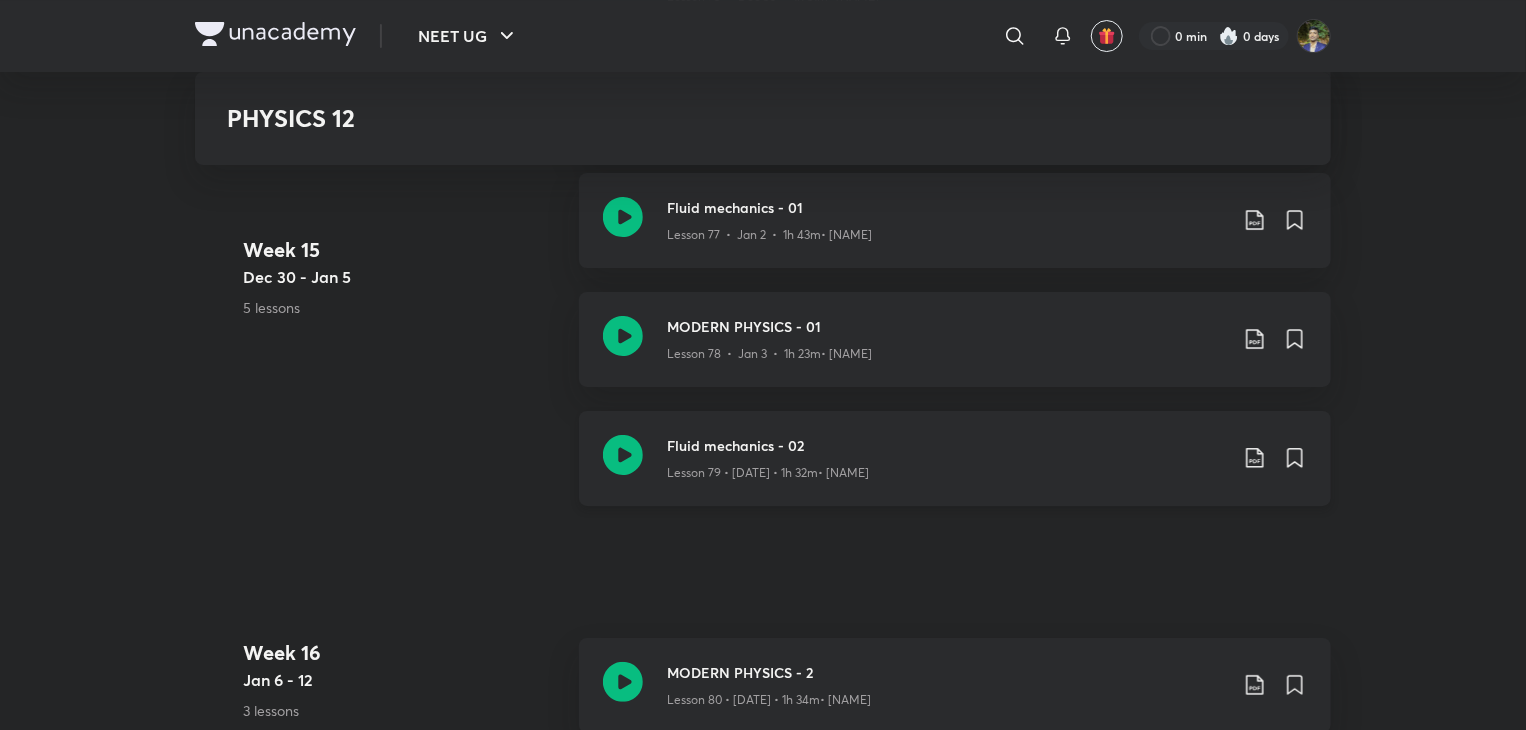 scroll, scrollTop: 11400, scrollLeft: 0, axis: vertical 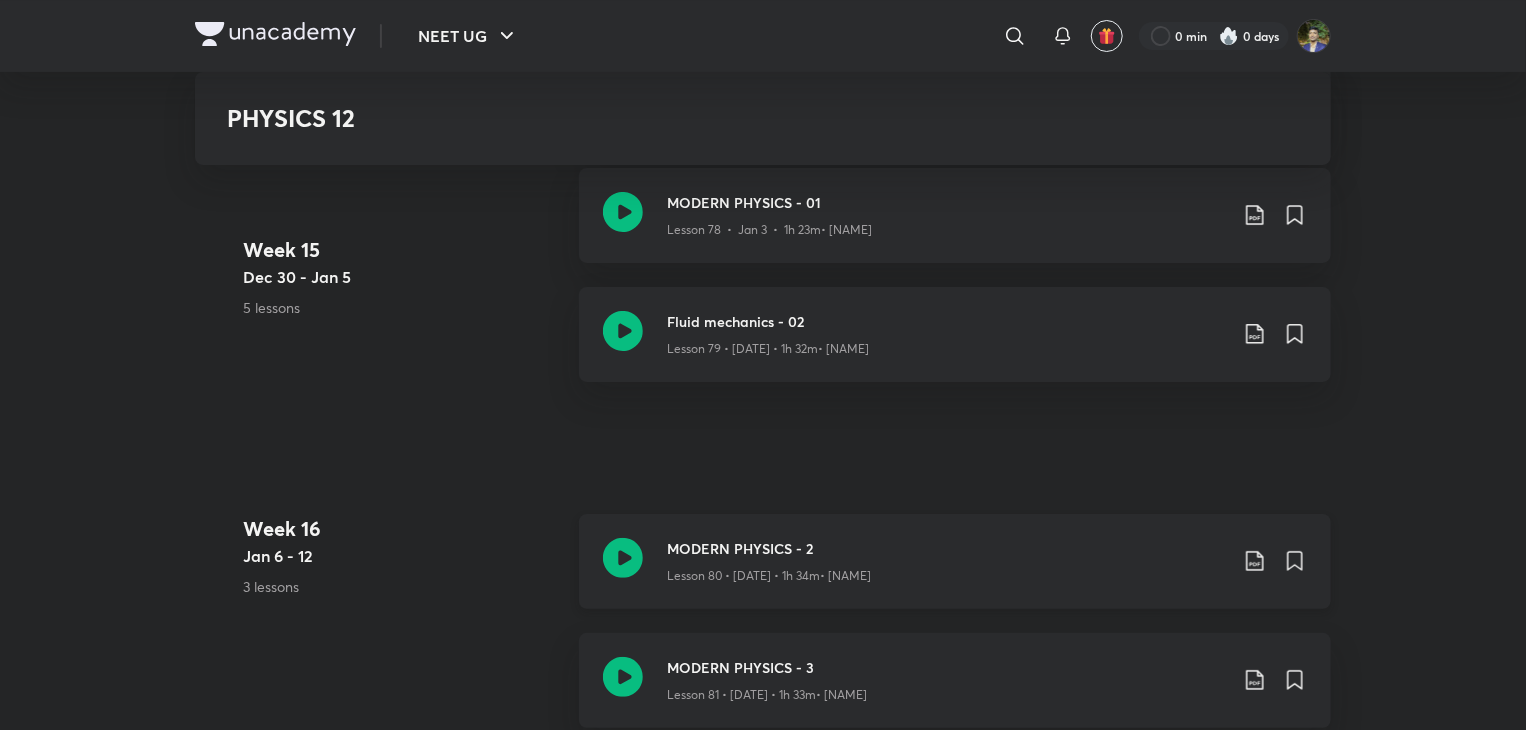 click 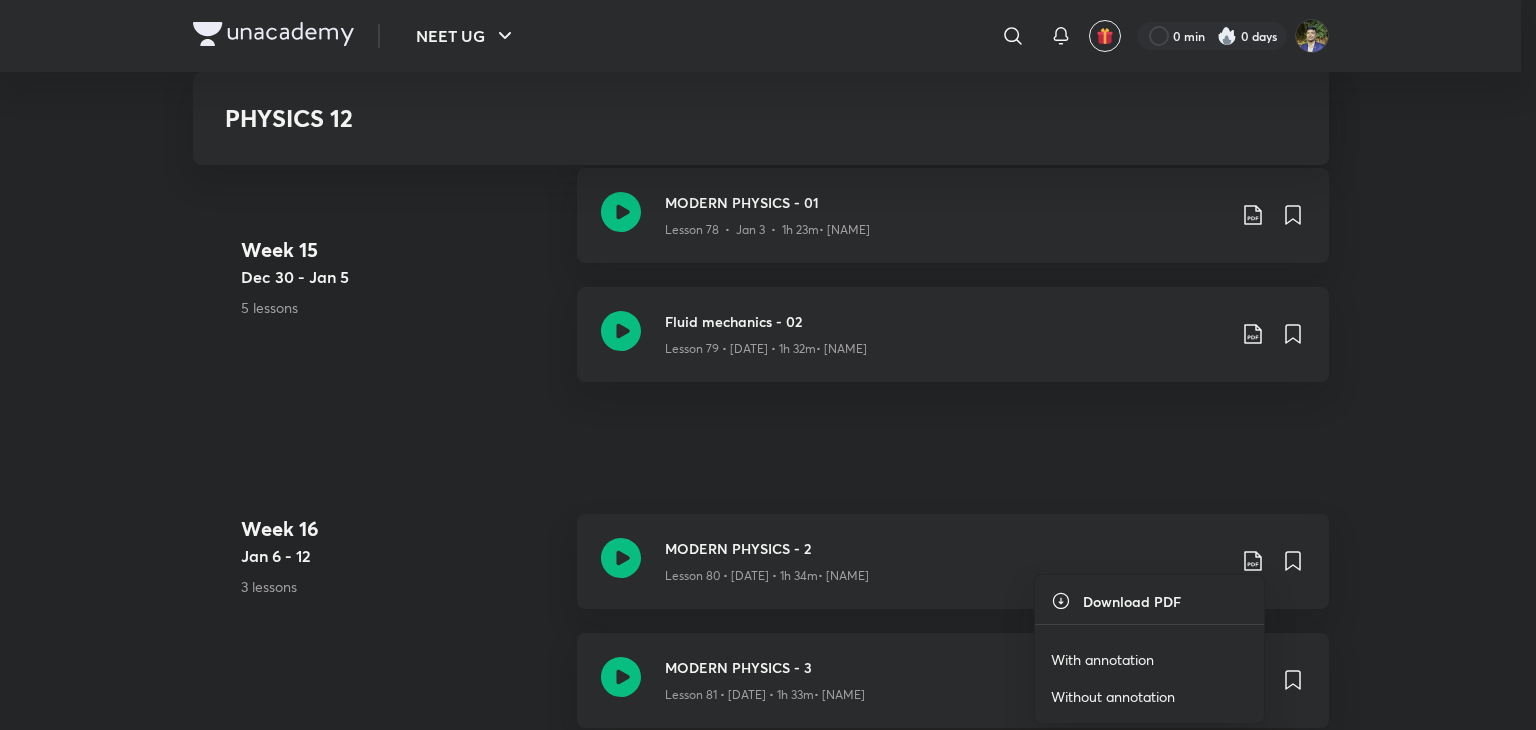 click on "With annotation" at bounding box center (1149, 659) 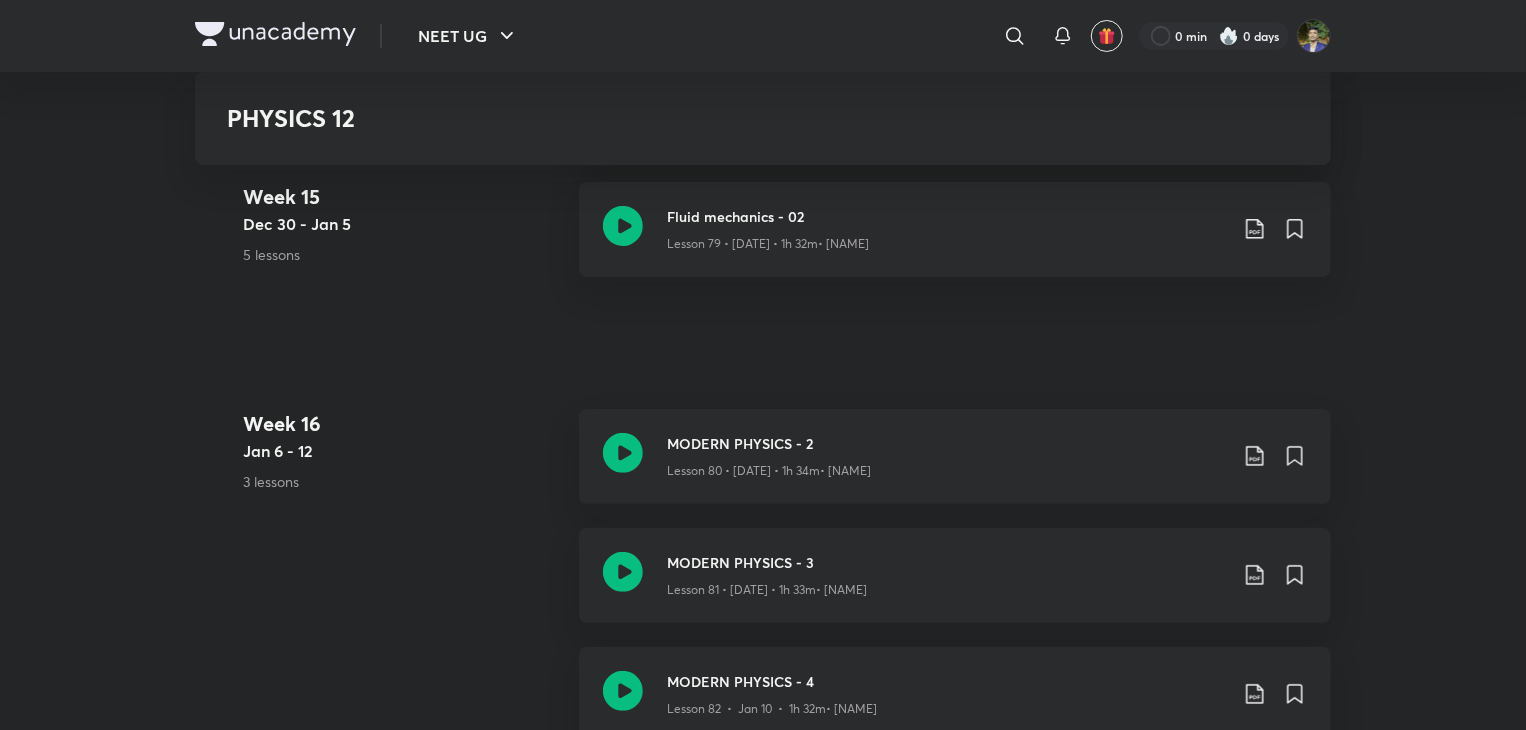 scroll, scrollTop: 11600, scrollLeft: 0, axis: vertical 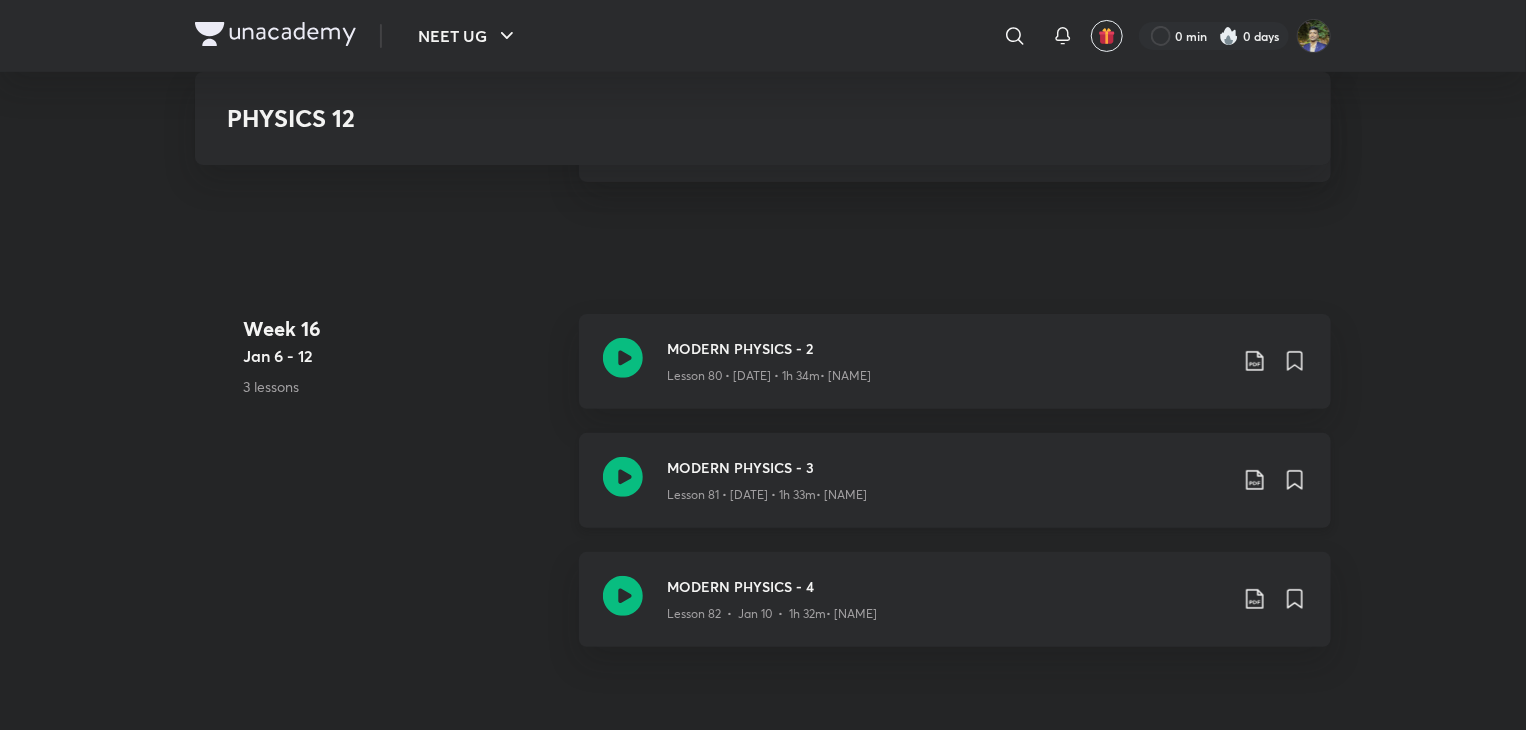 click 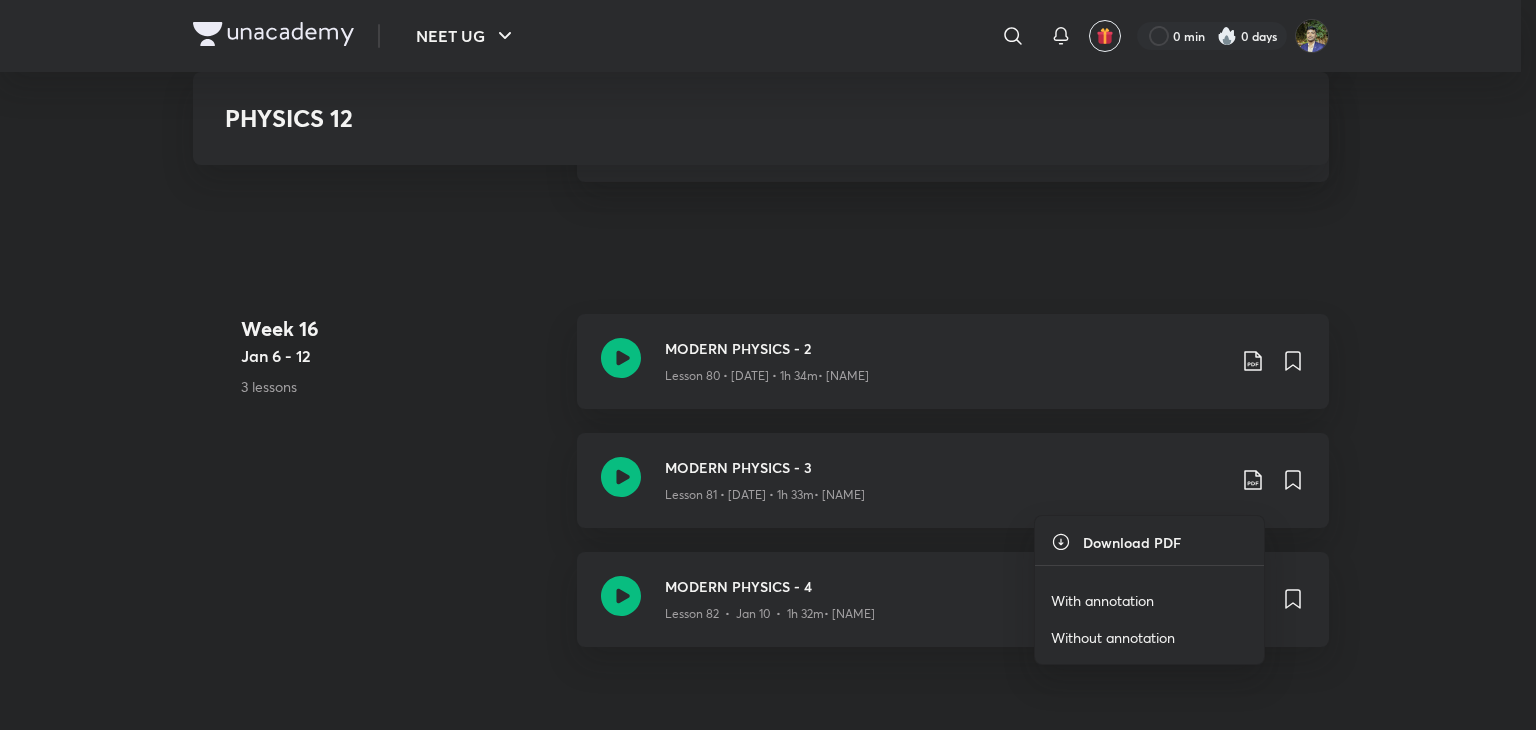 click on "With annotation" at bounding box center (1149, 600) 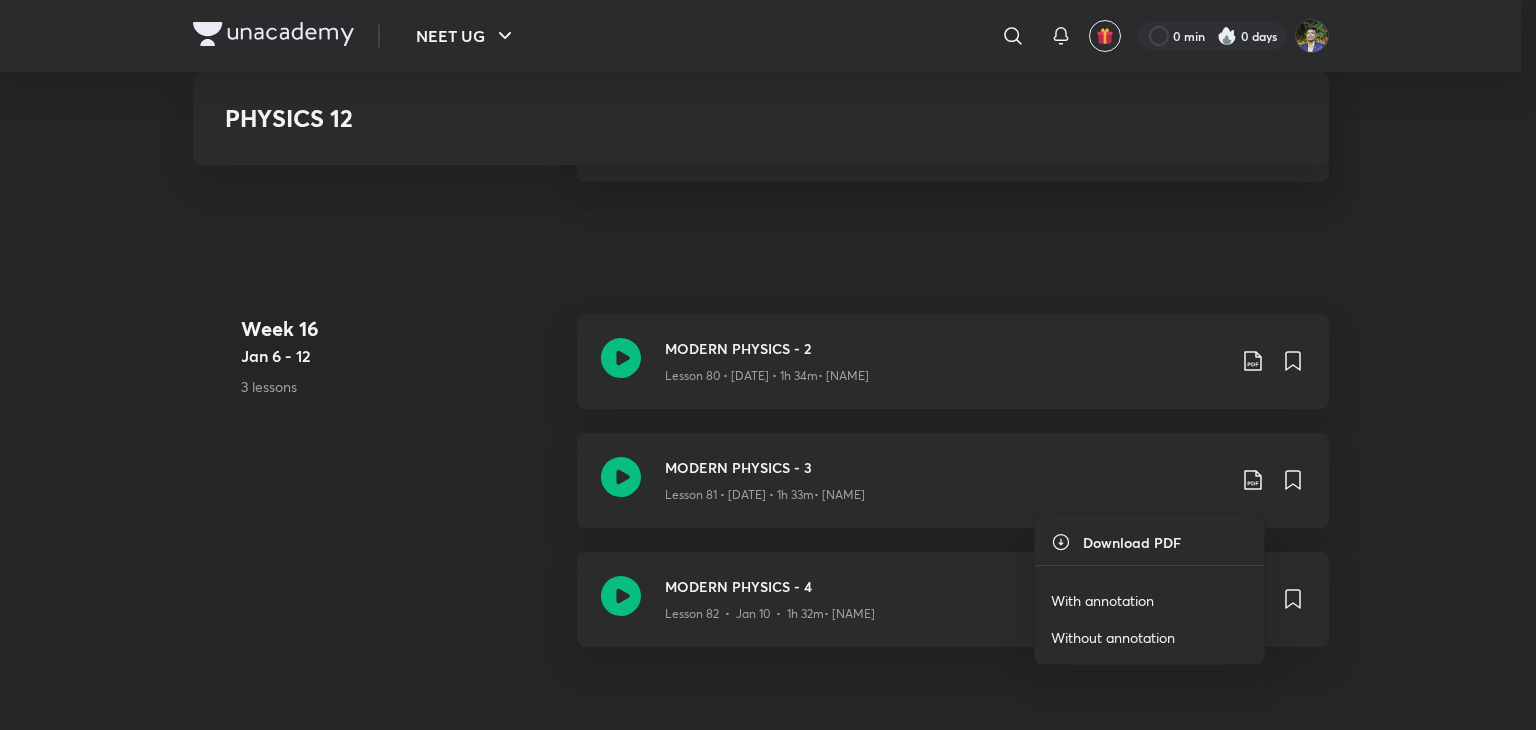click on "With annotation" at bounding box center [1102, 600] 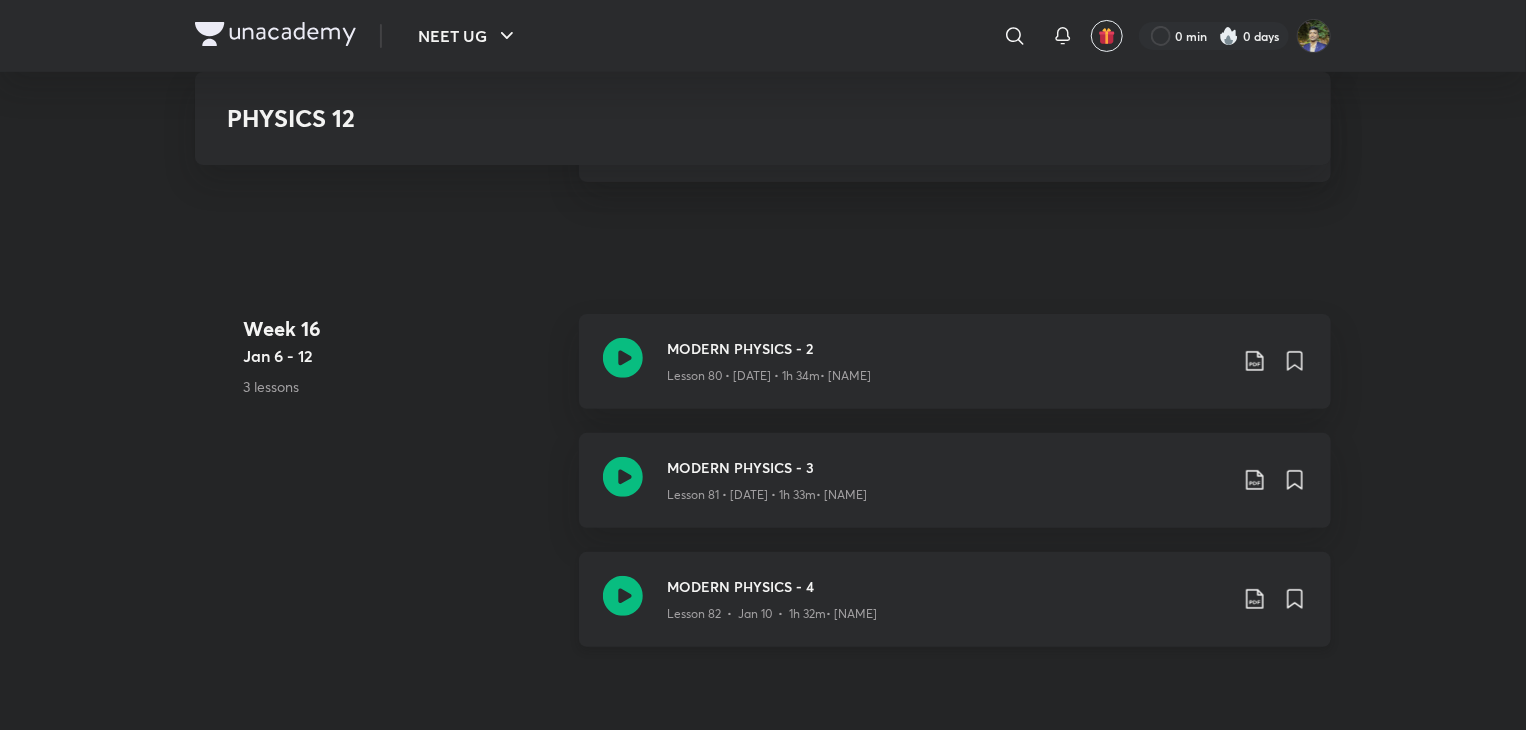 click 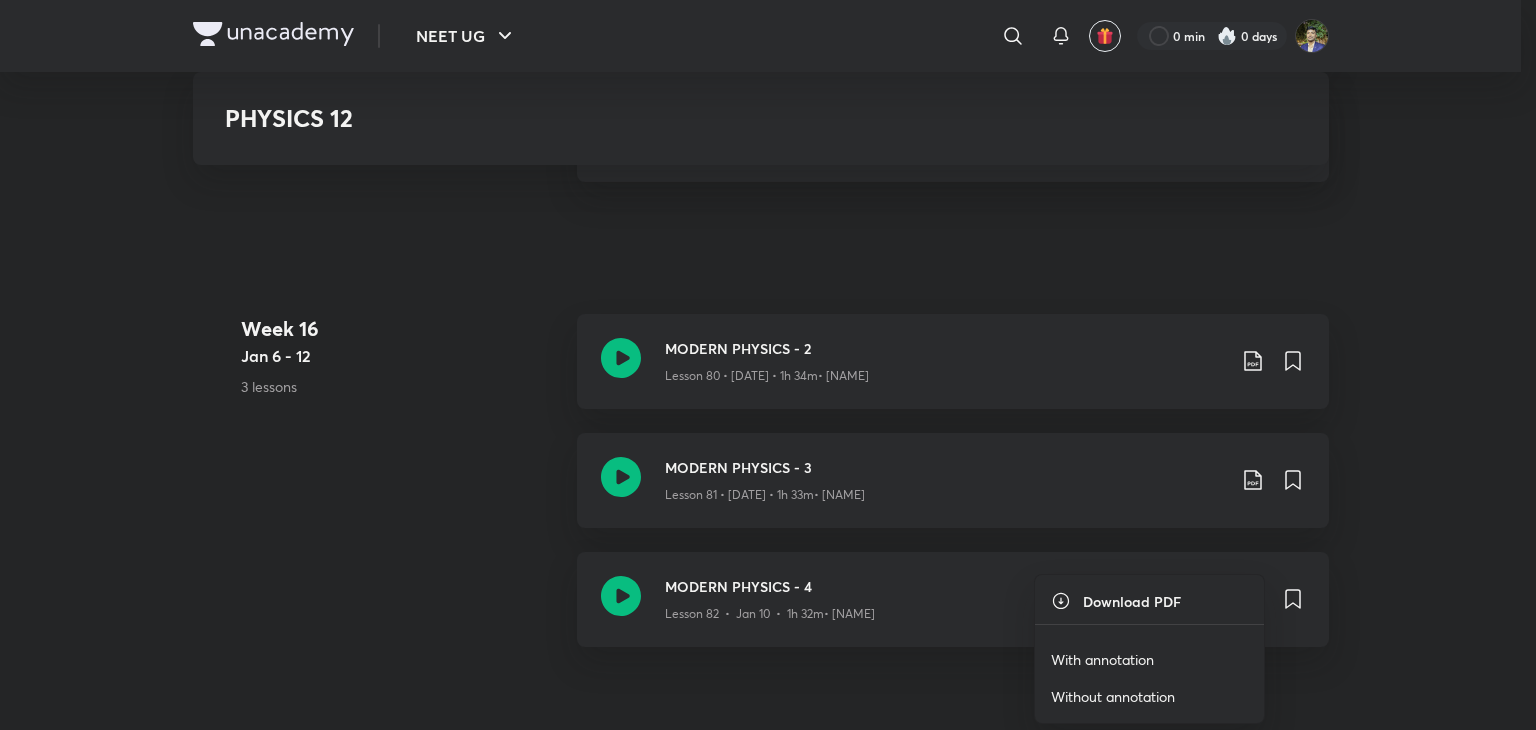 click on "With annotation" at bounding box center (1149, 659) 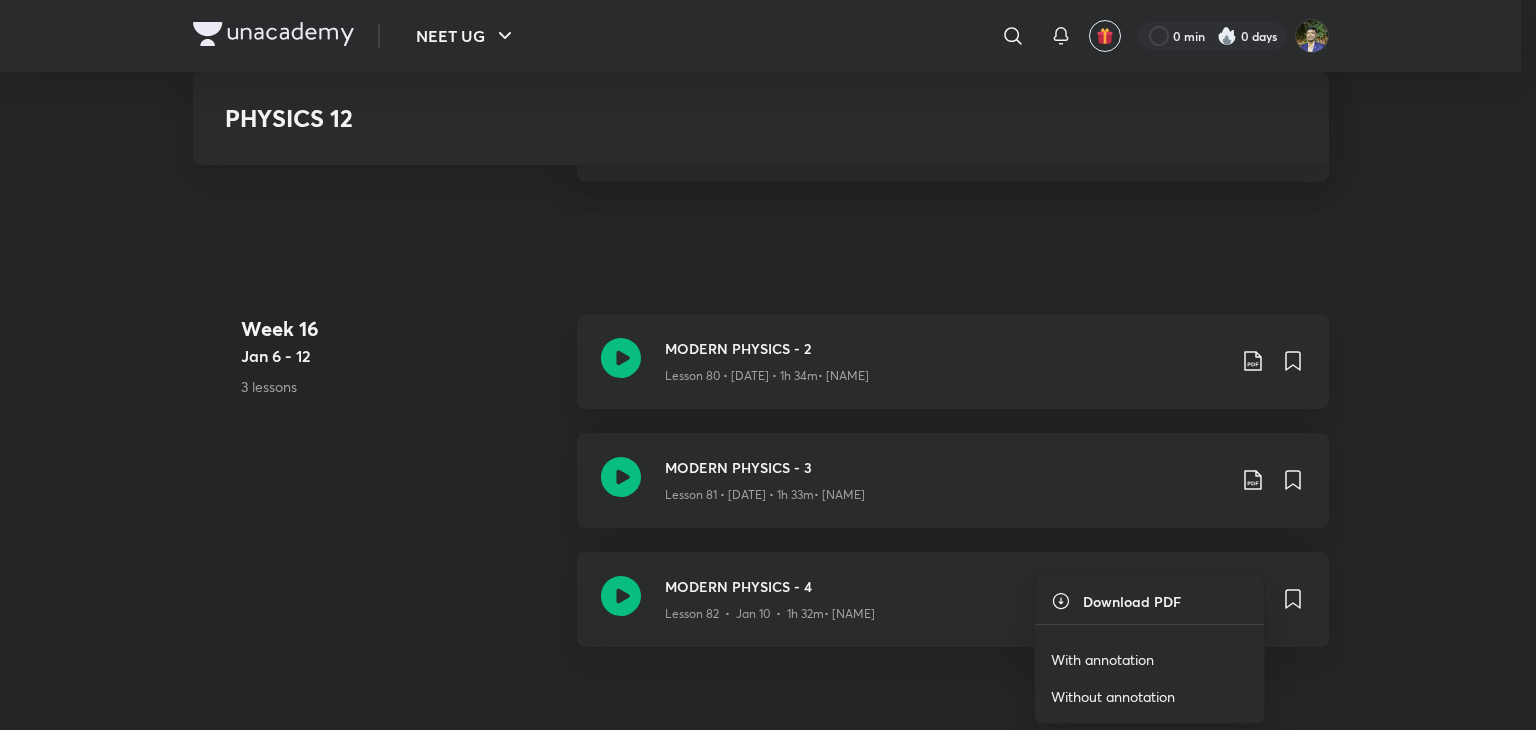 click on "With annotation" at bounding box center (1102, 659) 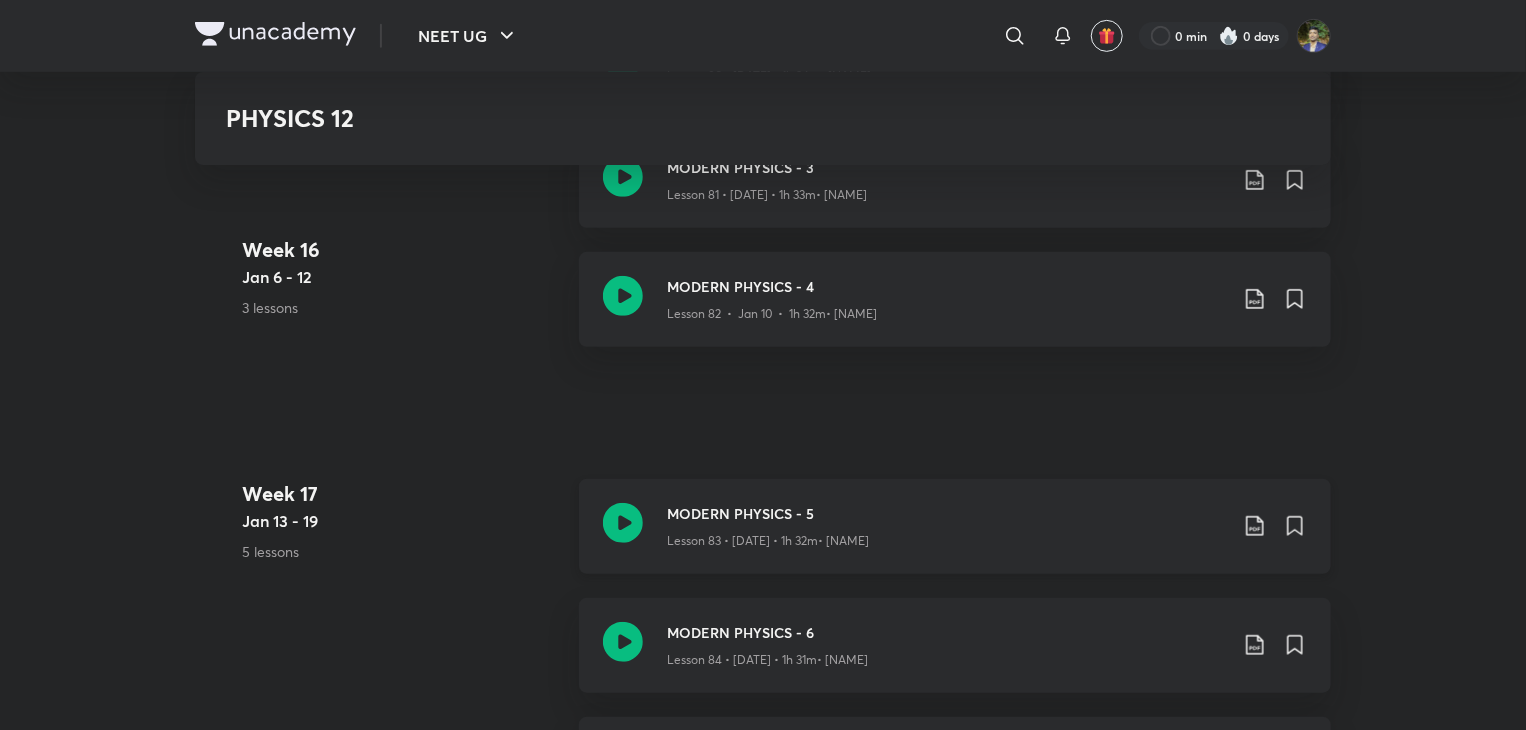 scroll, scrollTop: 12000, scrollLeft: 0, axis: vertical 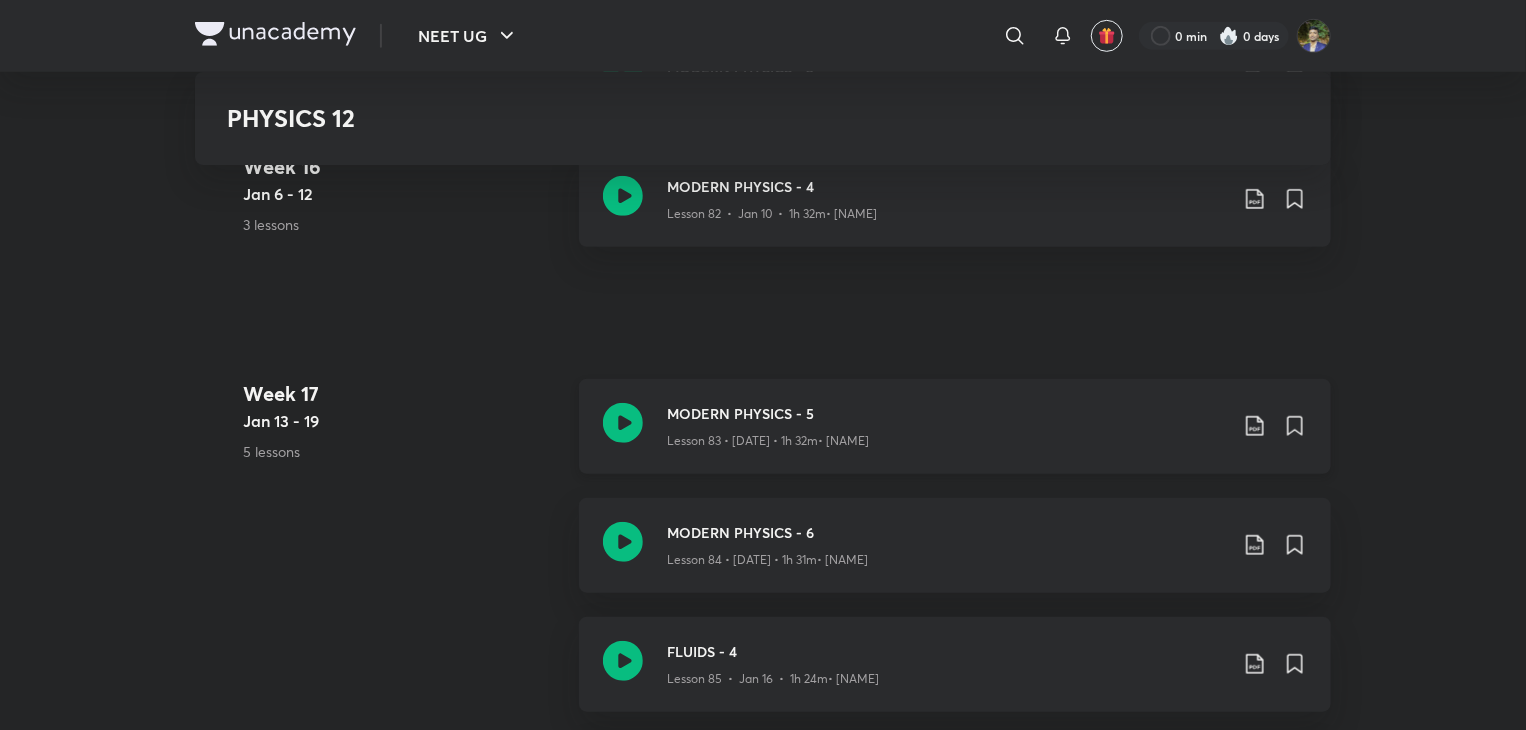 click 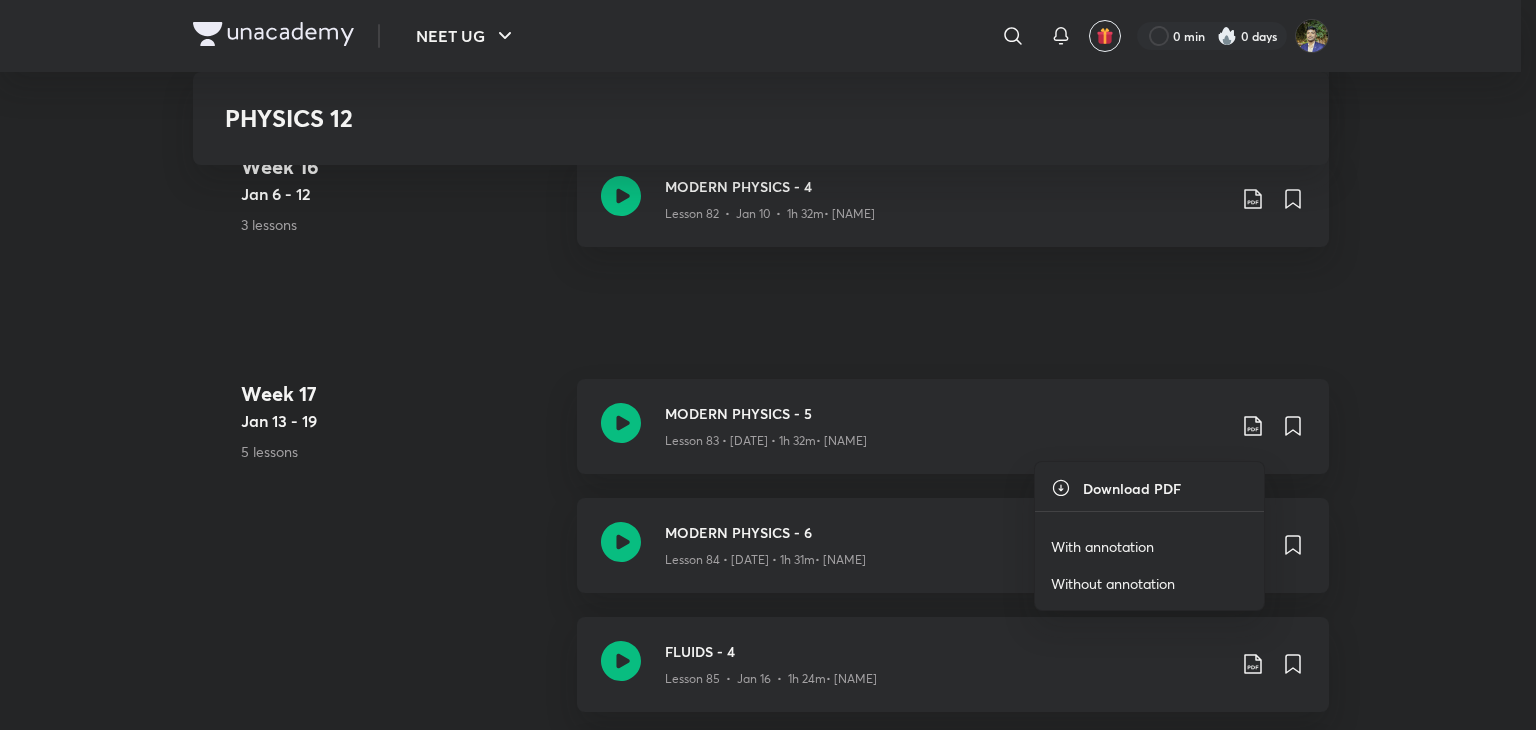 click on "With annotation" at bounding box center [1102, 546] 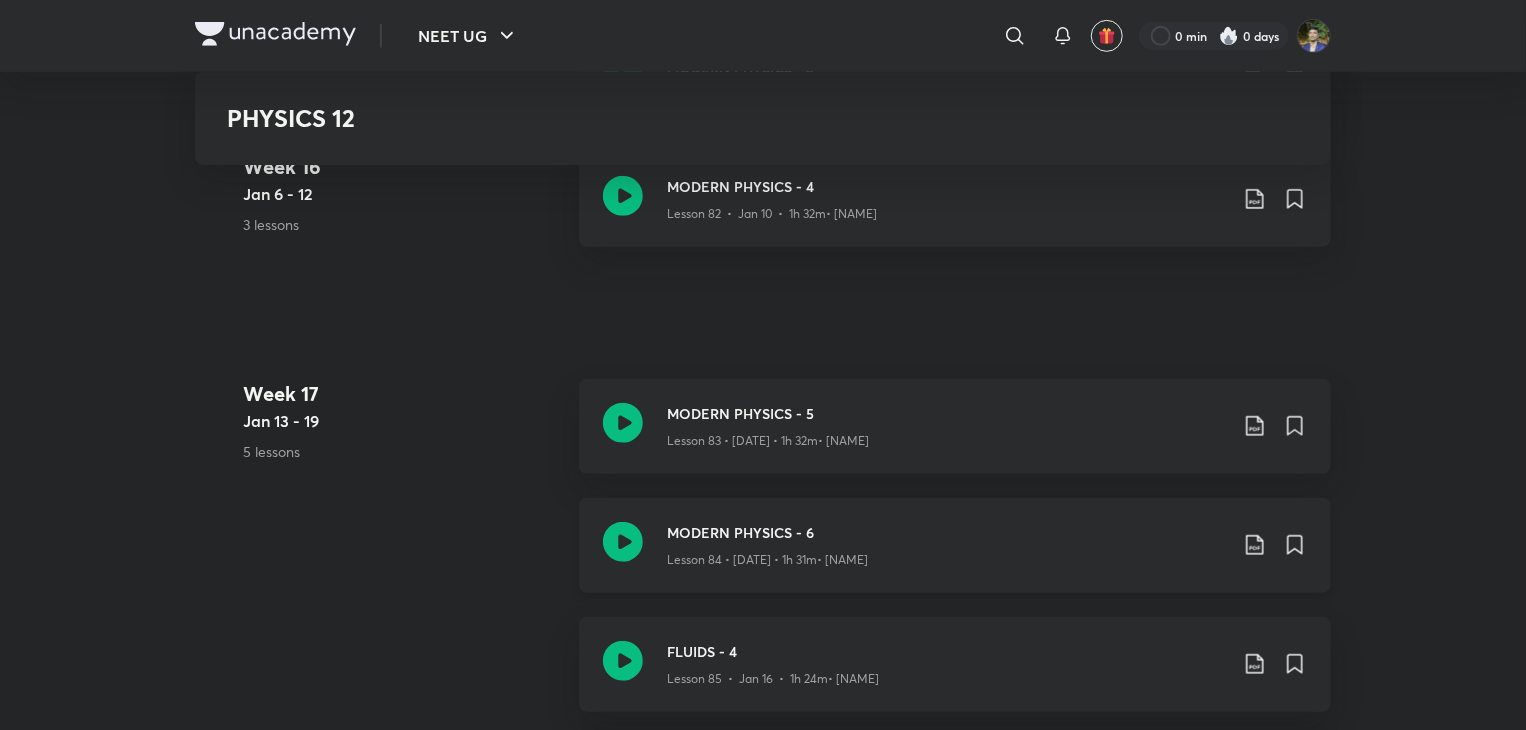 click 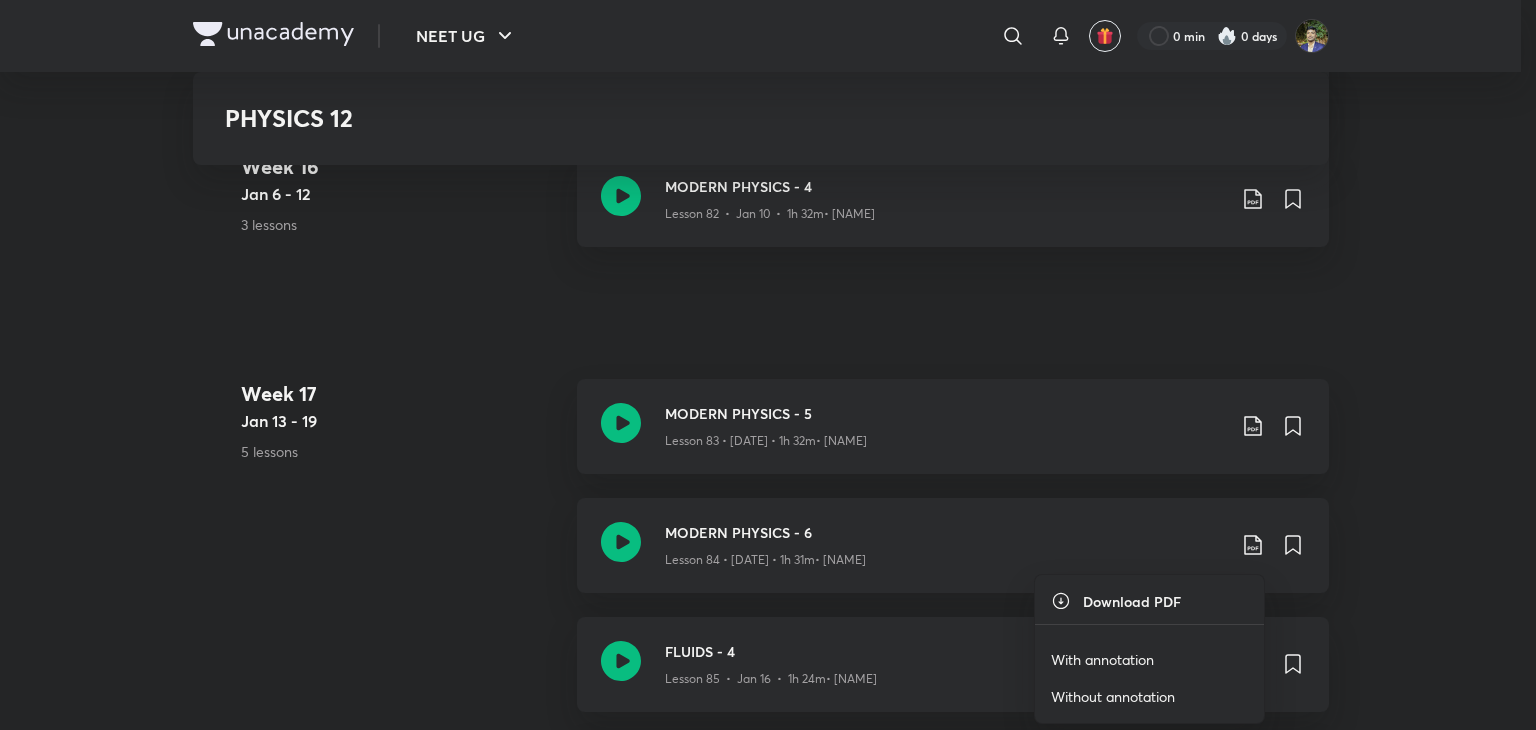 click on "With annotation" at bounding box center (1102, 659) 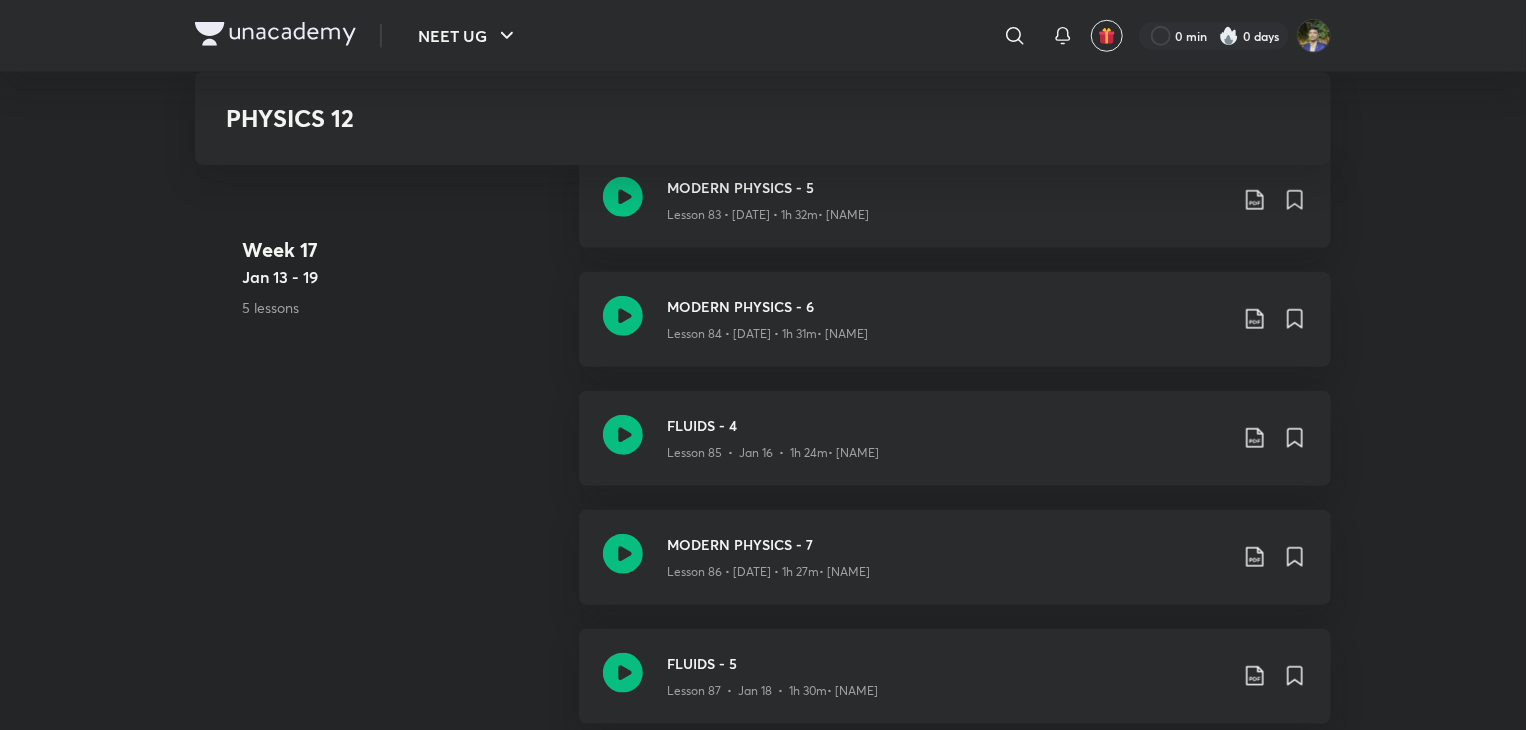 scroll, scrollTop: 12300, scrollLeft: 0, axis: vertical 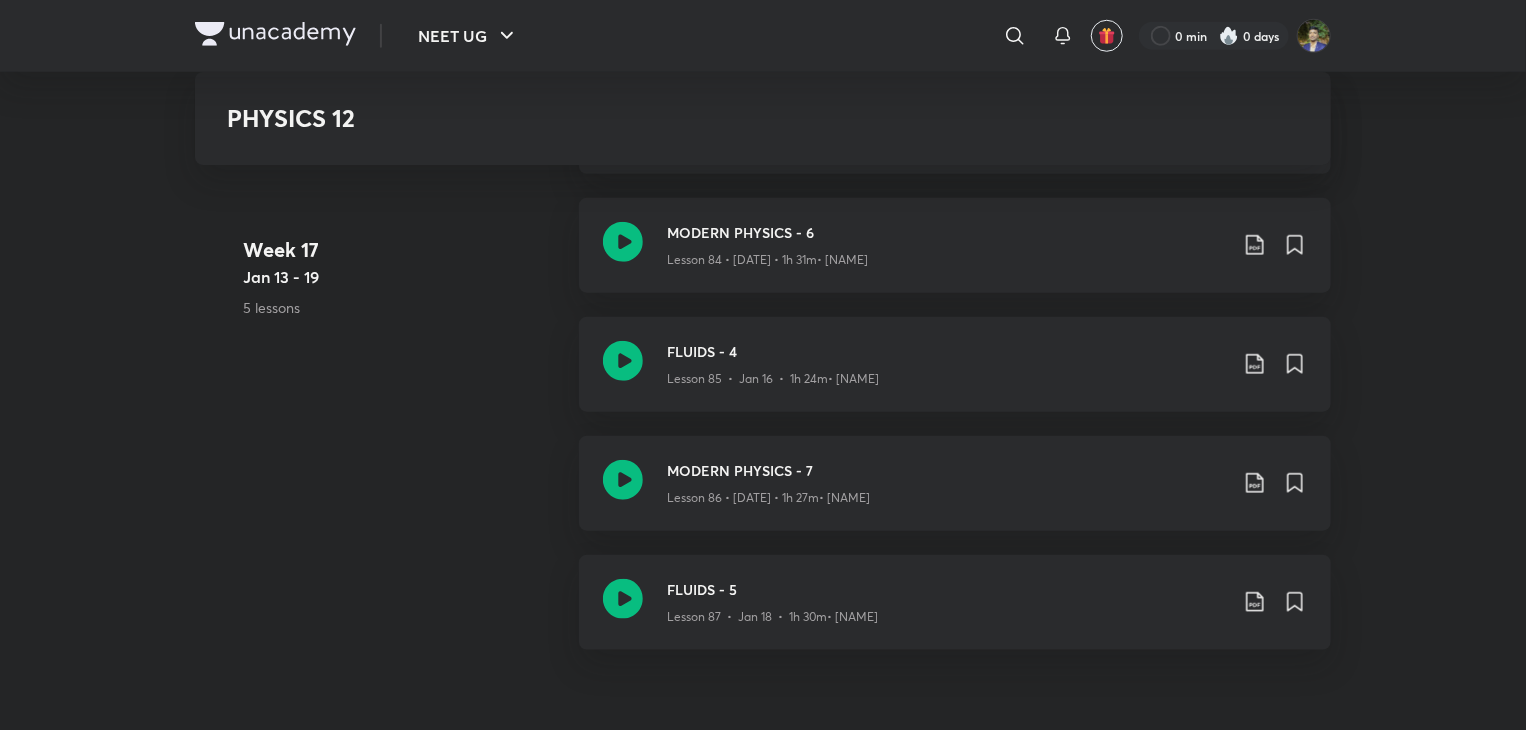 click on "[FIRST] [LAST] ​ 0 min 0 days PHYSICS 12 NEET UG Plus Syllabus Physics Hinglish PHYSICS 12 [FIRST] [LAST], [FIRST] [LAST] and 1 more In this course, [FIRST] [LAST] Sir will cover the Physics. The following topic will be discussed in detail and will be helpful for all aspirants preparing for NEET UG Exam. Learners at any stage of their preparati...  Read more Ended on Feb 1 Sep 18, 2024 - Feb 1, 2025 92 lessons 0 practices 0  questions by educators Enroll Resume Lesson 35 from 93:30mins Nov 9 ELECTRODYNAMICS - 33 Lesson recording will be available soon   •  [FIRST] [LAST] Week 1 Sep 16 - 22 5 lessons ELECTRODYNAMICS - 1 Lesson 1  •  Sep 18  •  1h 33m      •  [FIRST] [LAST] ELECTRODYNAMICS - 2 Lesson 2  •  Sep 19  •  1h 35m      •  [FIRST] [LAST] ELECTRODYNAMICS - 3 Lesson 3  •  Sep 20  •  1h 39m      •  [FIRST] [LAST] Sep 20 ELECTRODYNAMICS - 3 Class was cancelled by the Educator     •  [FIRST] [LAST] ELECTRODYNAMICS - 4 Lesson 5  •  Sep 21  •  1h 47m      •  [FIRST] [LAST] Week 2 Sep" at bounding box center (763, -4802) 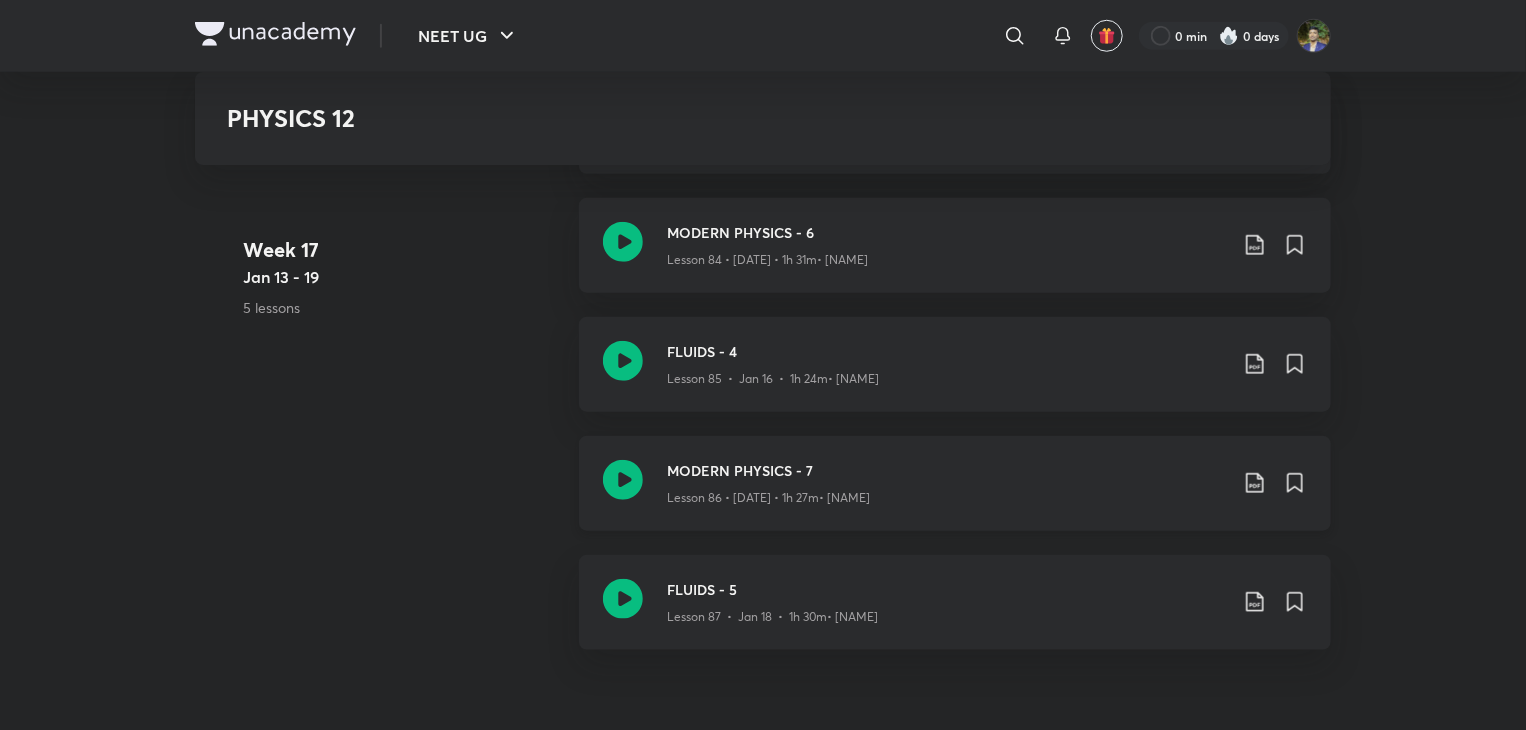 click 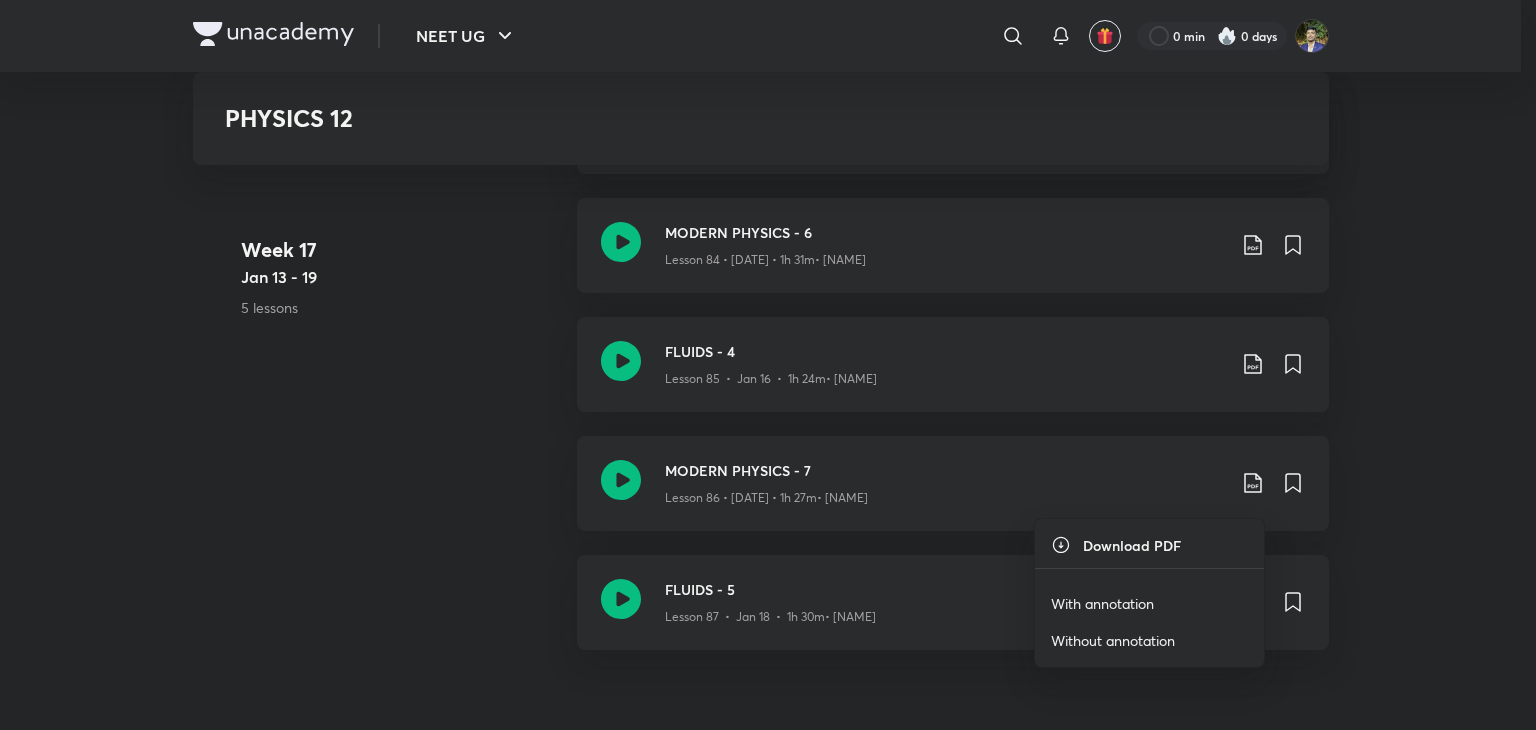 click on "With annotation" at bounding box center (1102, 603) 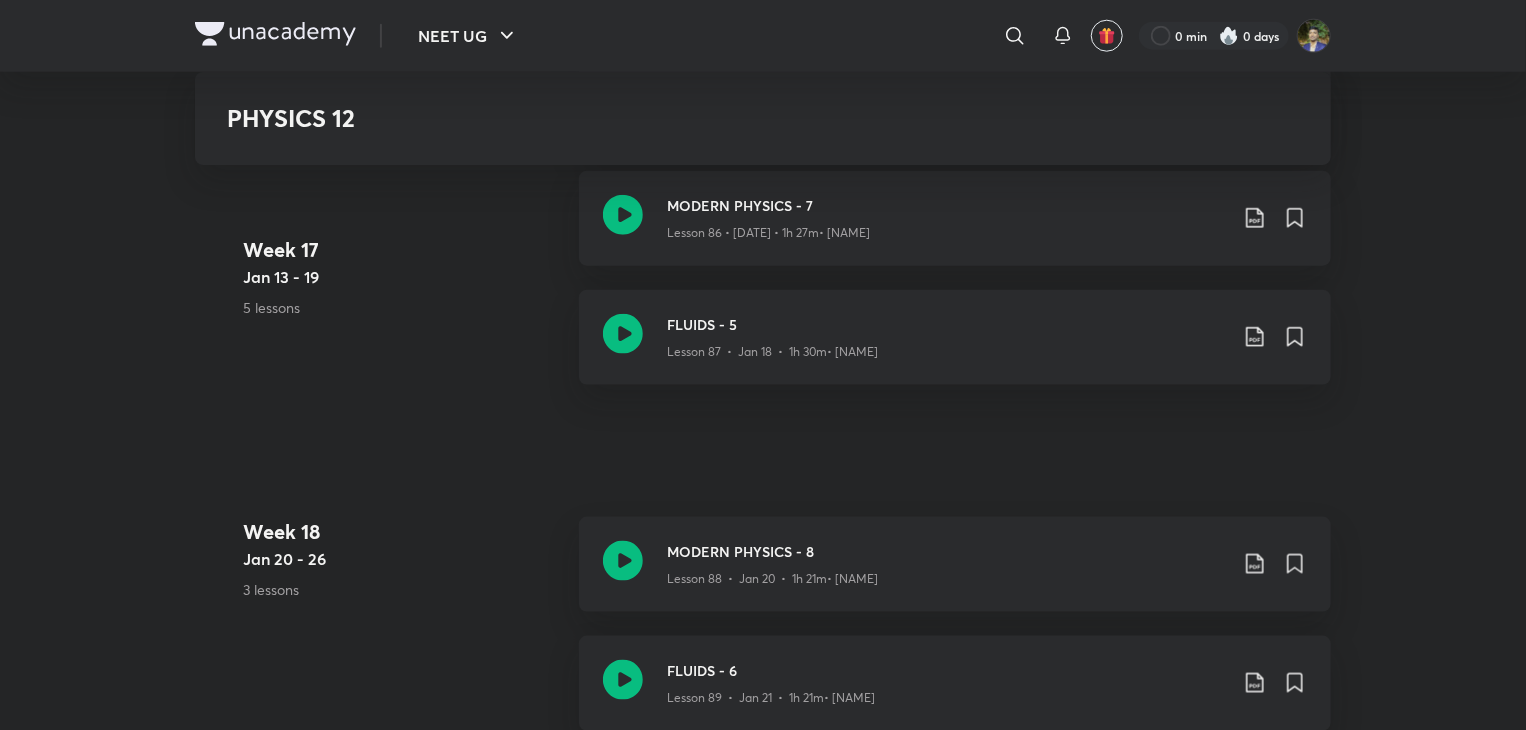 scroll, scrollTop: 12700, scrollLeft: 0, axis: vertical 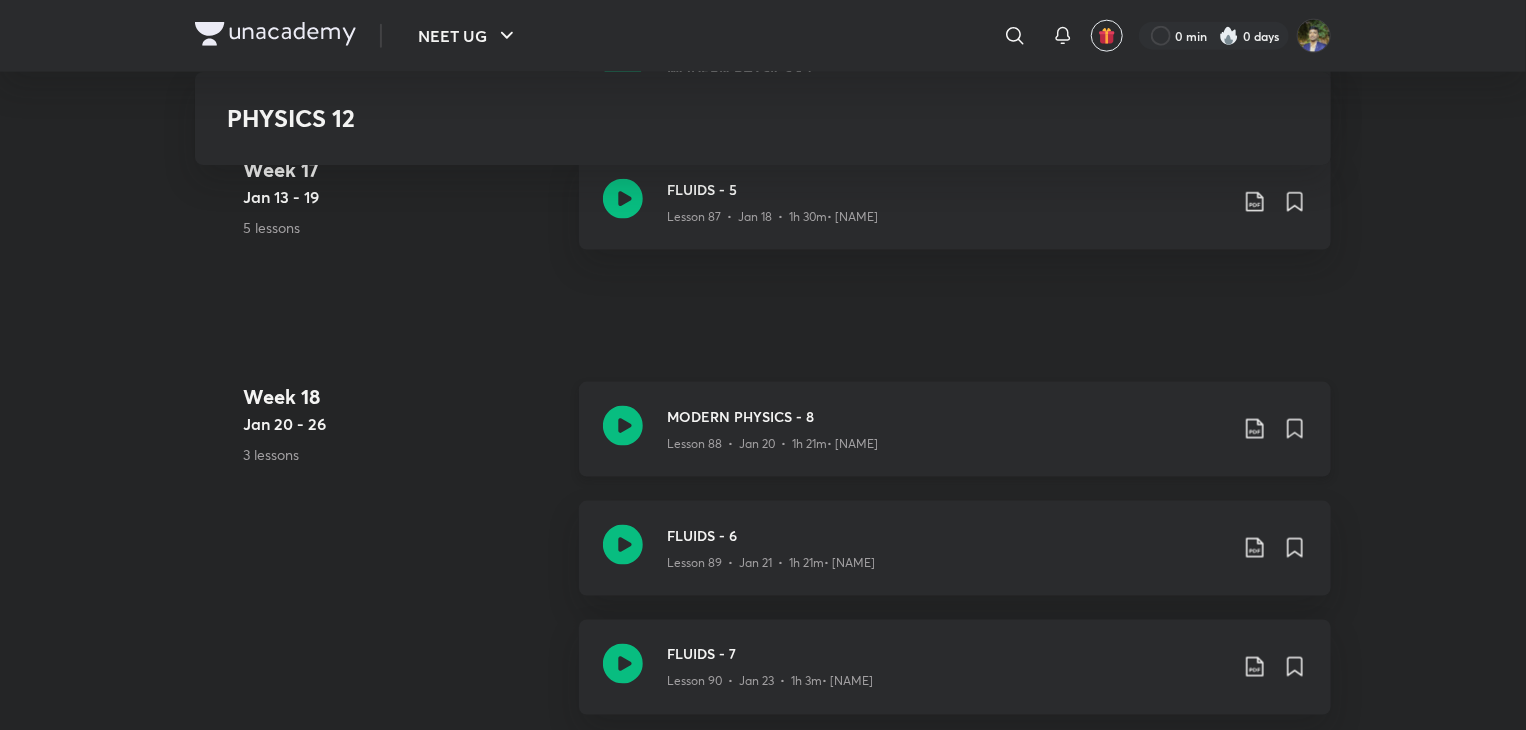 click 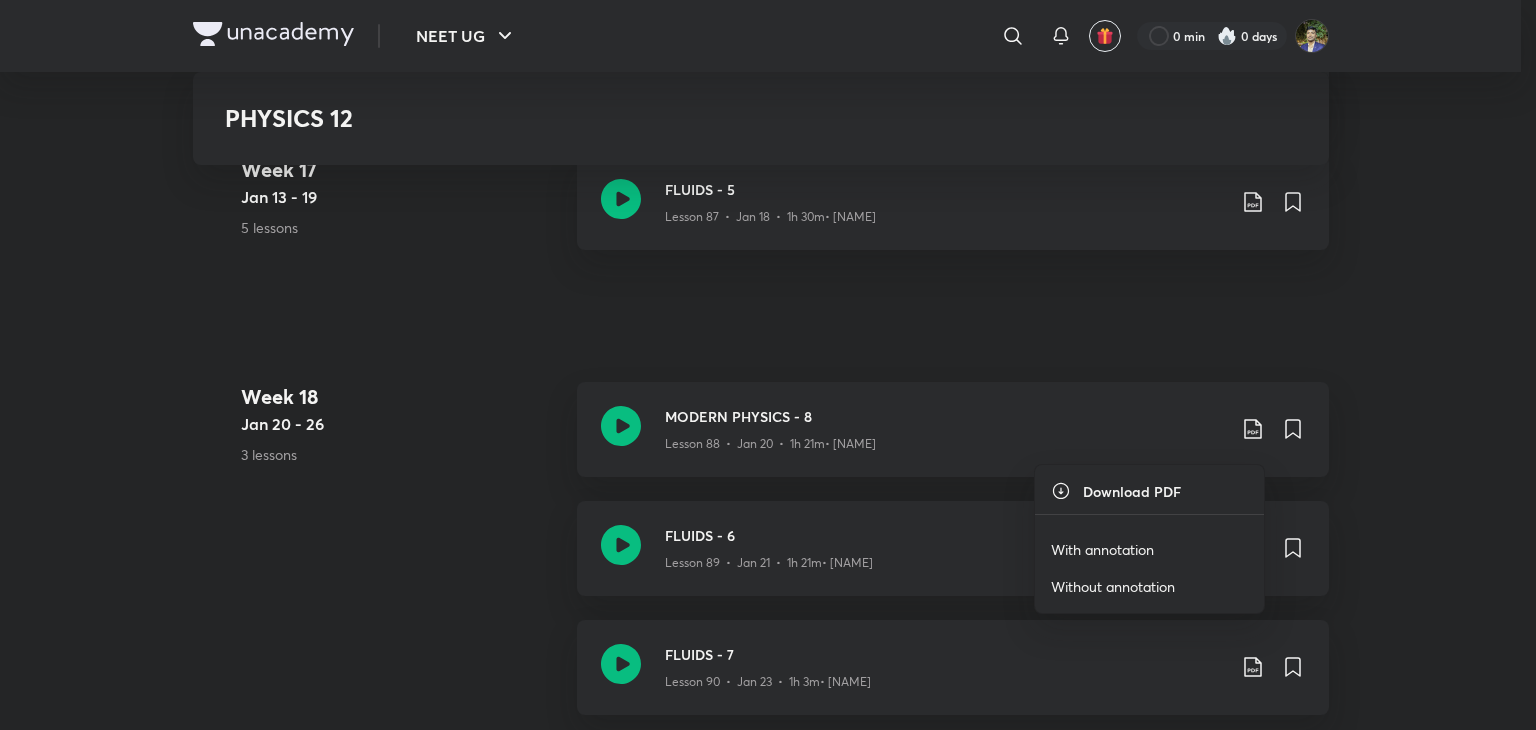 click on "With annotation" at bounding box center [1102, 549] 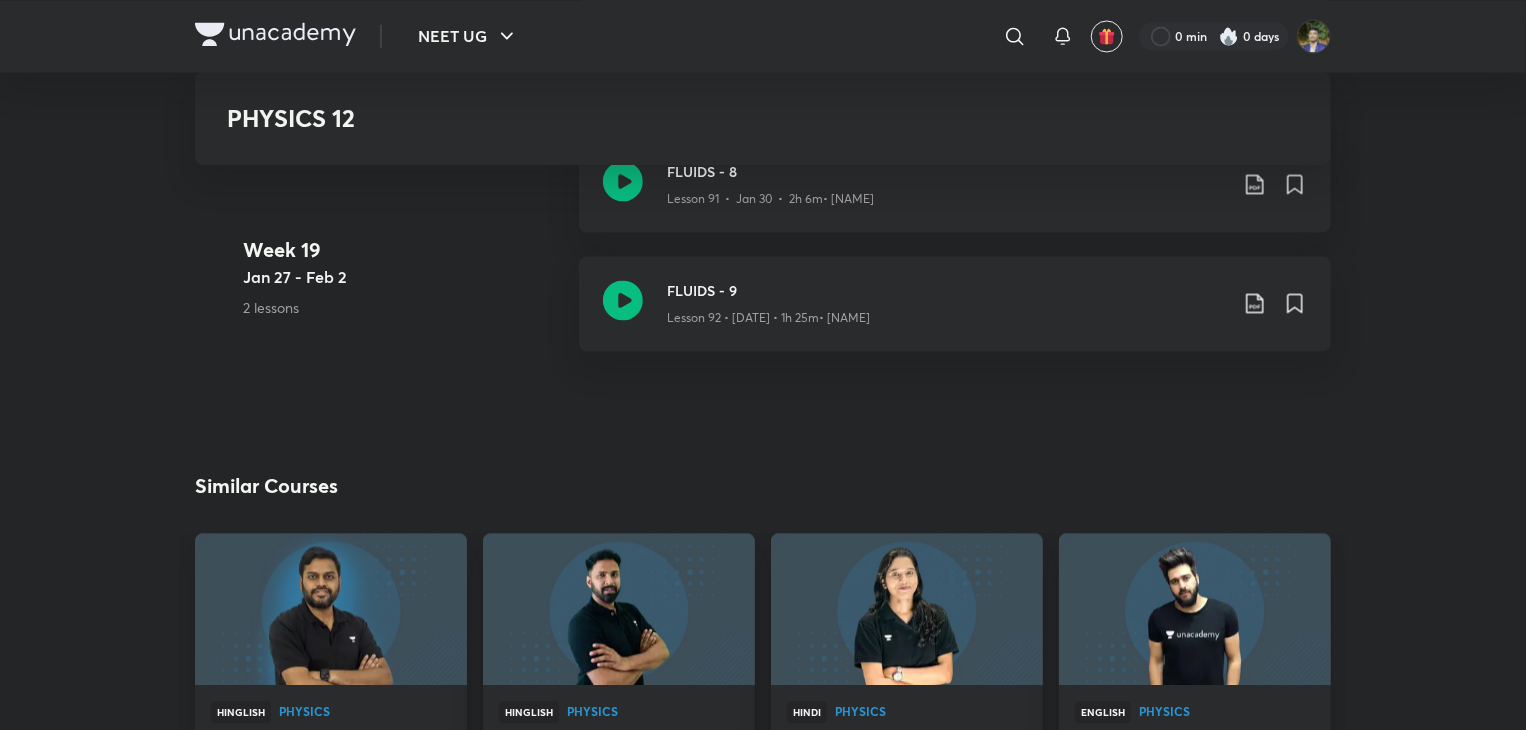 scroll, scrollTop: 13400, scrollLeft: 0, axis: vertical 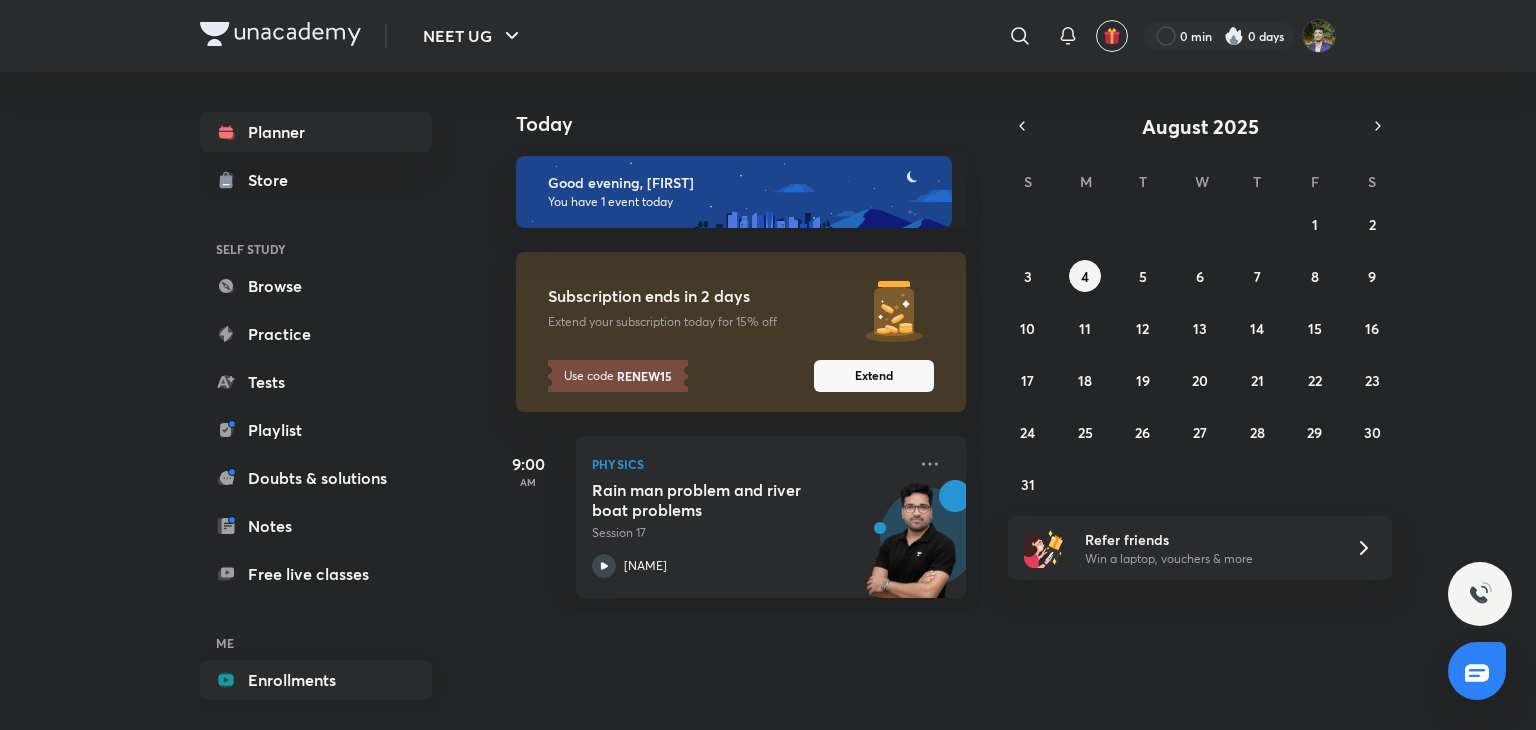 click on "Enrollments" at bounding box center (316, 680) 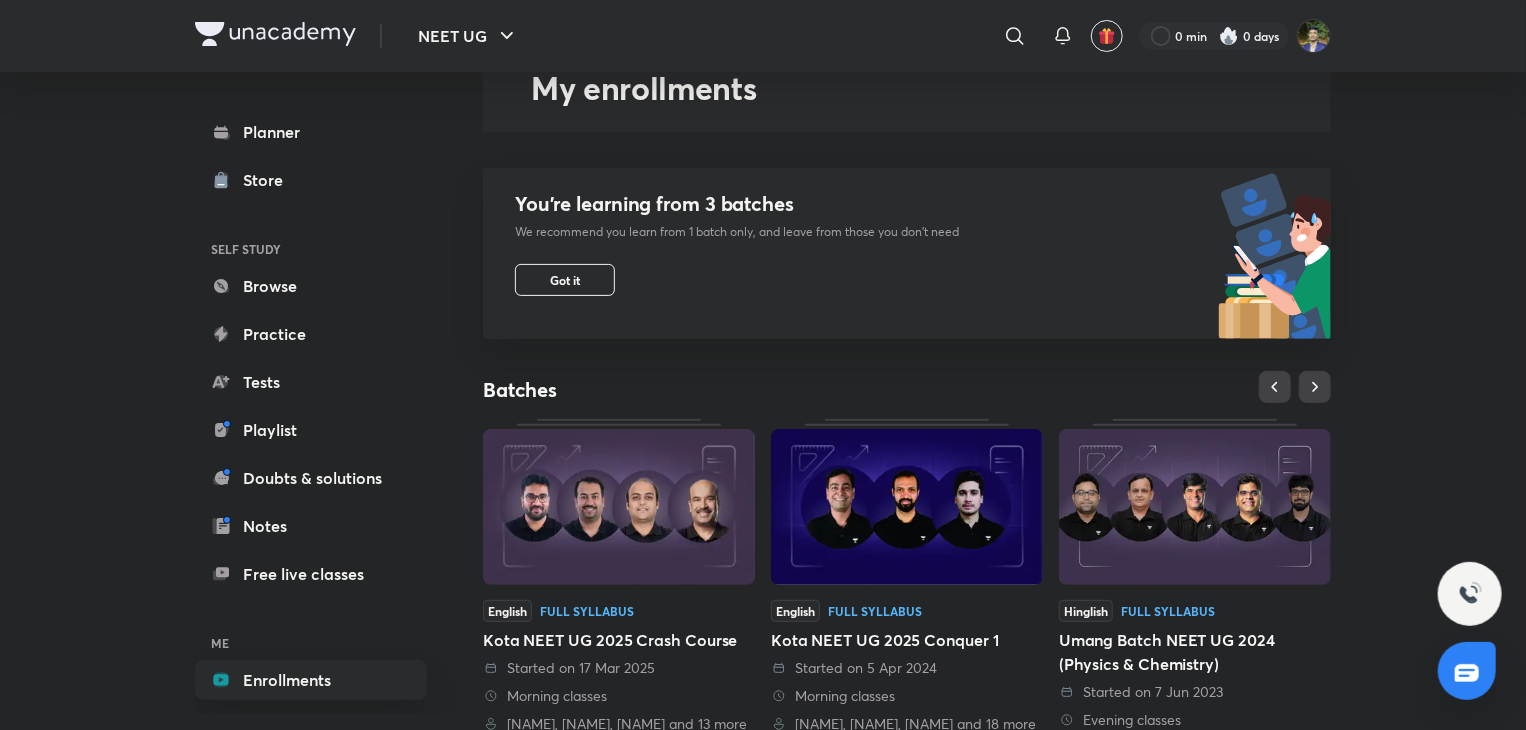 scroll, scrollTop: 0, scrollLeft: 0, axis: both 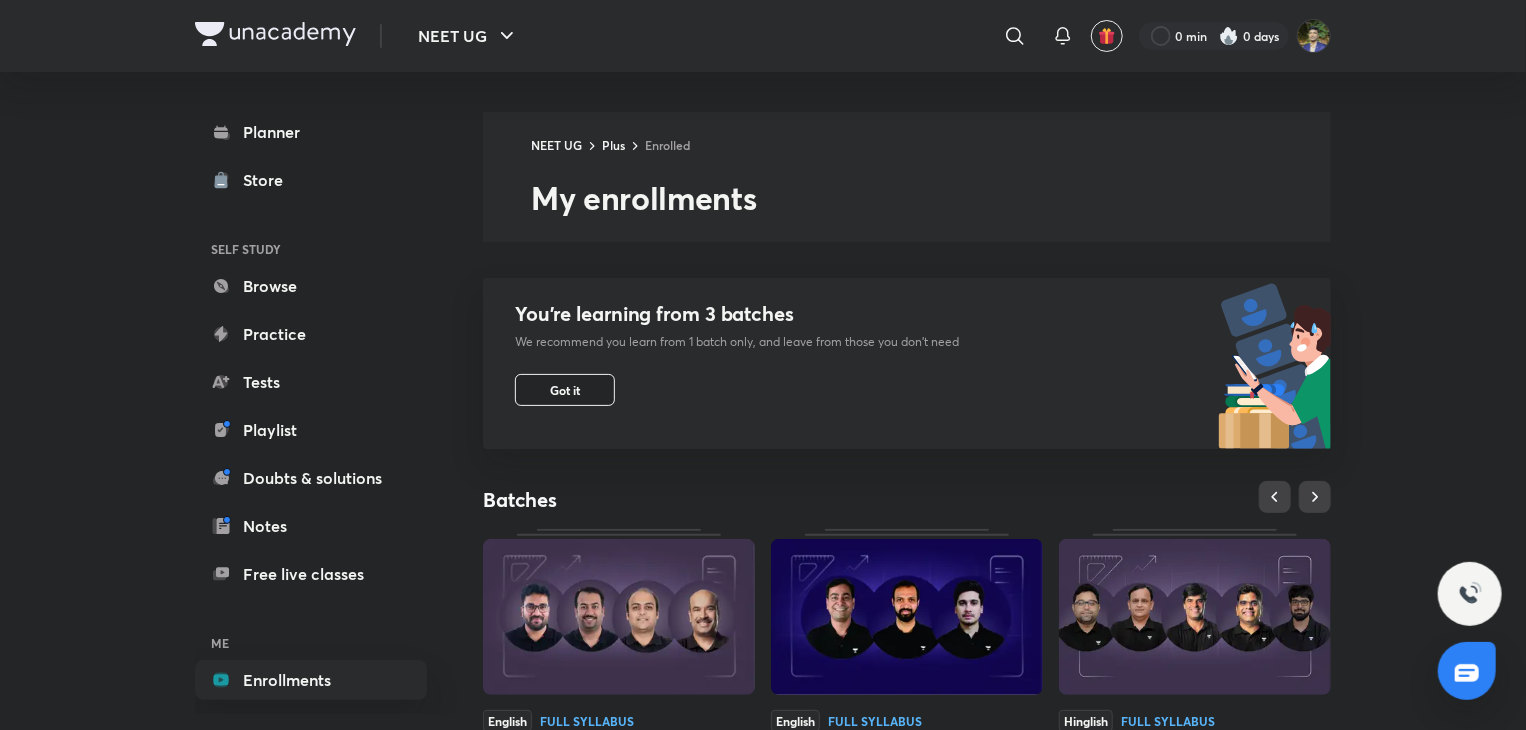 click on "Got it" at bounding box center [565, 390] 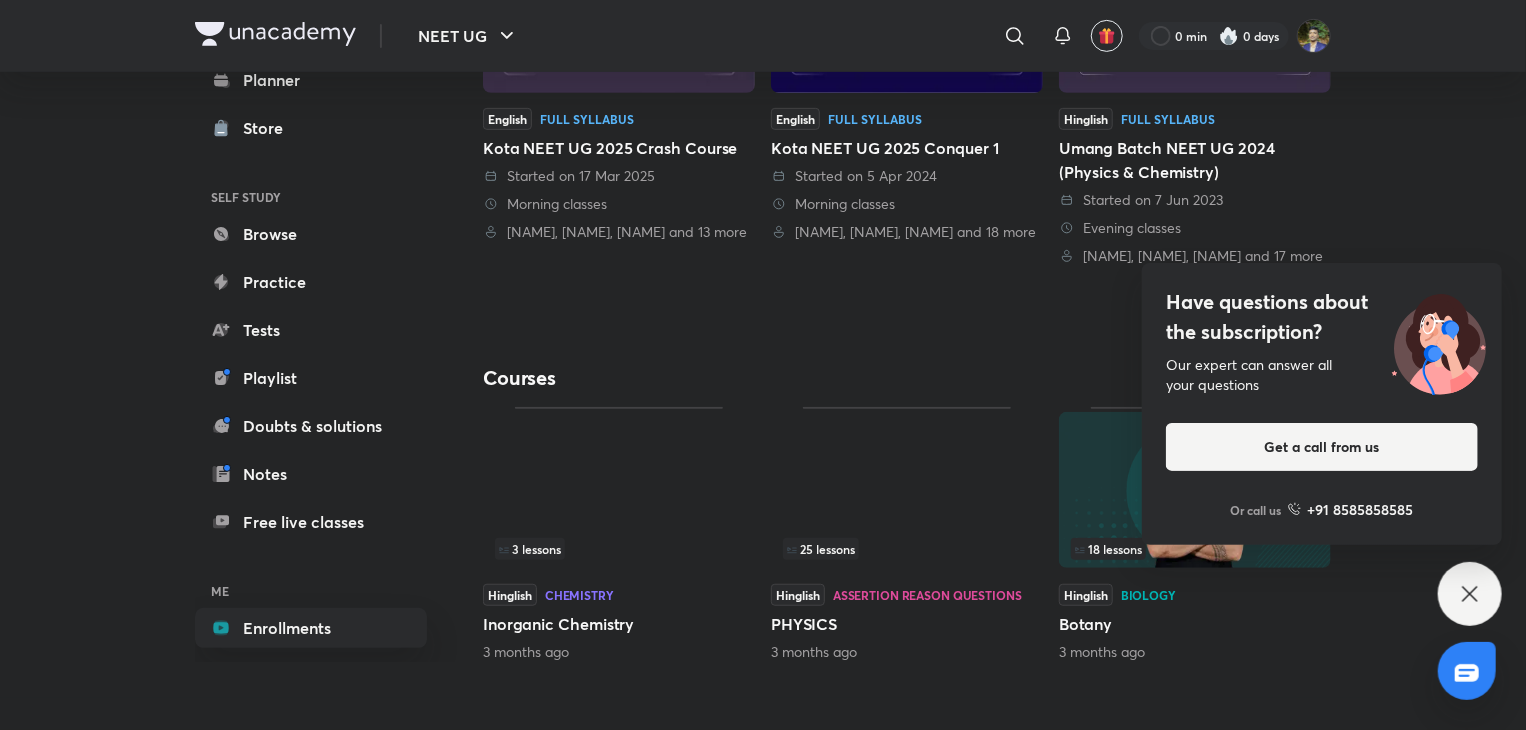 scroll, scrollTop: 418, scrollLeft: 0, axis: vertical 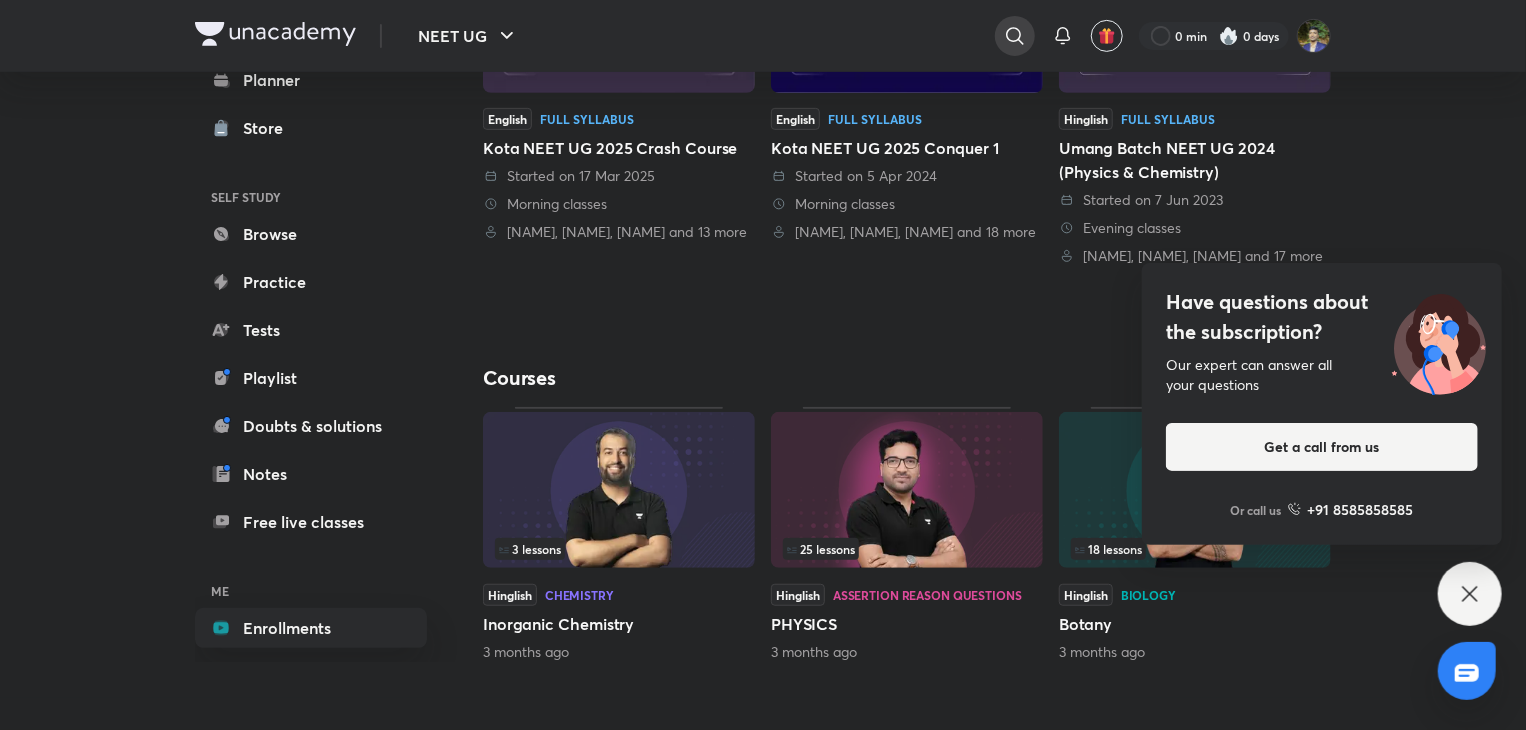 click at bounding box center (1015, 36) 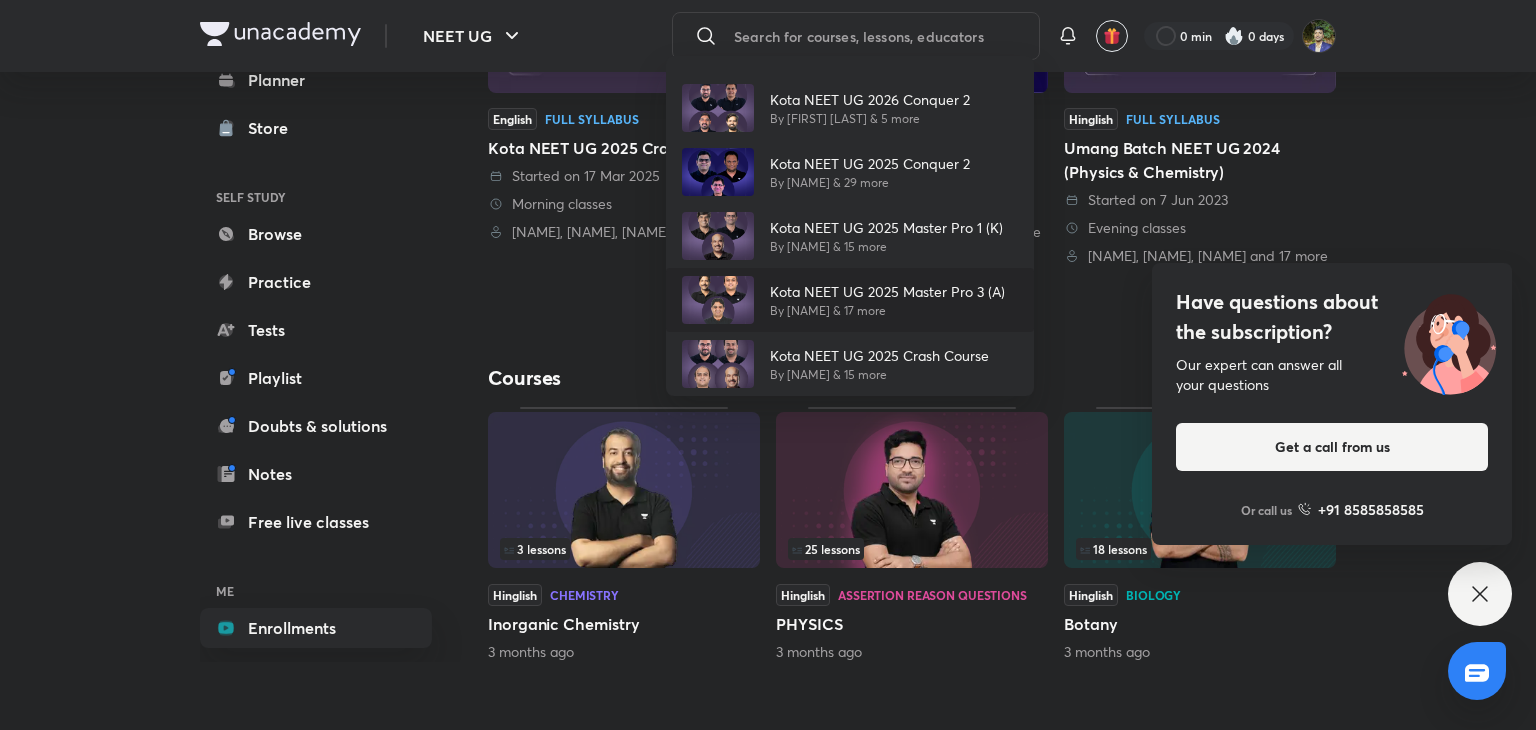 click on "By [NAME] & 17 more" at bounding box center [887, 311] 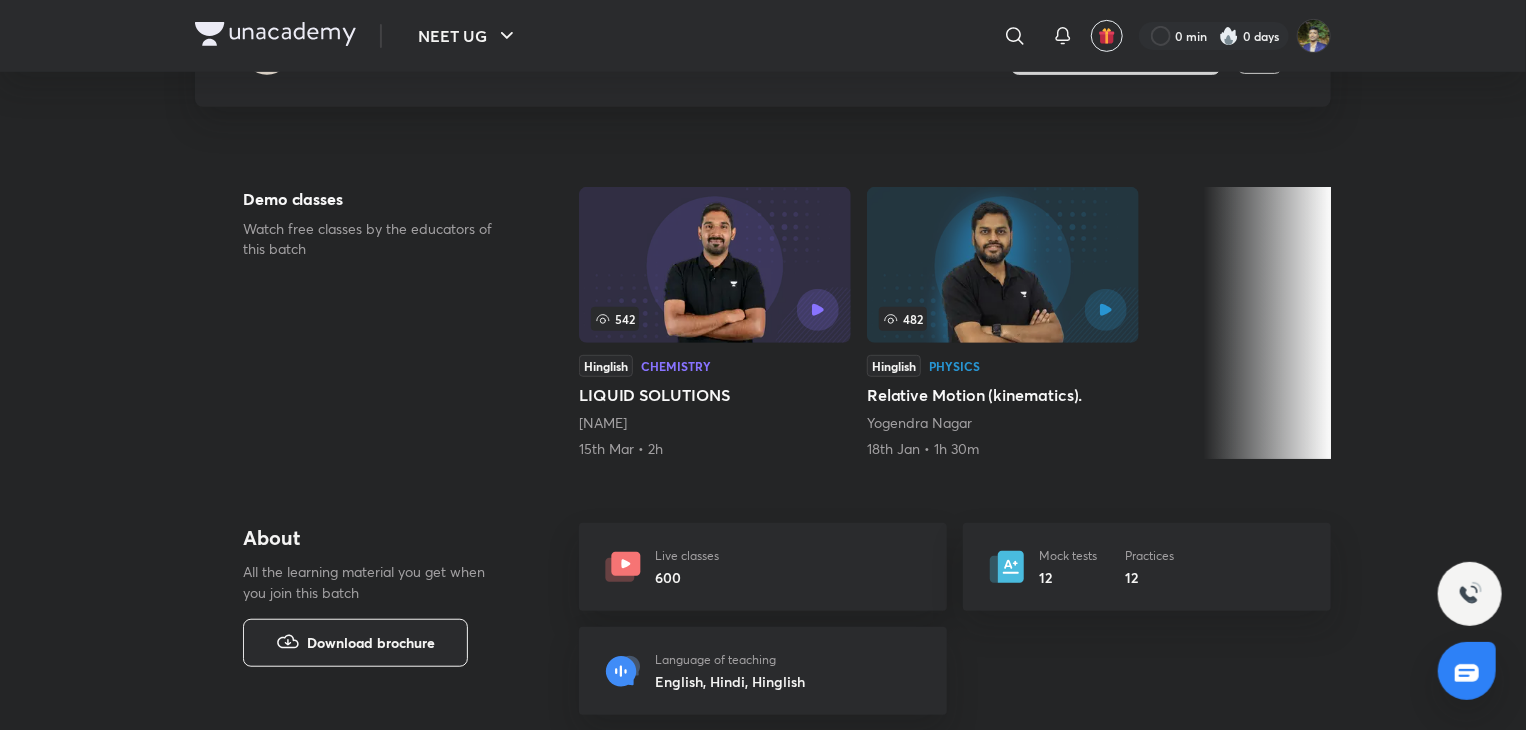scroll, scrollTop: 0, scrollLeft: 0, axis: both 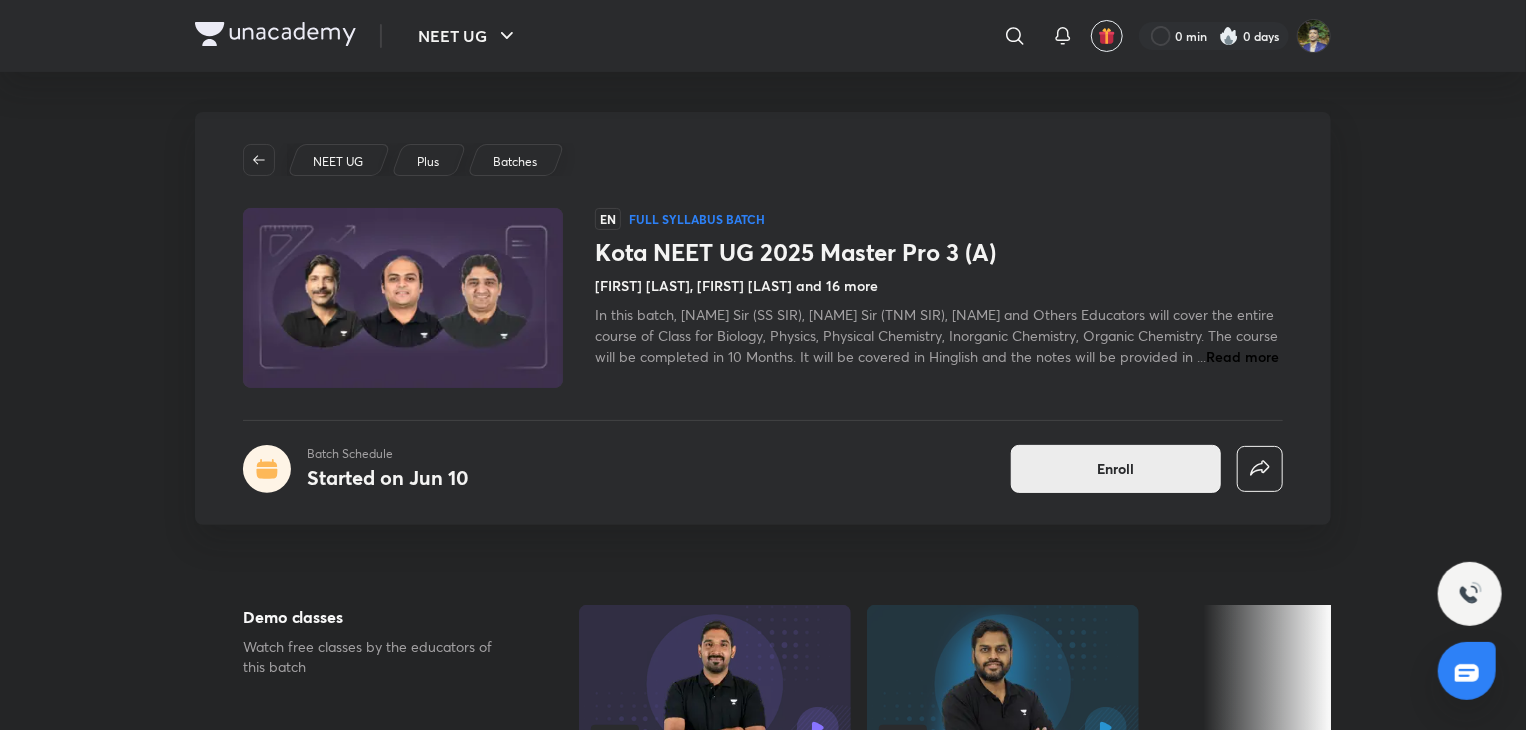 click on "Enroll" at bounding box center [1116, 469] 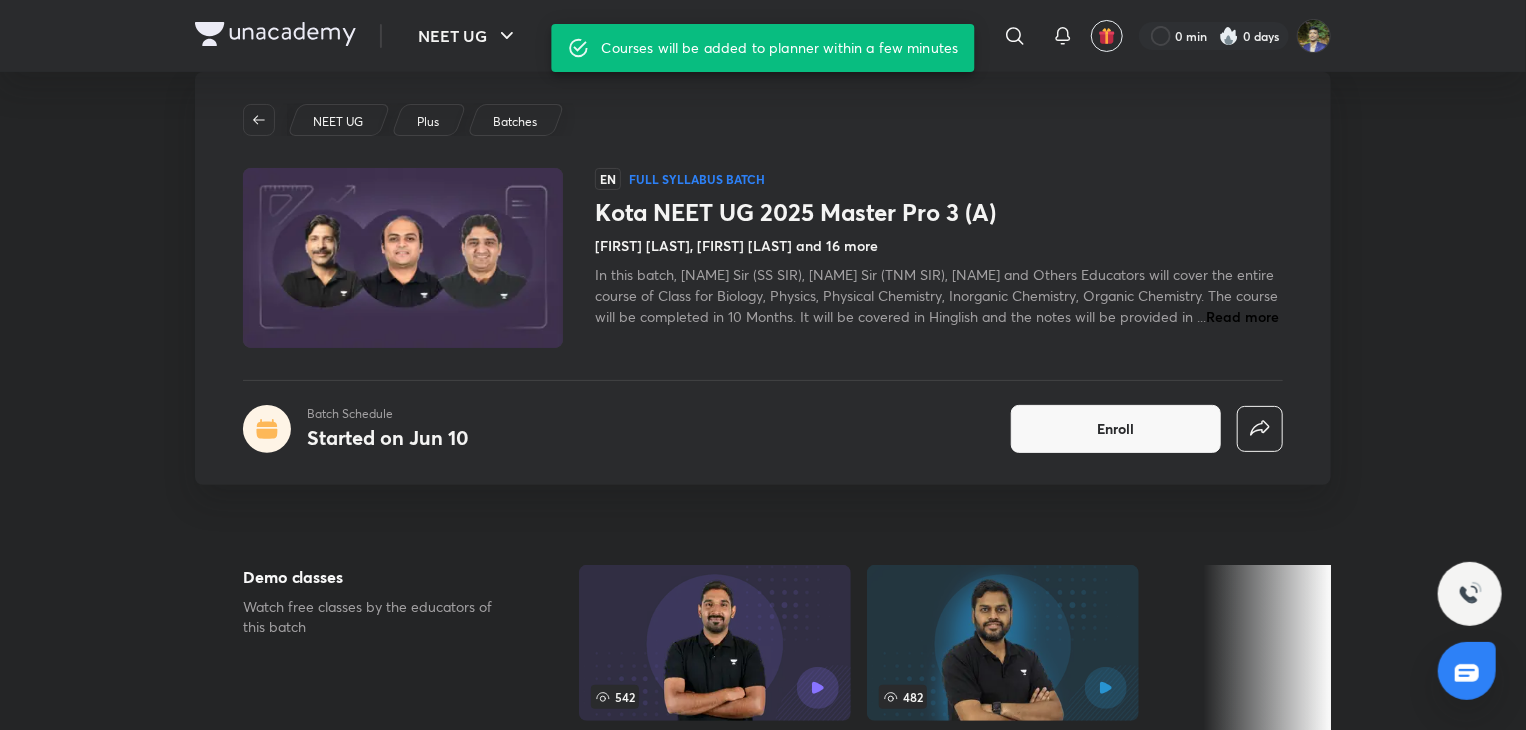 scroll, scrollTop: 100, scrollLeft: 0, axis: vertical 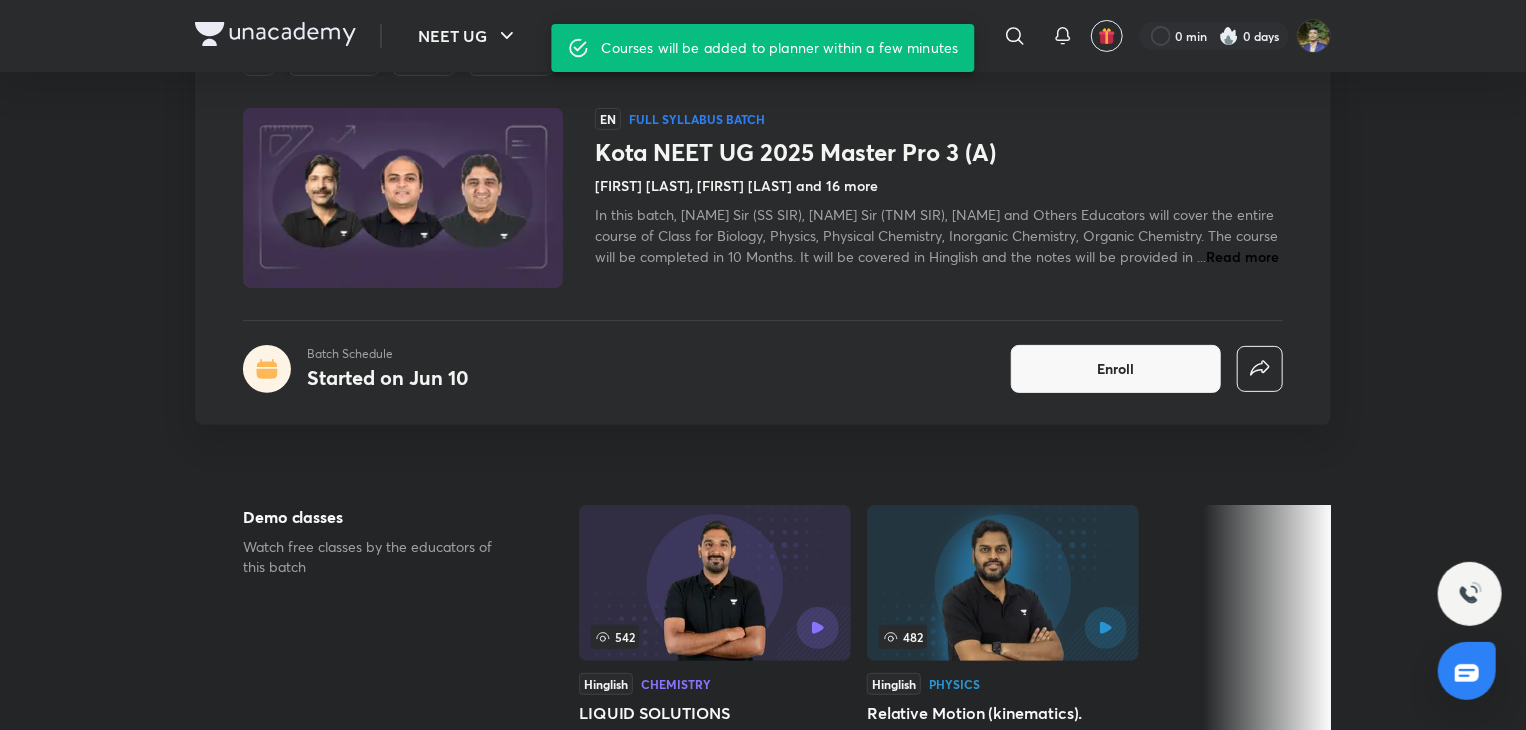 click on "Read more" at bounding box center [1242, 256] 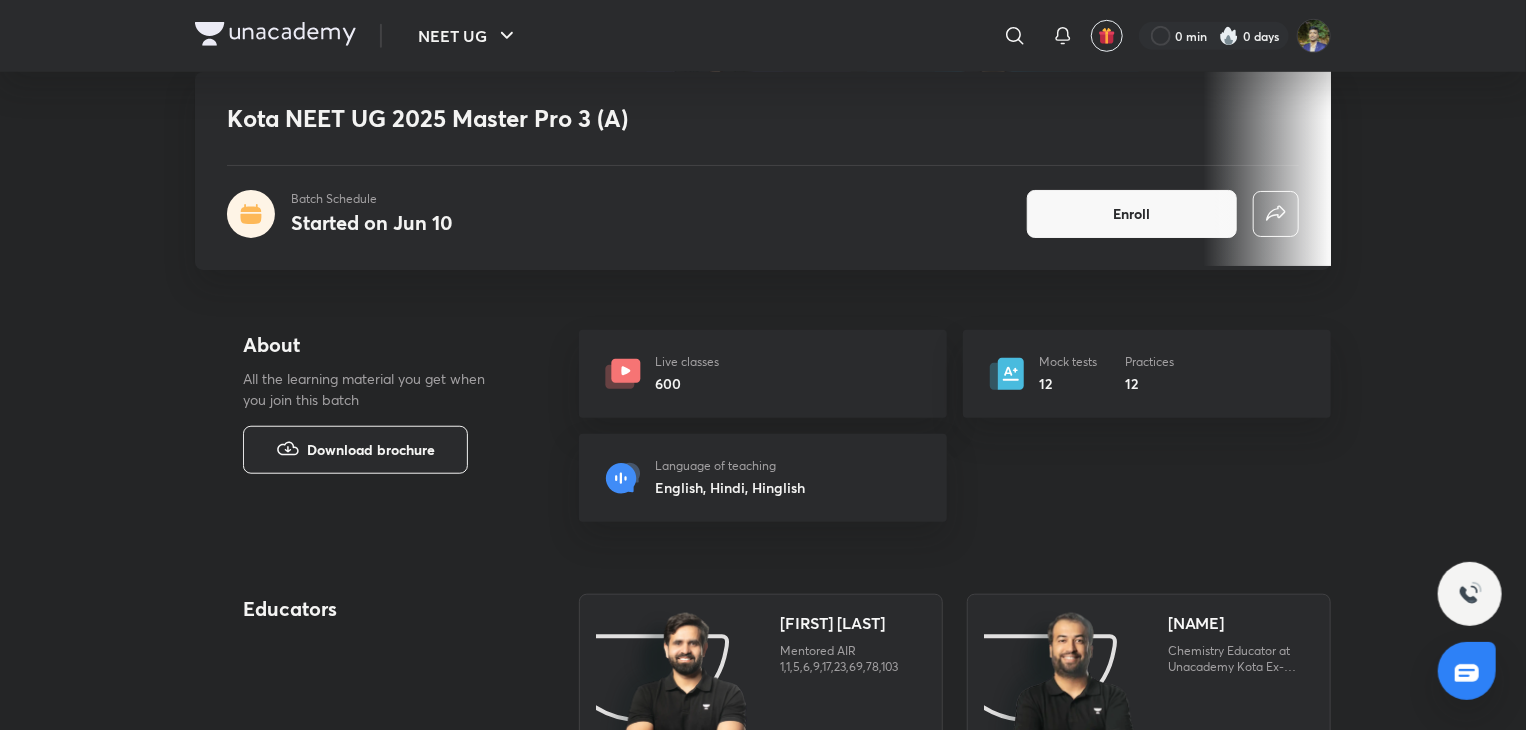 scroll, scrollTop: 600, scrollLeft: 0, axis: vertical 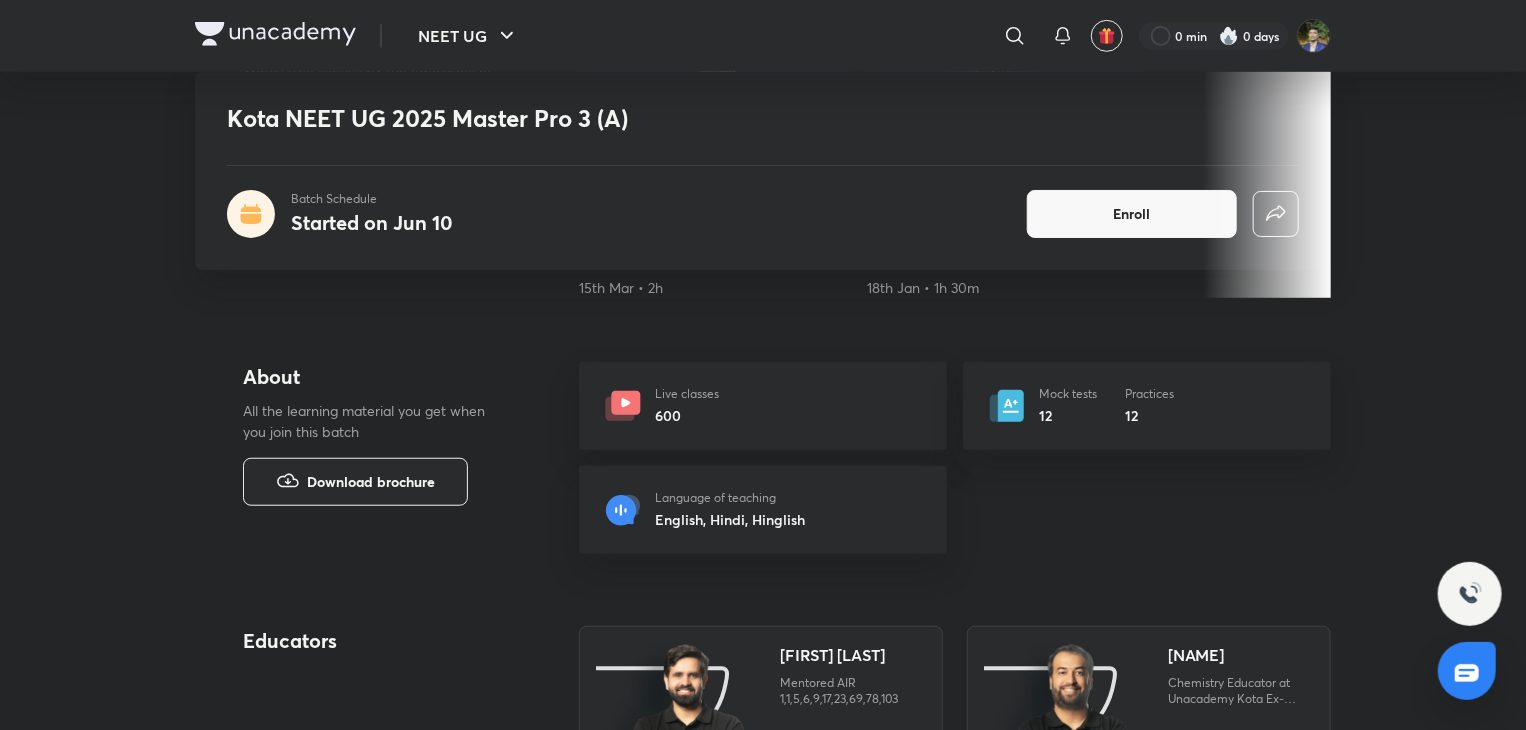 click on "600" at bounding box center [687, 415] 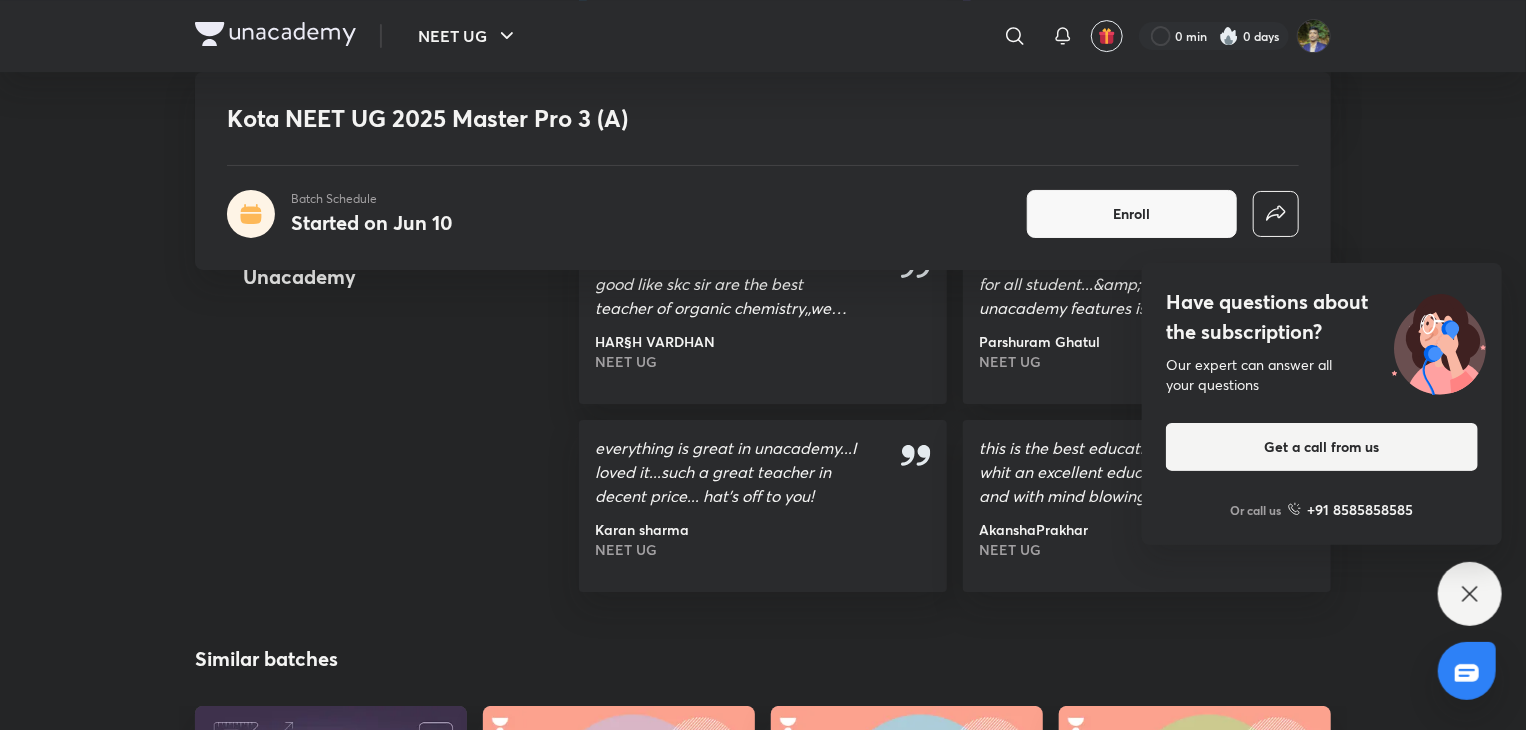 scroll, scrollTop: 2900, scrollLeft: 0, axis: vertical 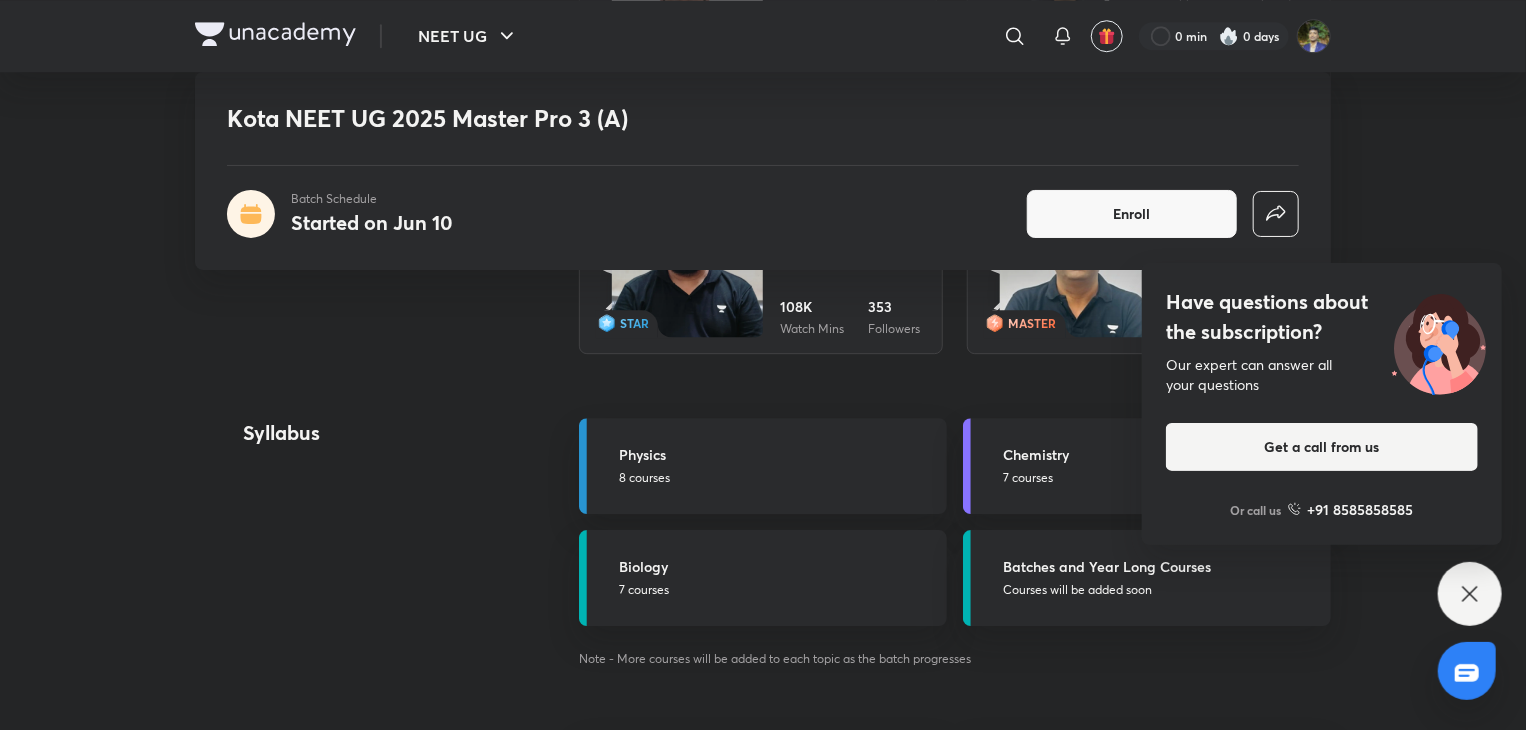 click 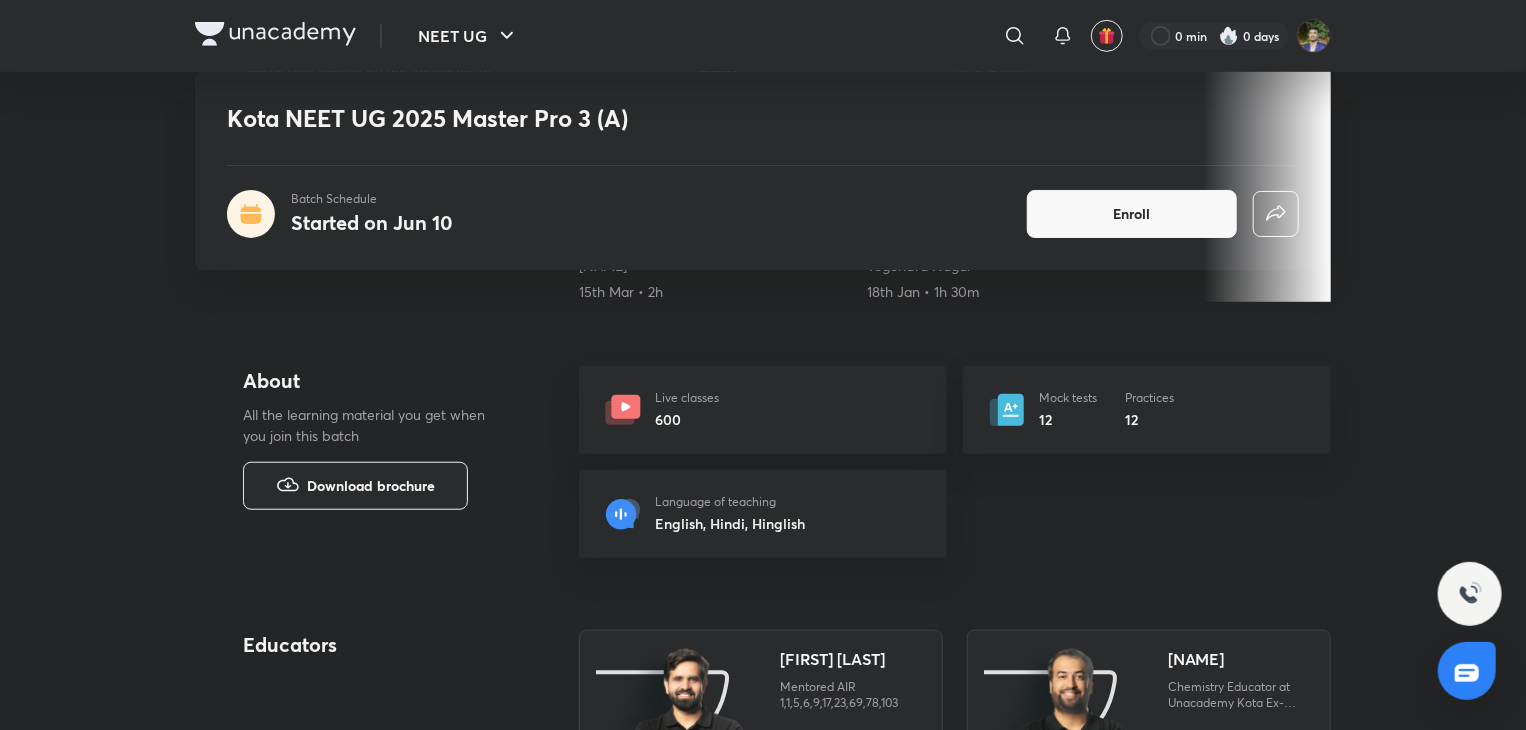 scroll, scrollTop: 600, scrollLeft: 0, axis: vertical 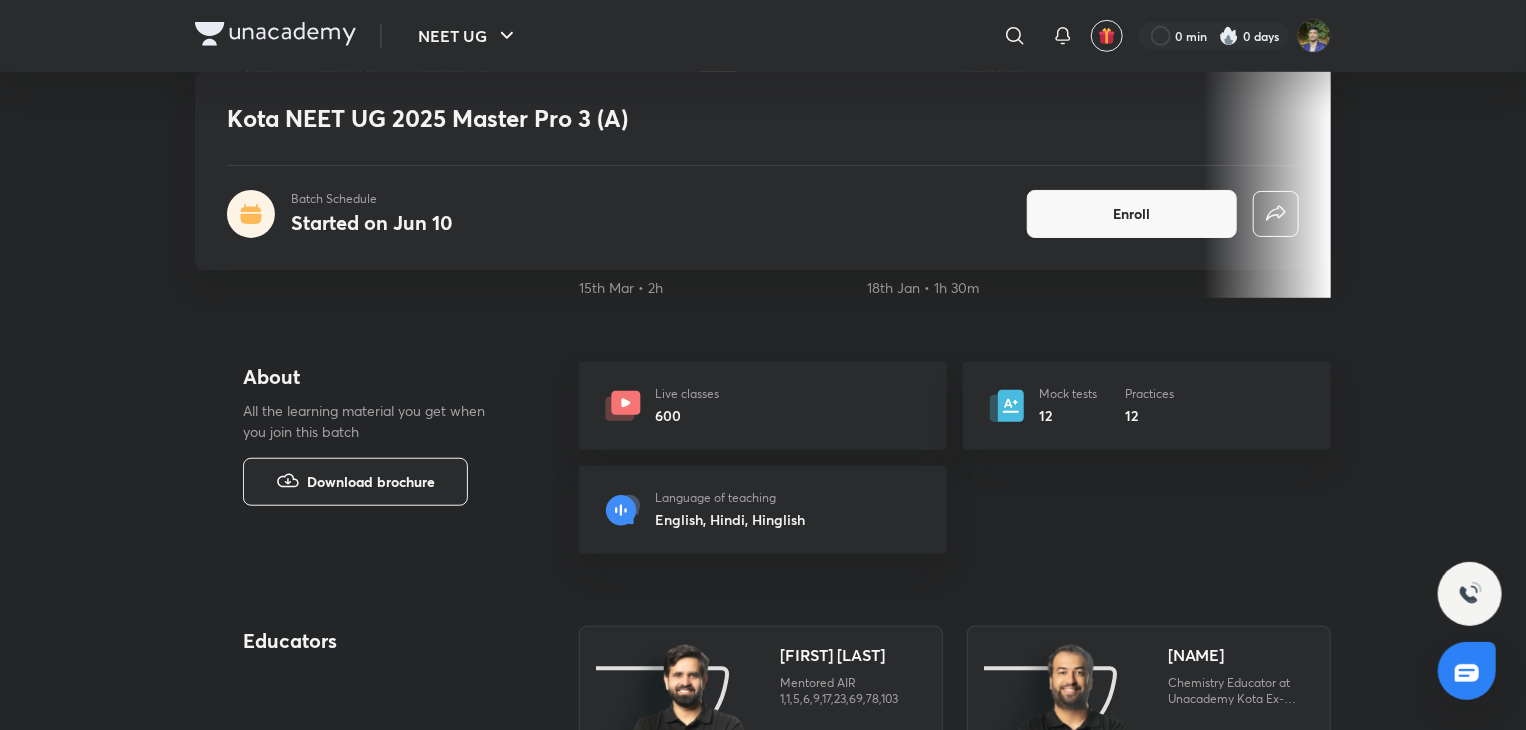 click on "Live classes 600" at bounding box center [763, 406] 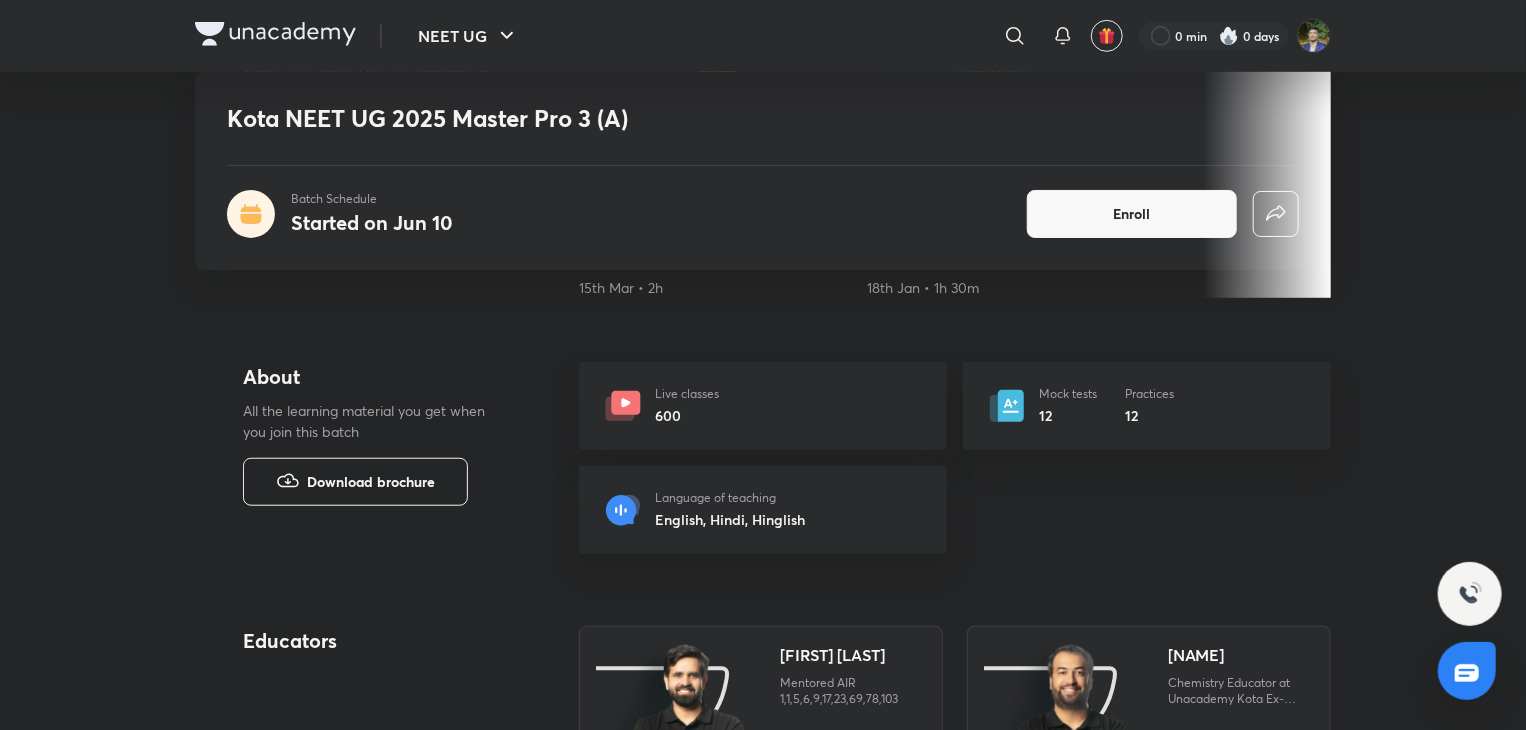 click 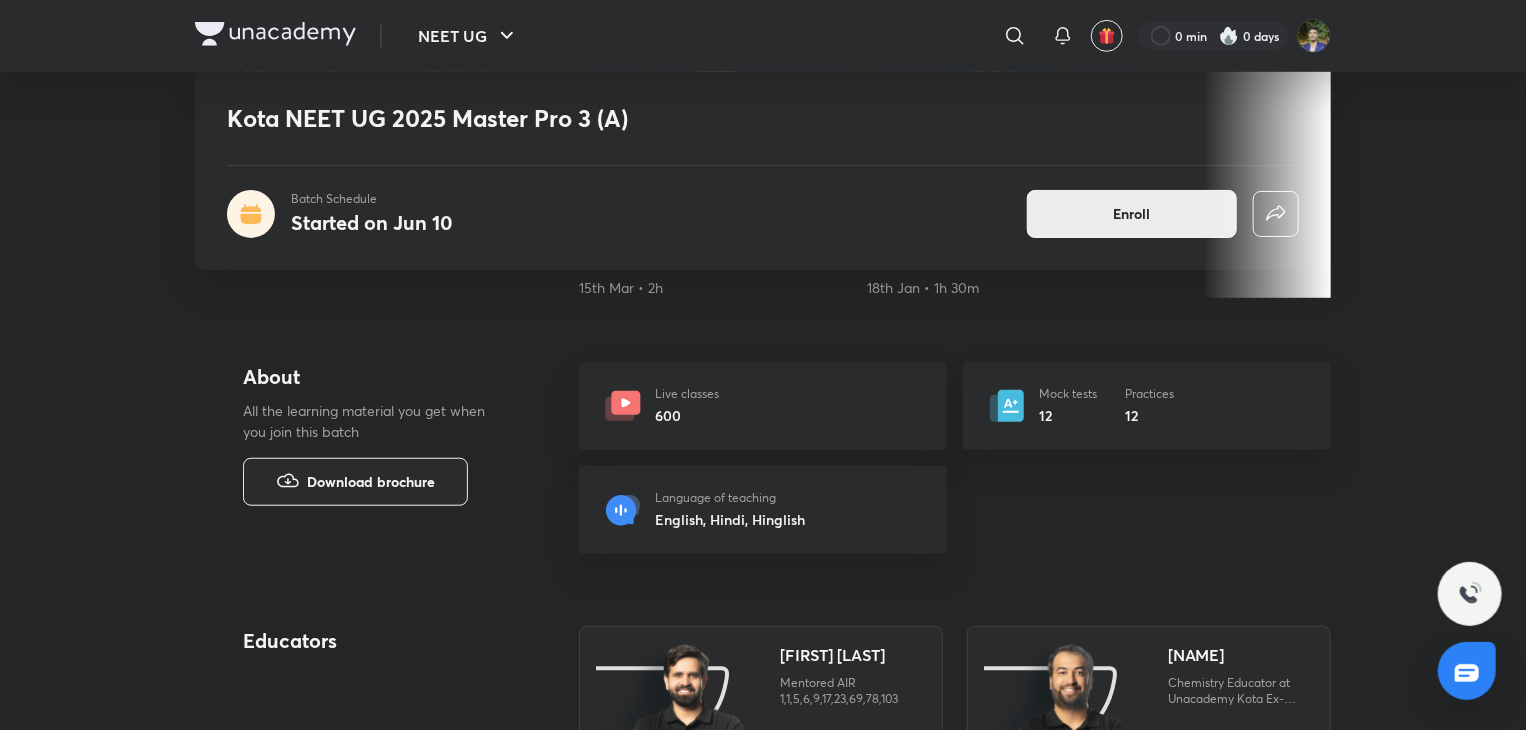 click on "Enroll" at bounding box center (1132, 214) 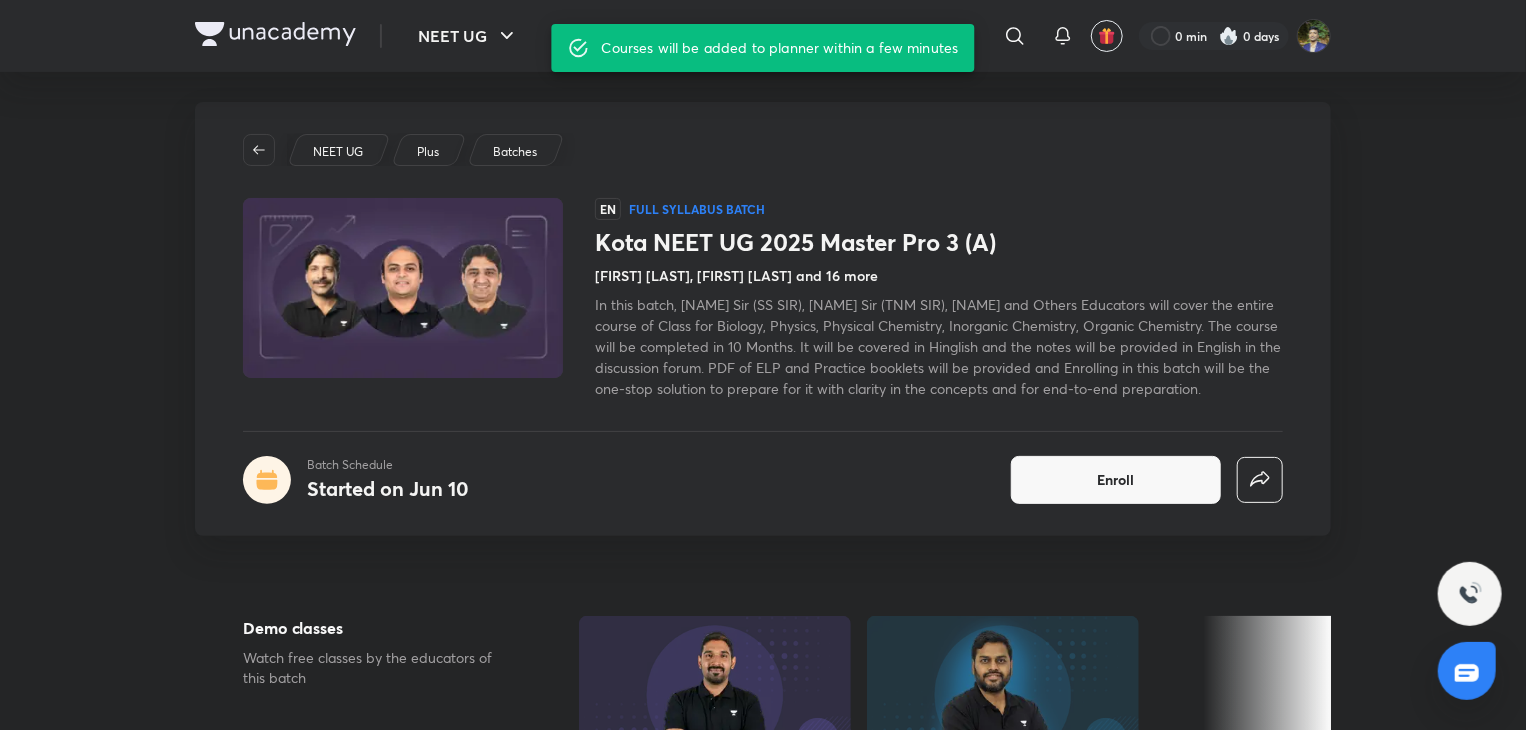 scroll, scrollTop: 0, scrollLeft: 0, axis: both 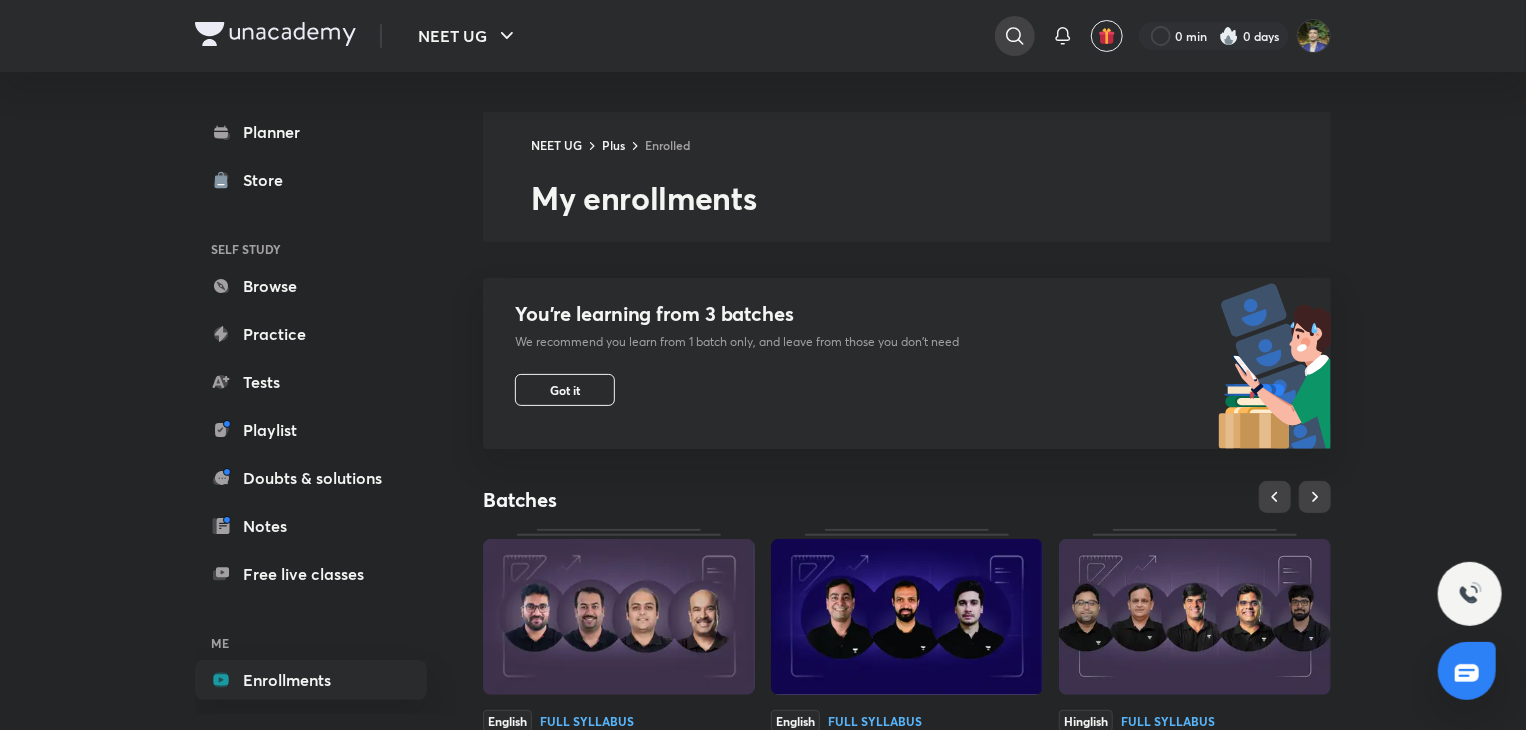 click 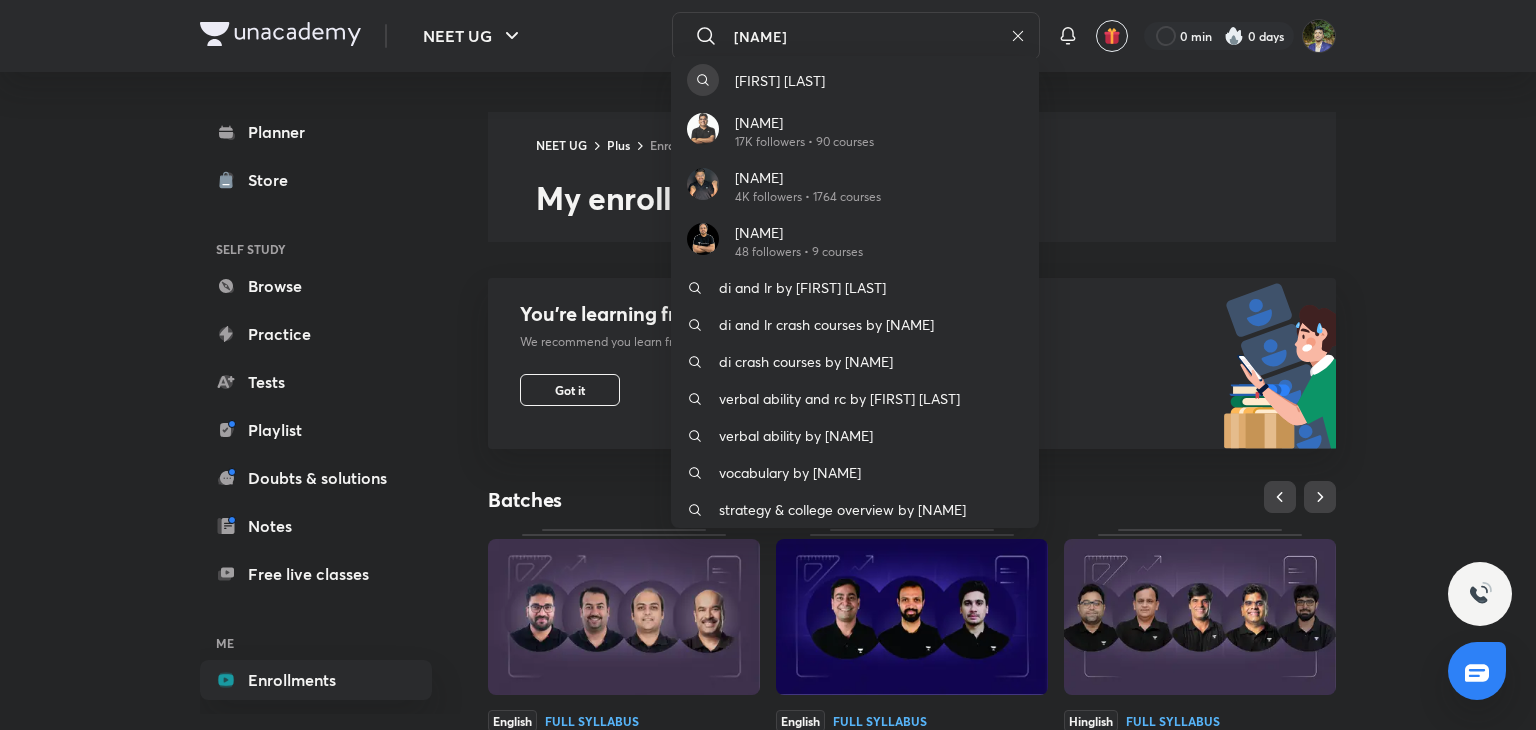 type on "[NAME]" 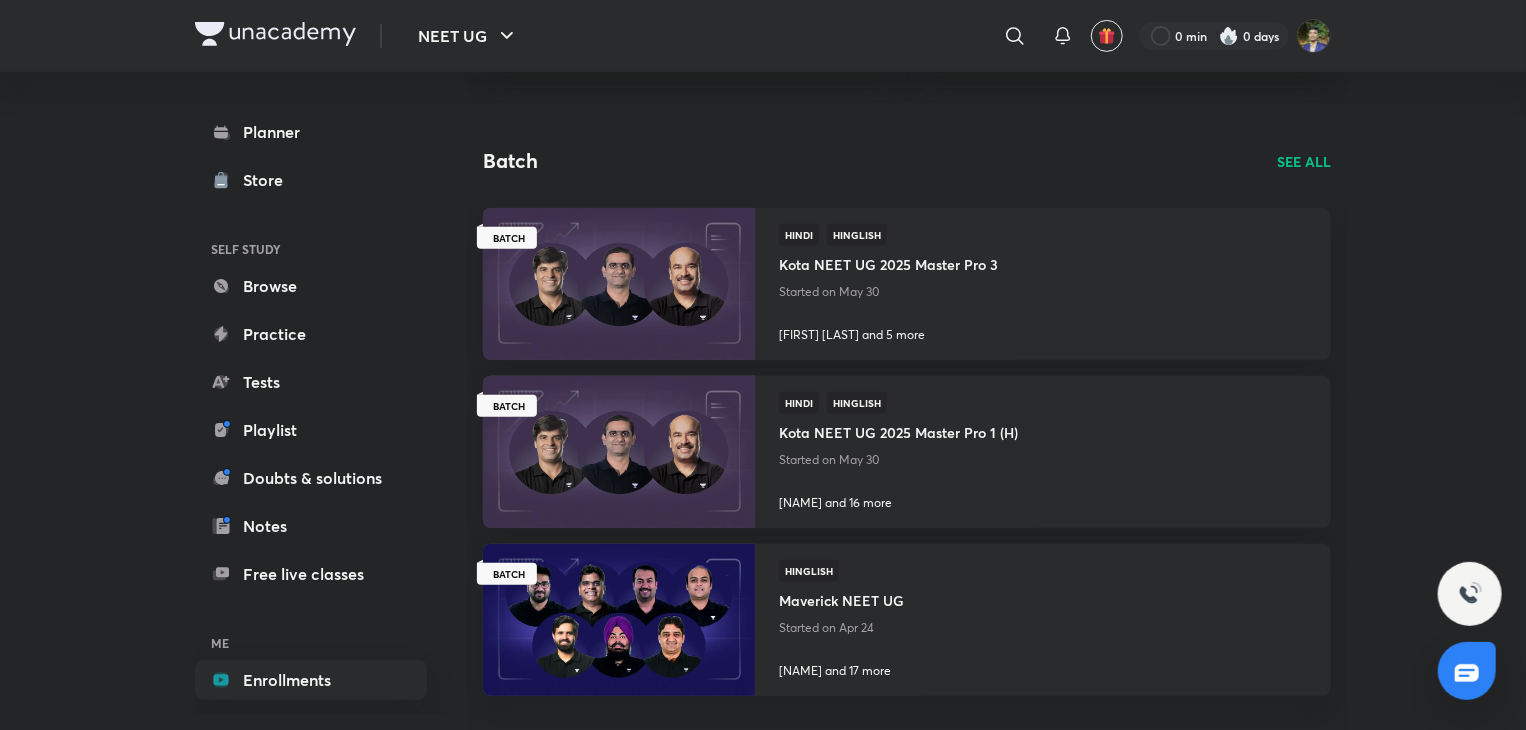 scroll, scrollTop: 400, scrollLeft: 0, axis: vertical 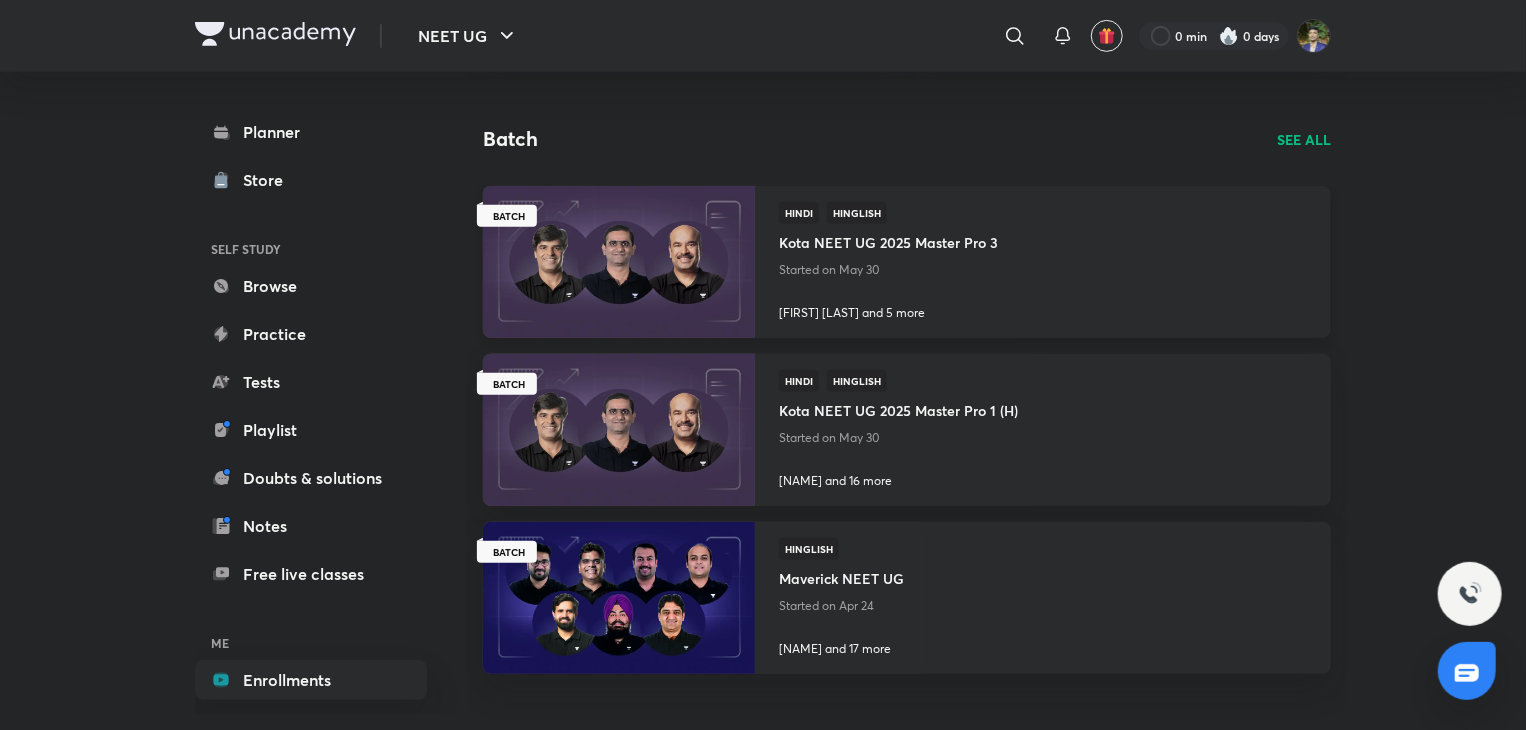click on "Started on May 30" at bounding box center (888, 270) 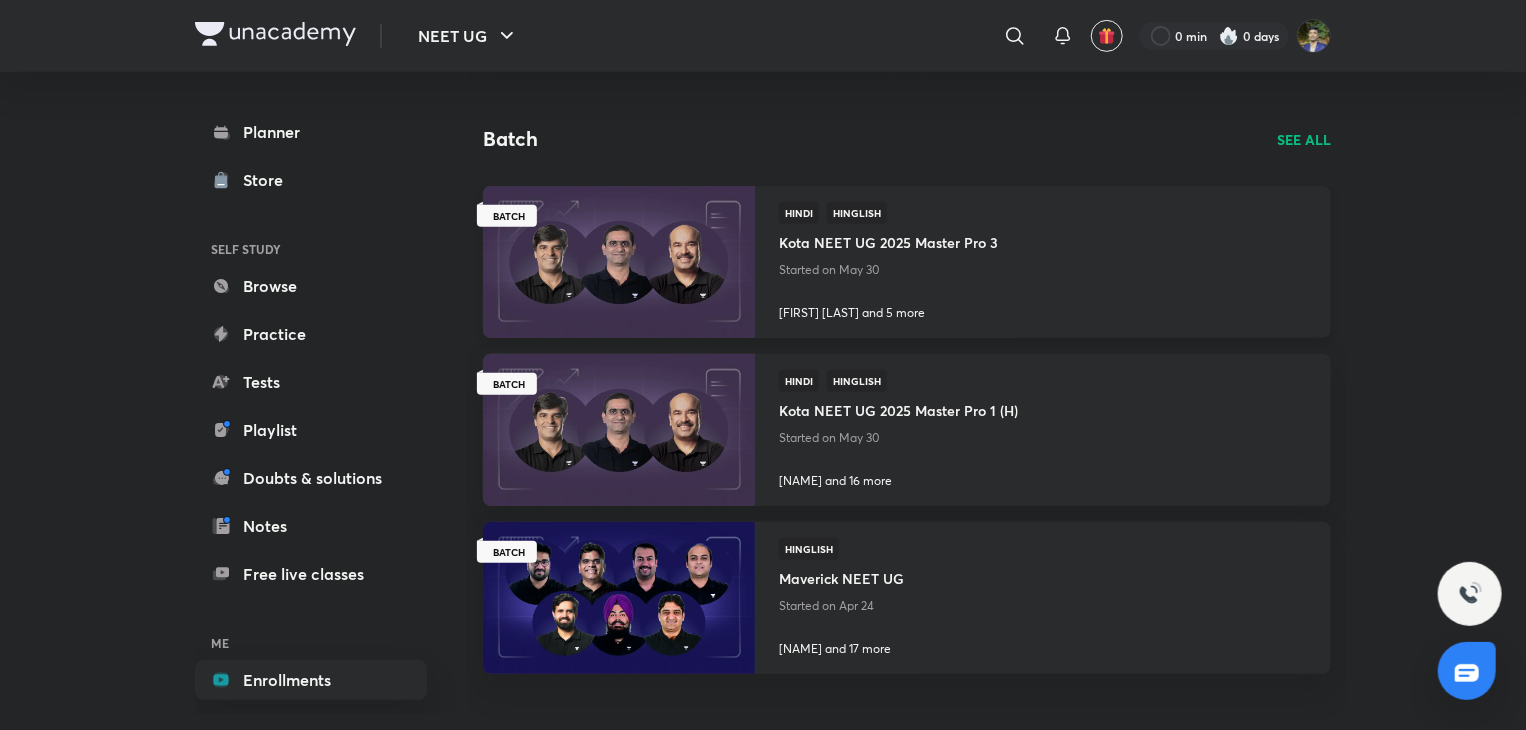 click at bounding box center [618, 261] 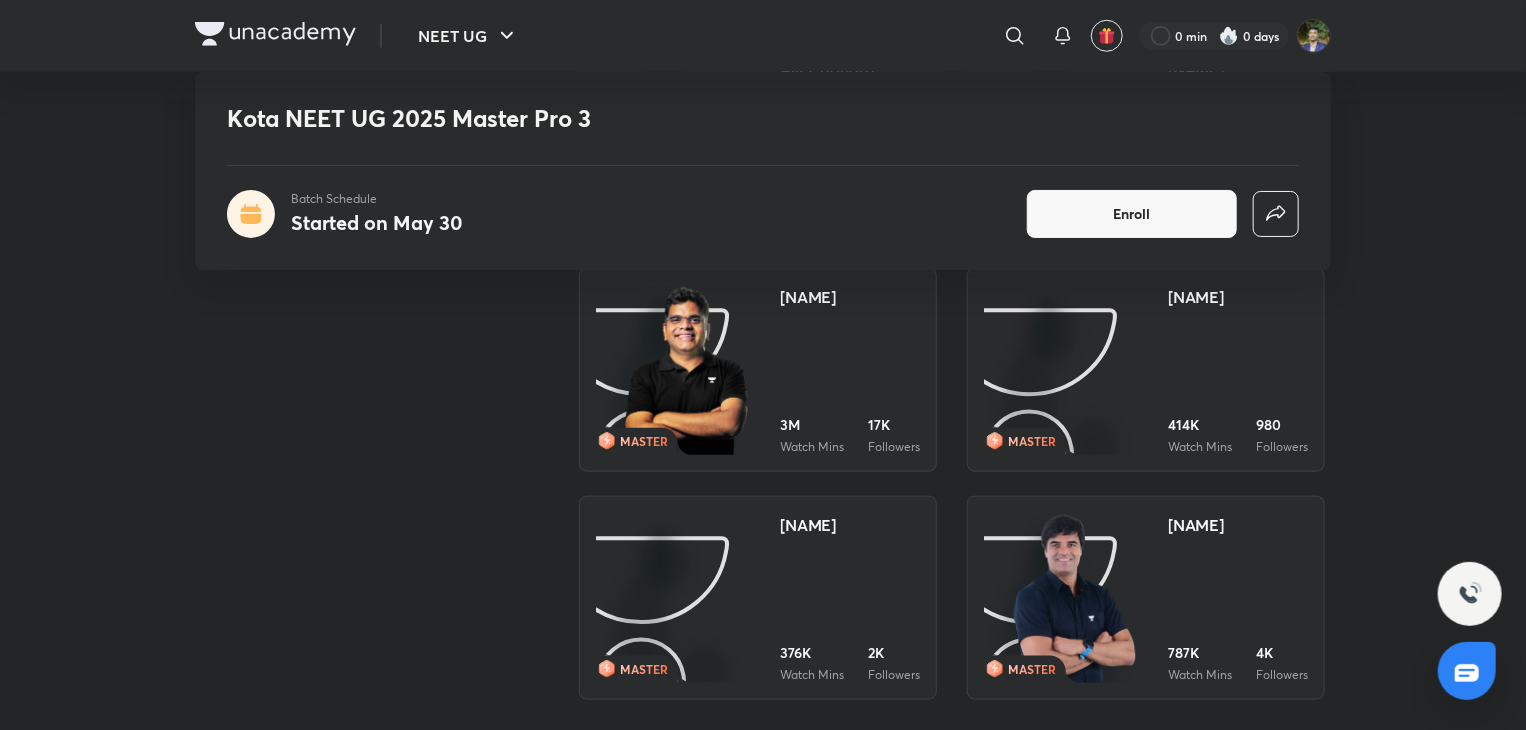 scroll, scrollTop: 800, scrollLeft: 0, axis: vertical 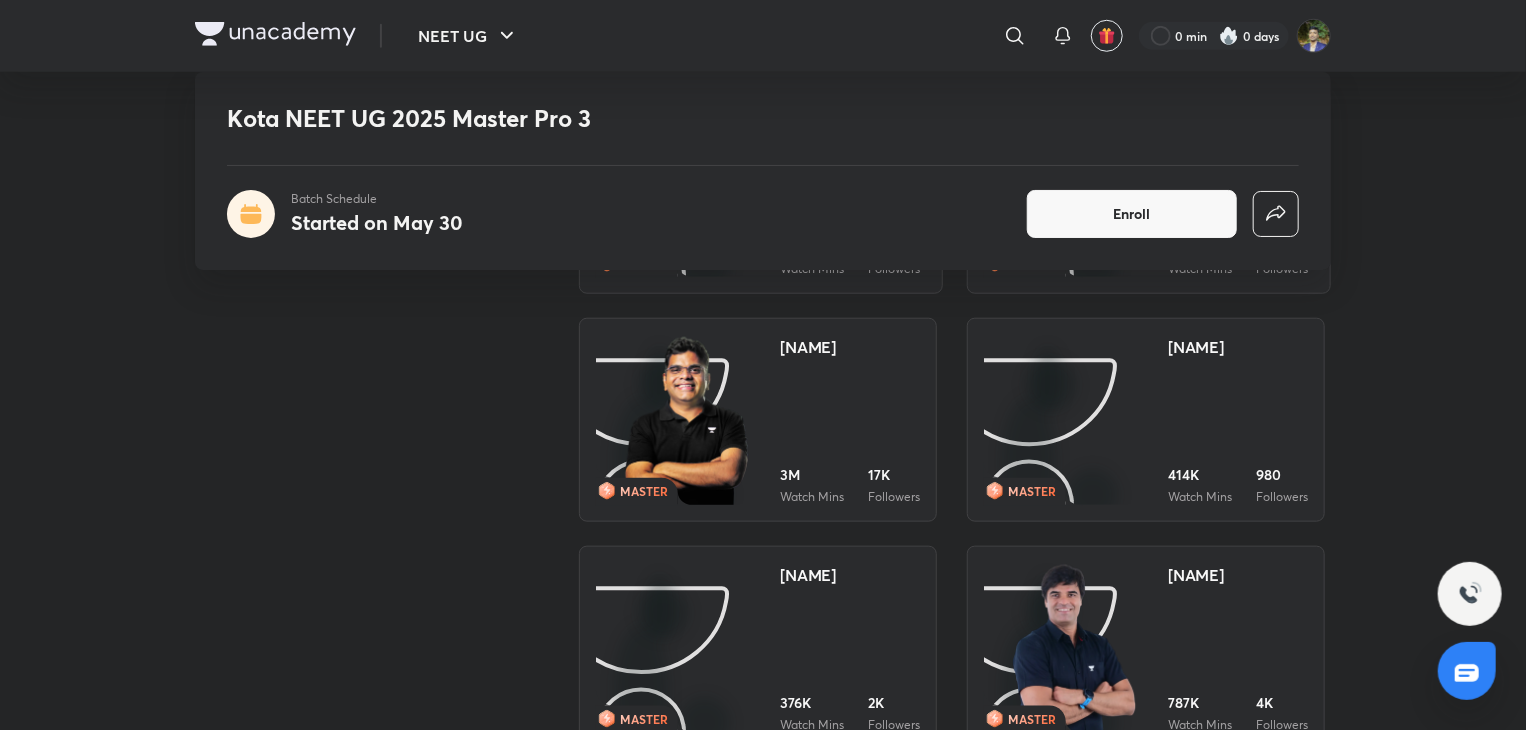 click at bounding box center (686, 421) 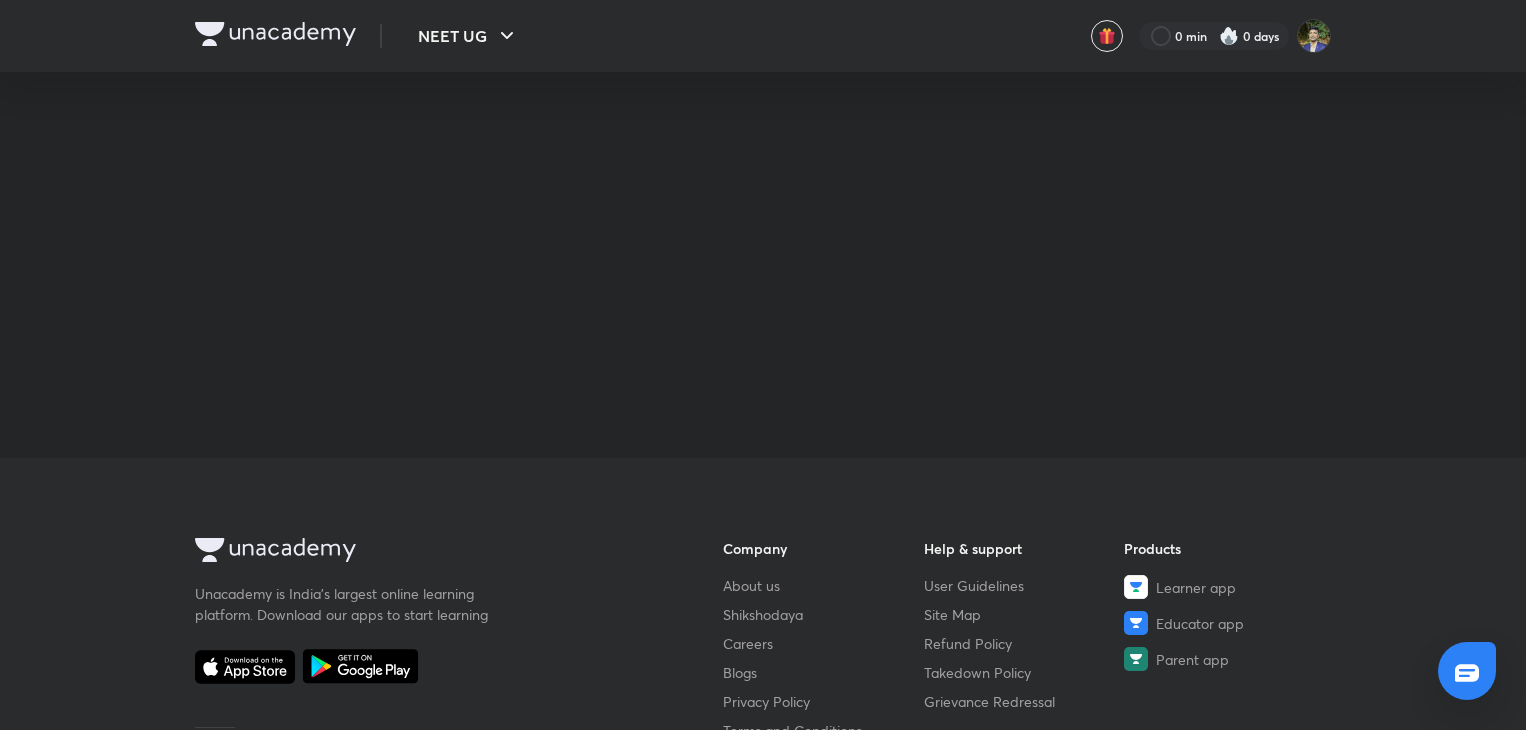 scroll, scrollTop: 0, scrollLeft: 0, axis: both 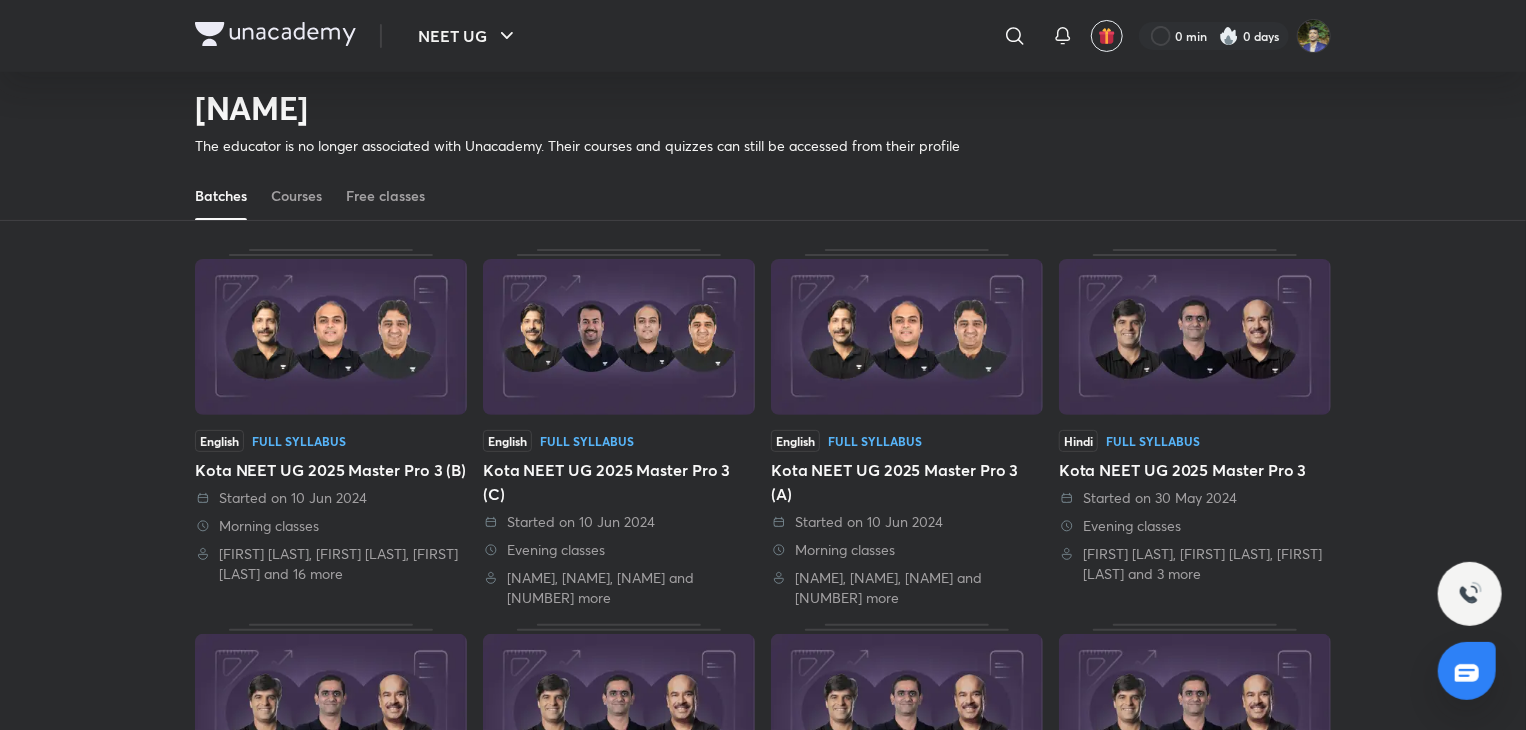 click at bounding box center (907, 337) 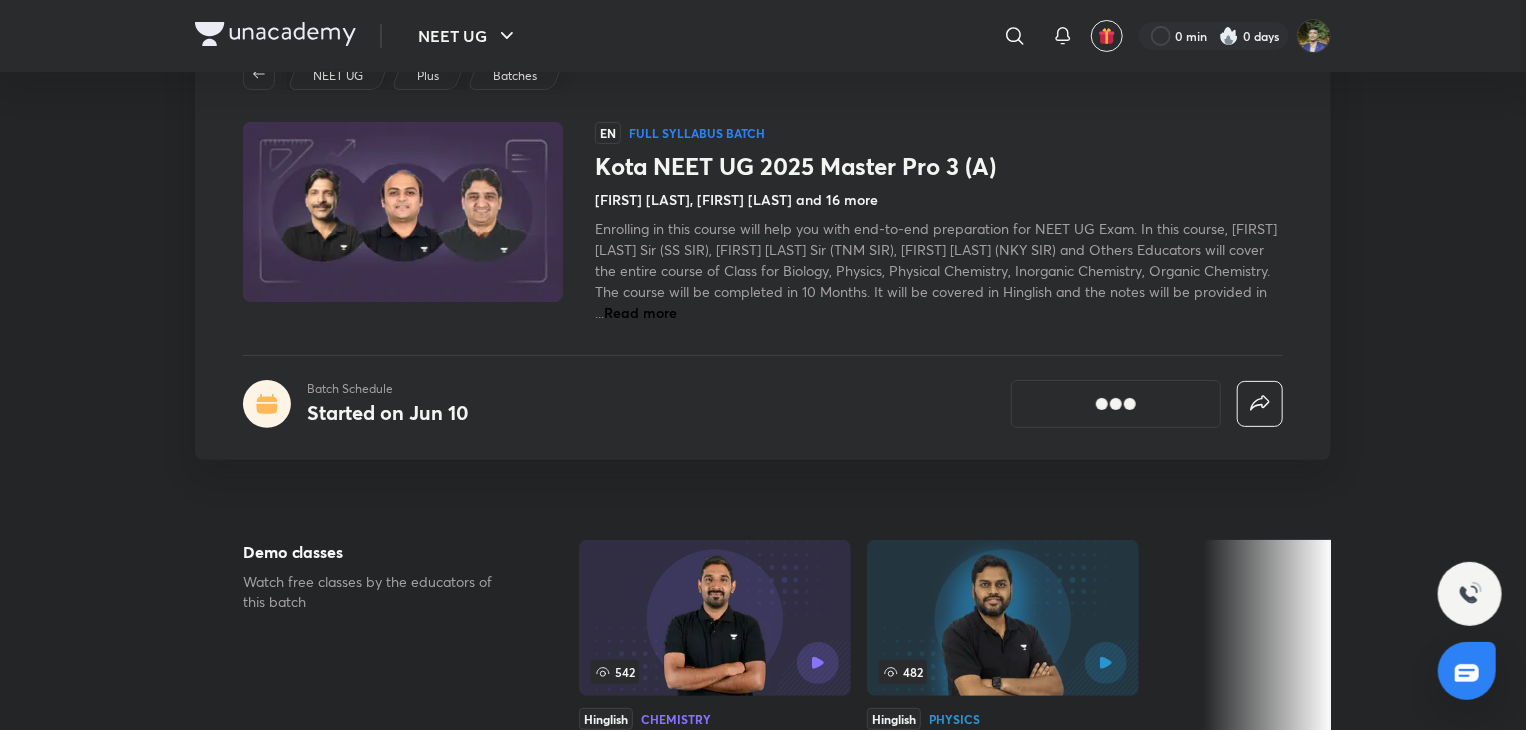 scroll, scrollTop: 0, scrollLeft: 0, axis: both 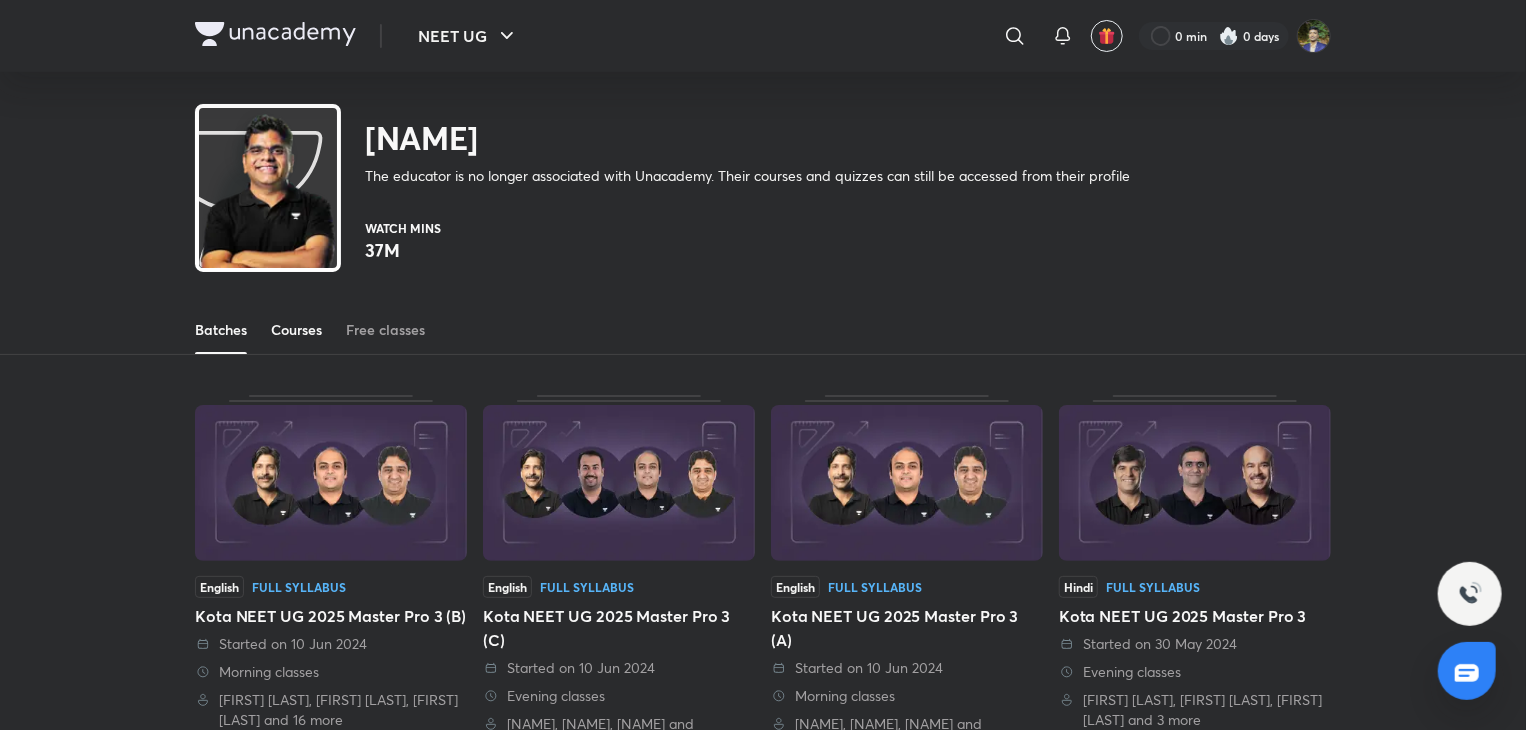 click on "Courses" at bounding box center [296, 330] 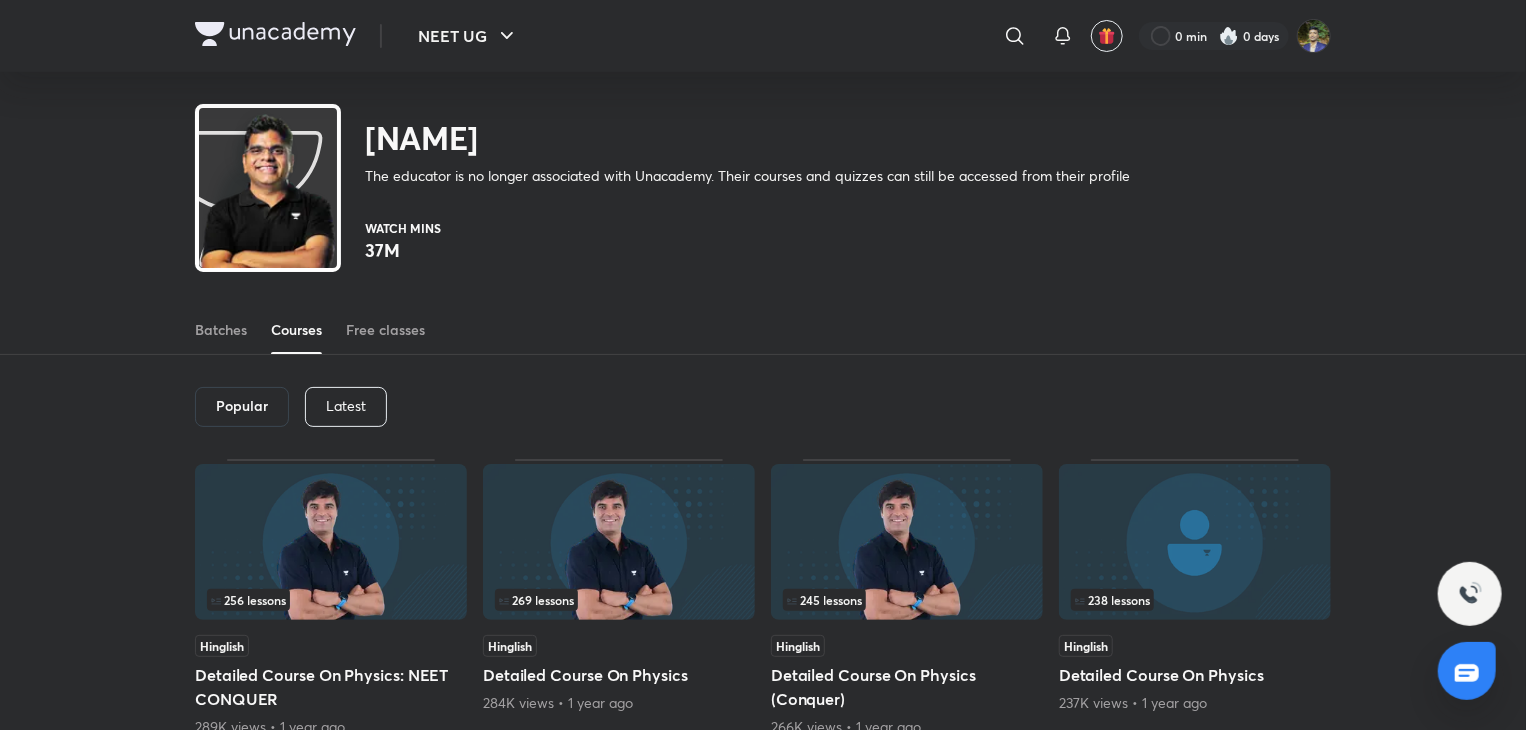 click on "Latest" at bounding box center [346, 406] 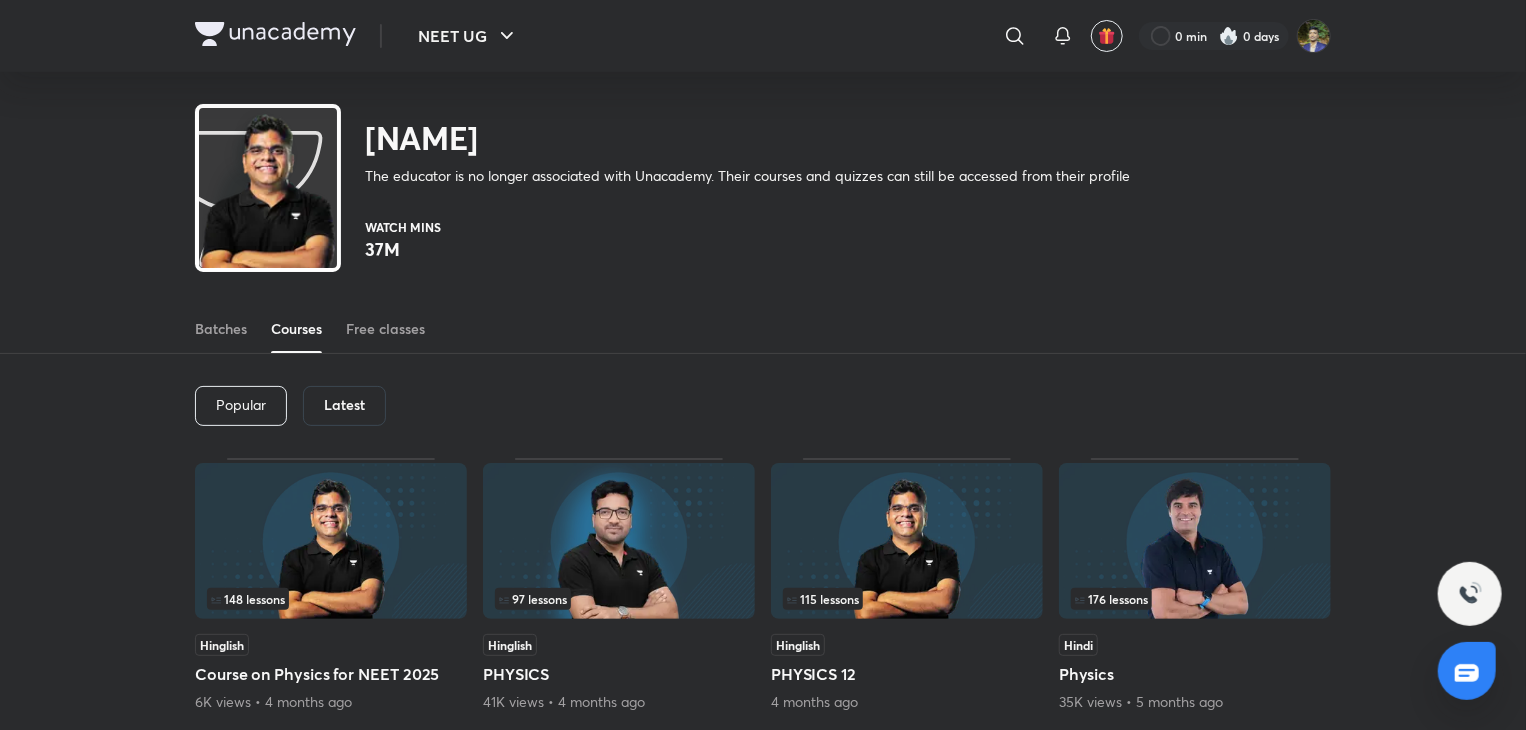 scroll, scrollTop: 0, scrollLeft: 0, axis: both 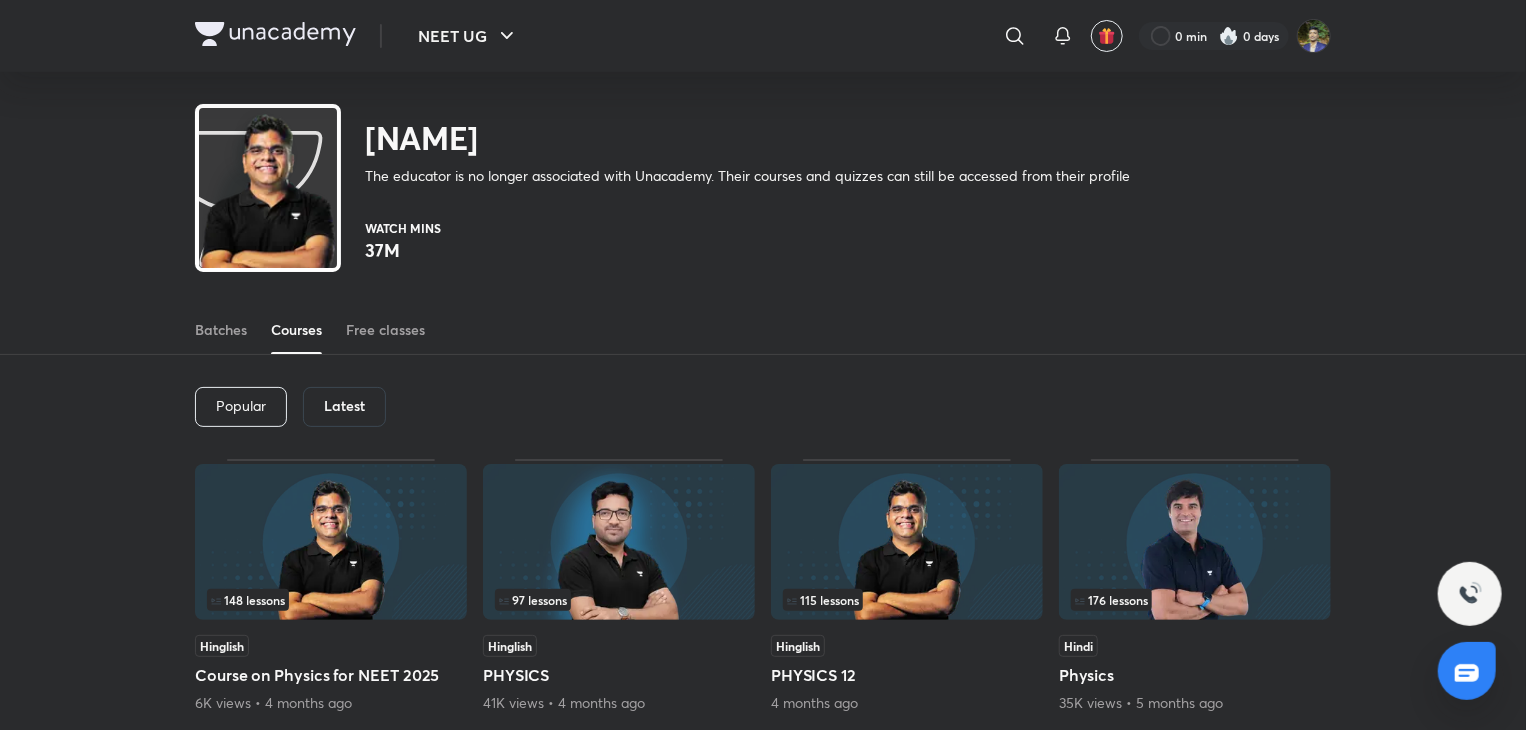 click at bounding box center [331, 542] 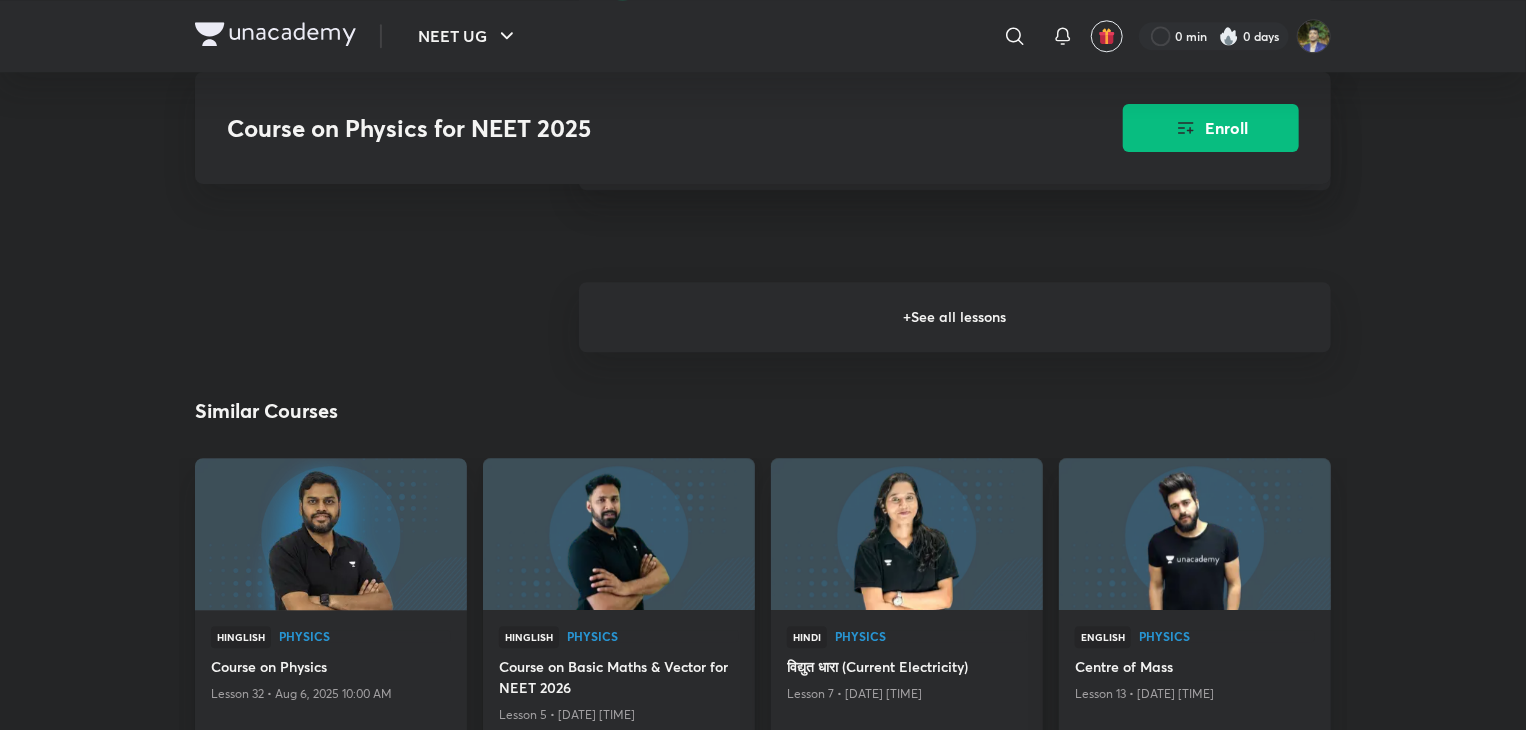 scroll, scrollTop: 2565, scrollLeft: 0, axis: vertical 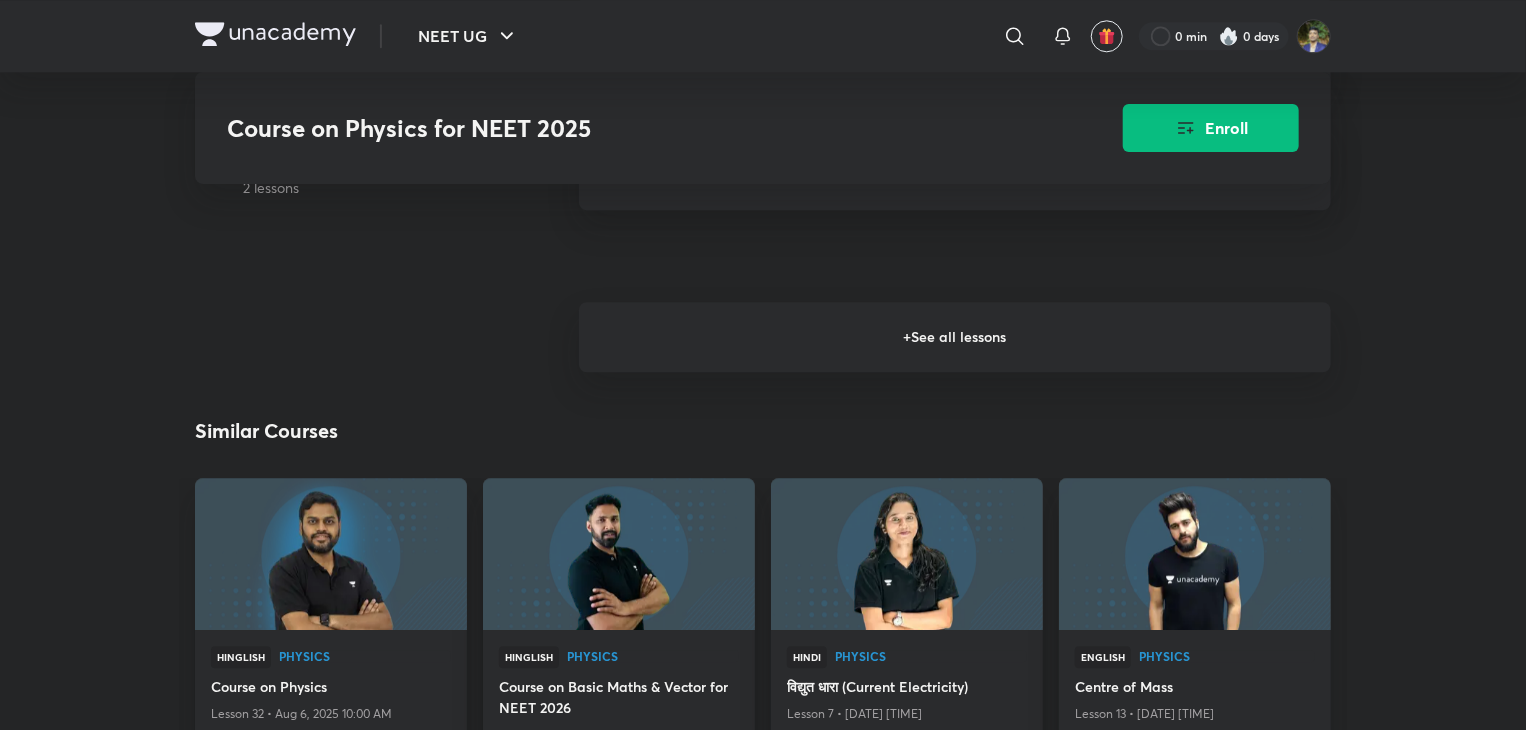 click on "+  See all lessons" at bounding box center (955, 337) 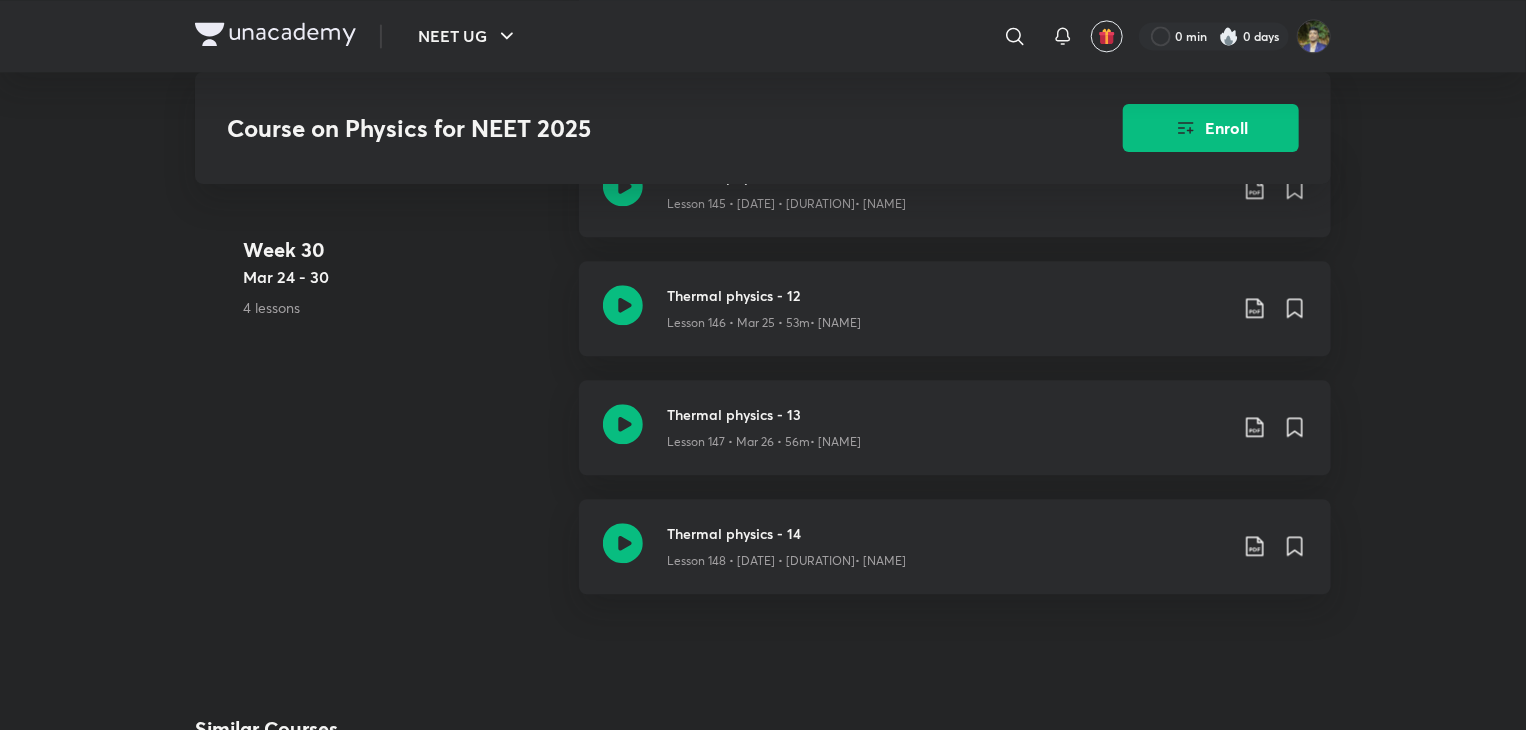 scroll, scrollTop: 21499, scrollLeft: 0, axis: vertical 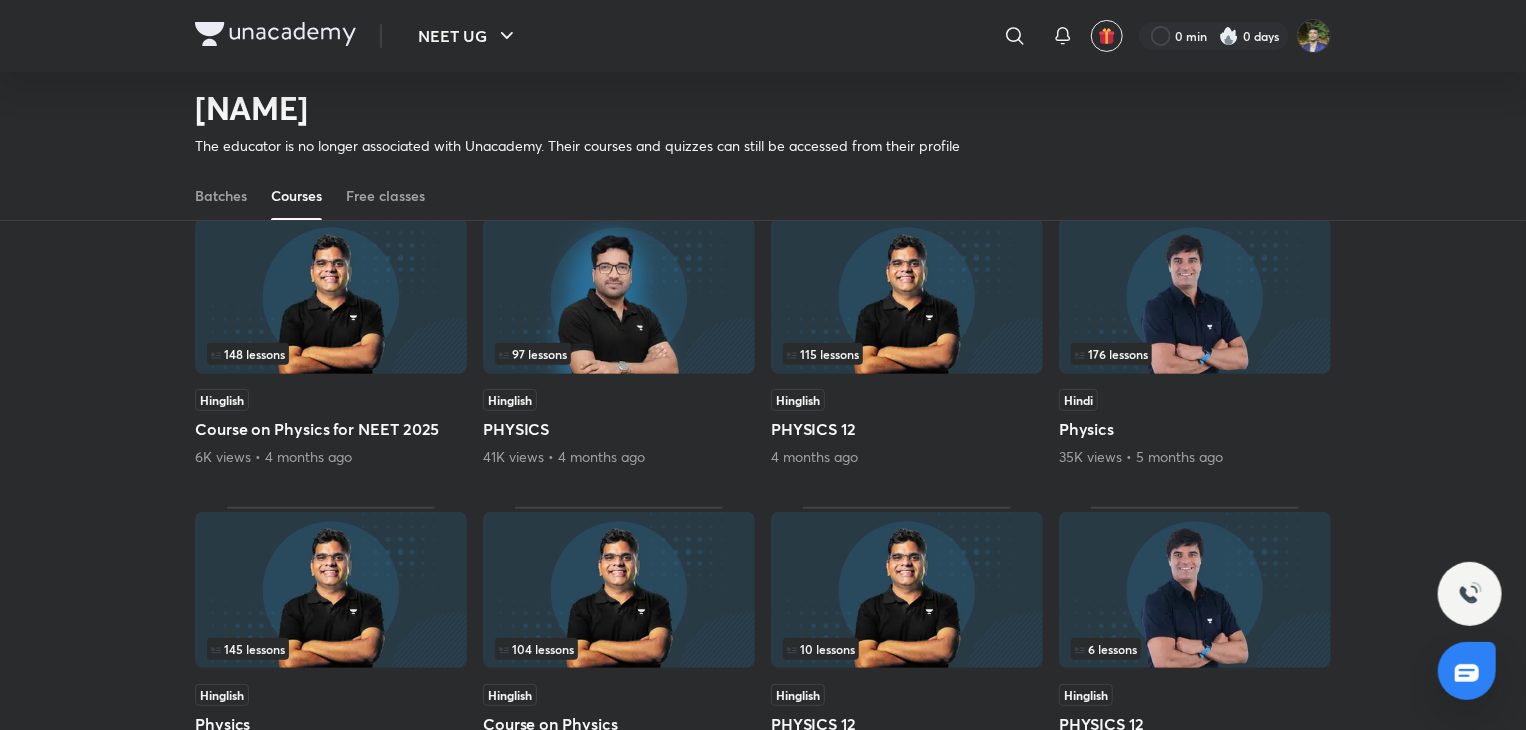click at bounding box center (907, 296) 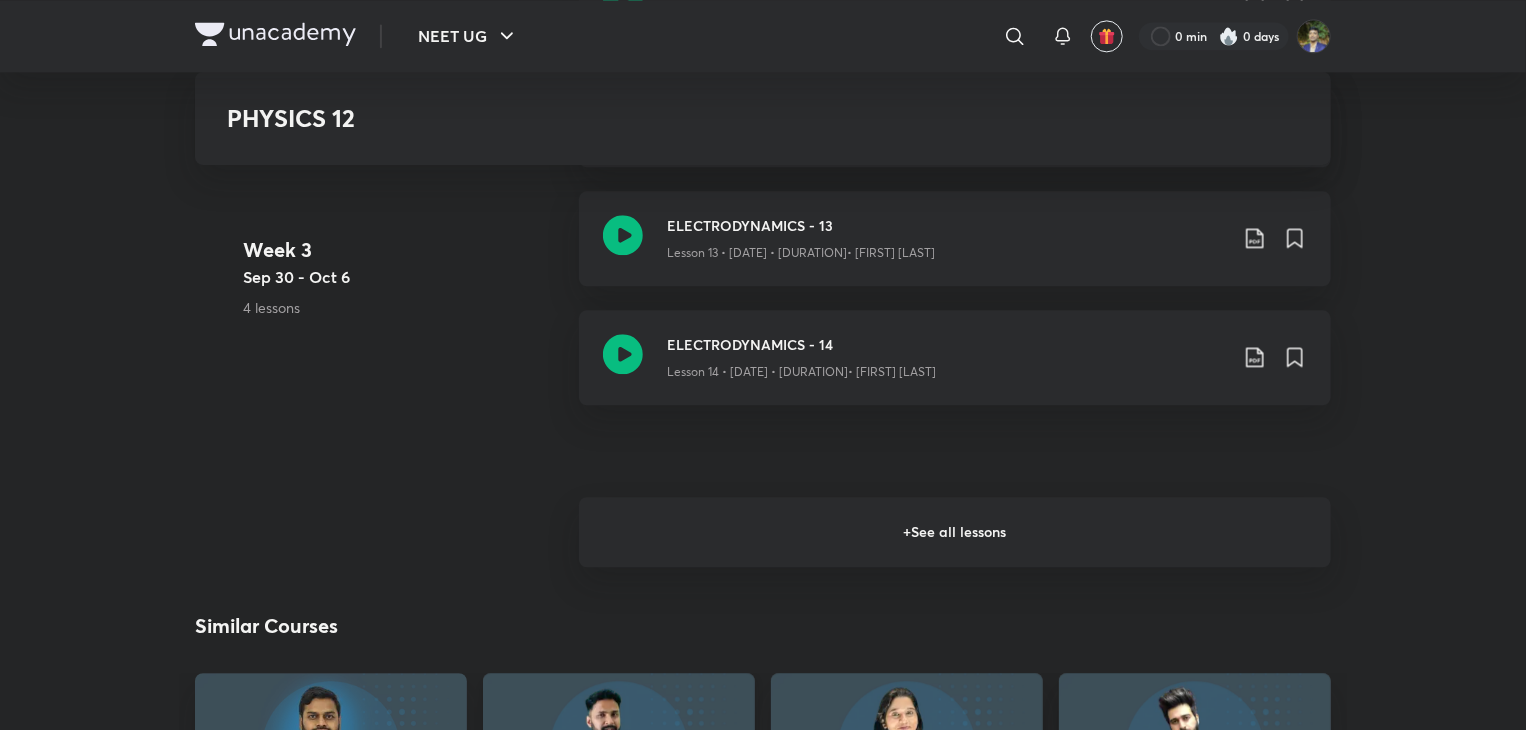 scroll, scrollTop: 2350, scrollLeft: 0, axis: vertical 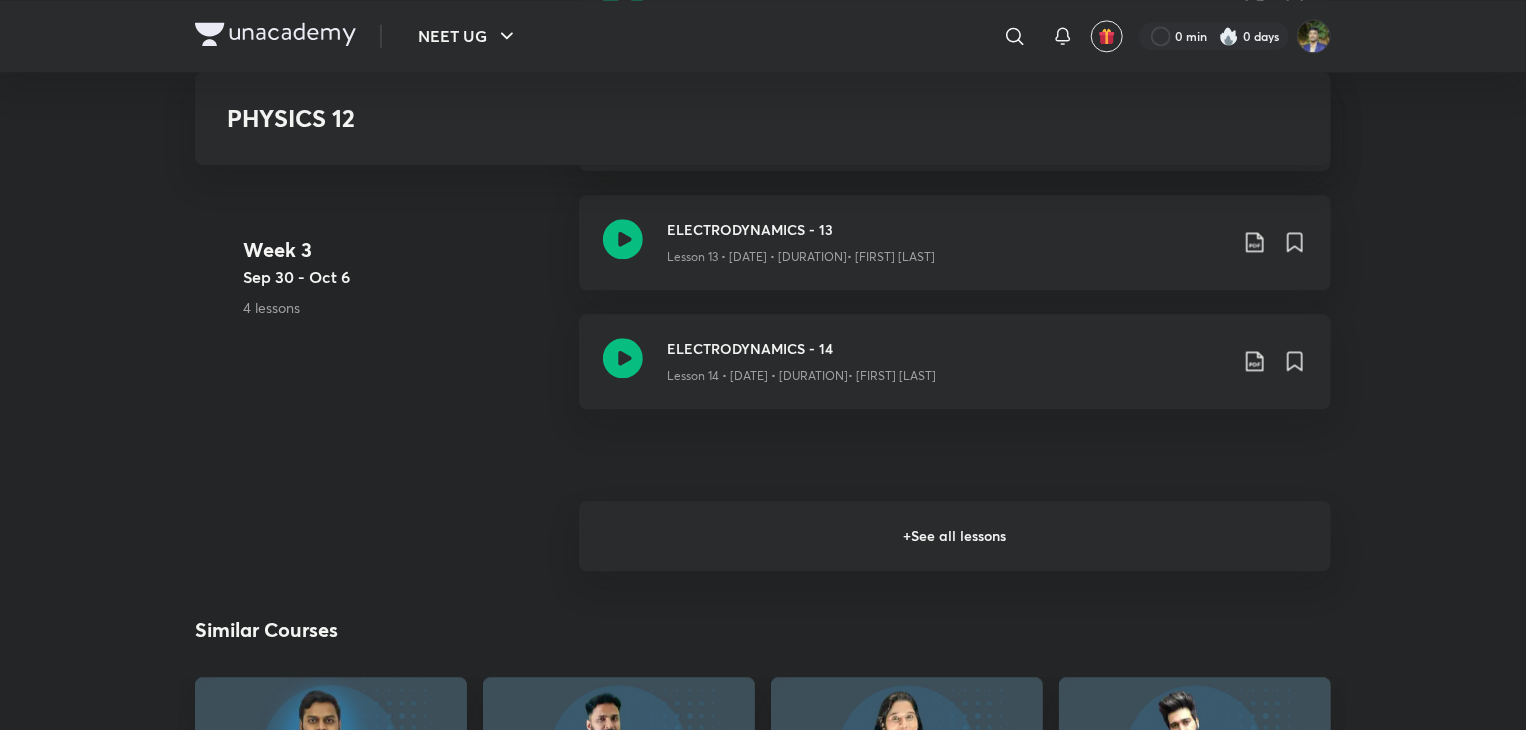 click on "+  See all lessons" at bounding box center [955, 536] 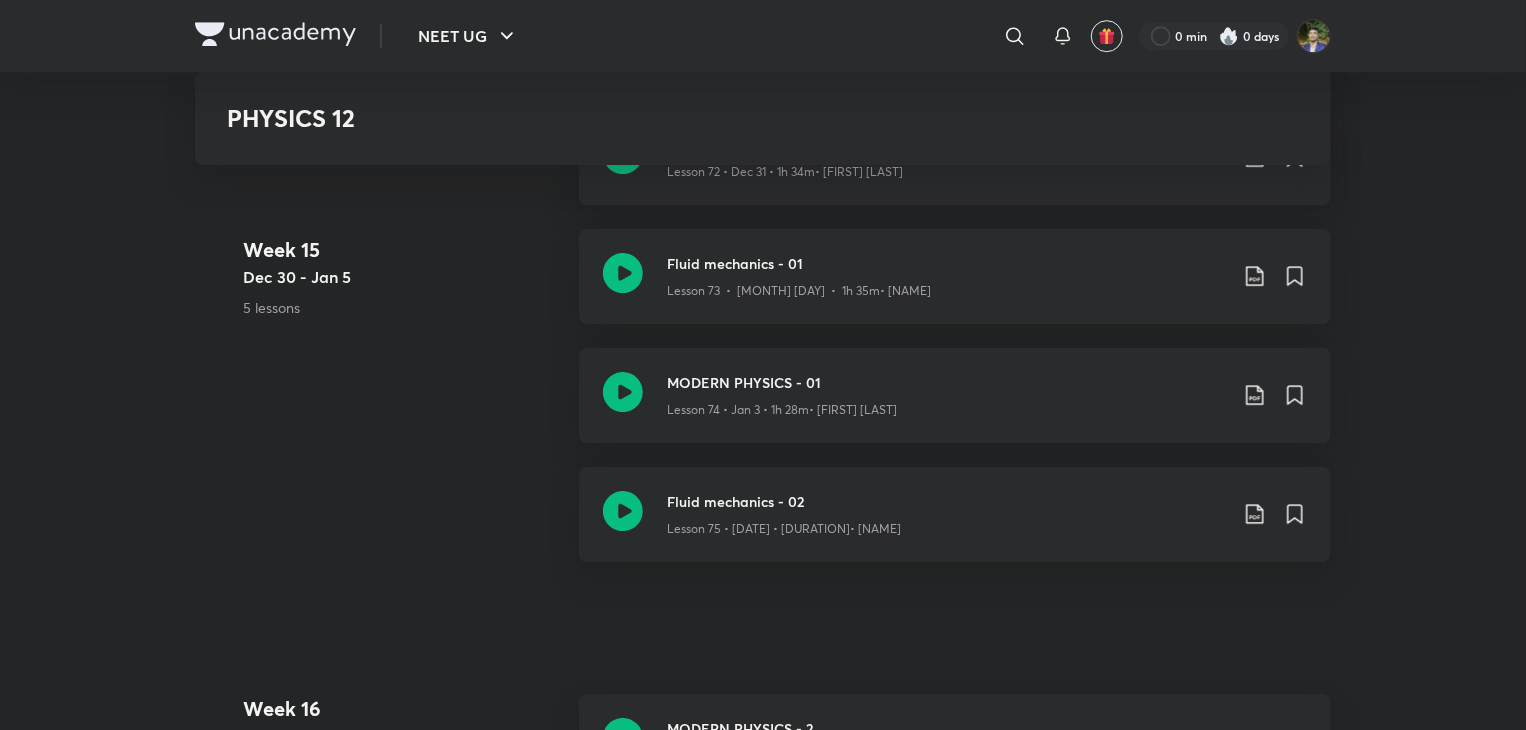 scroll, scrollTop: 10750, scrollLeft: 0, axis: vertical 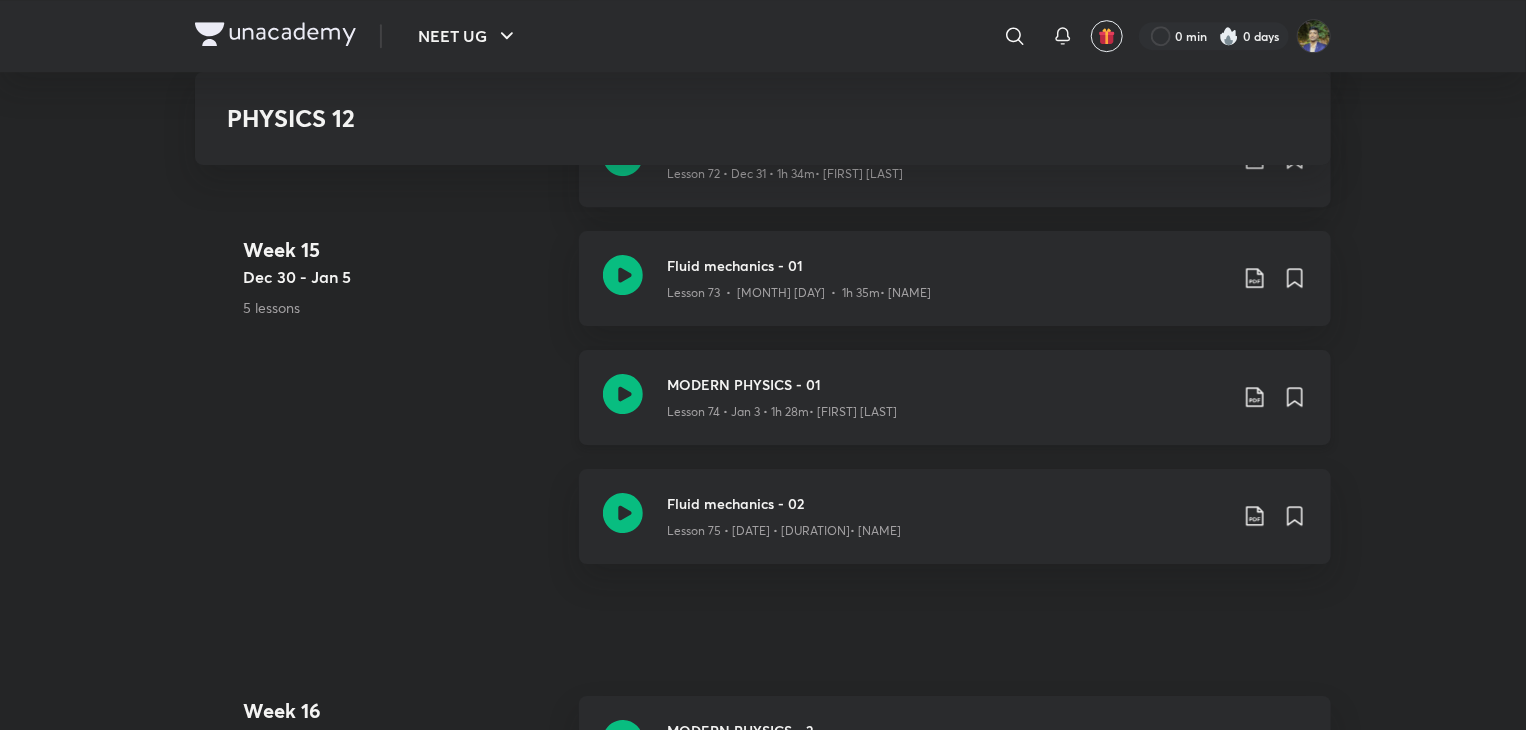 click 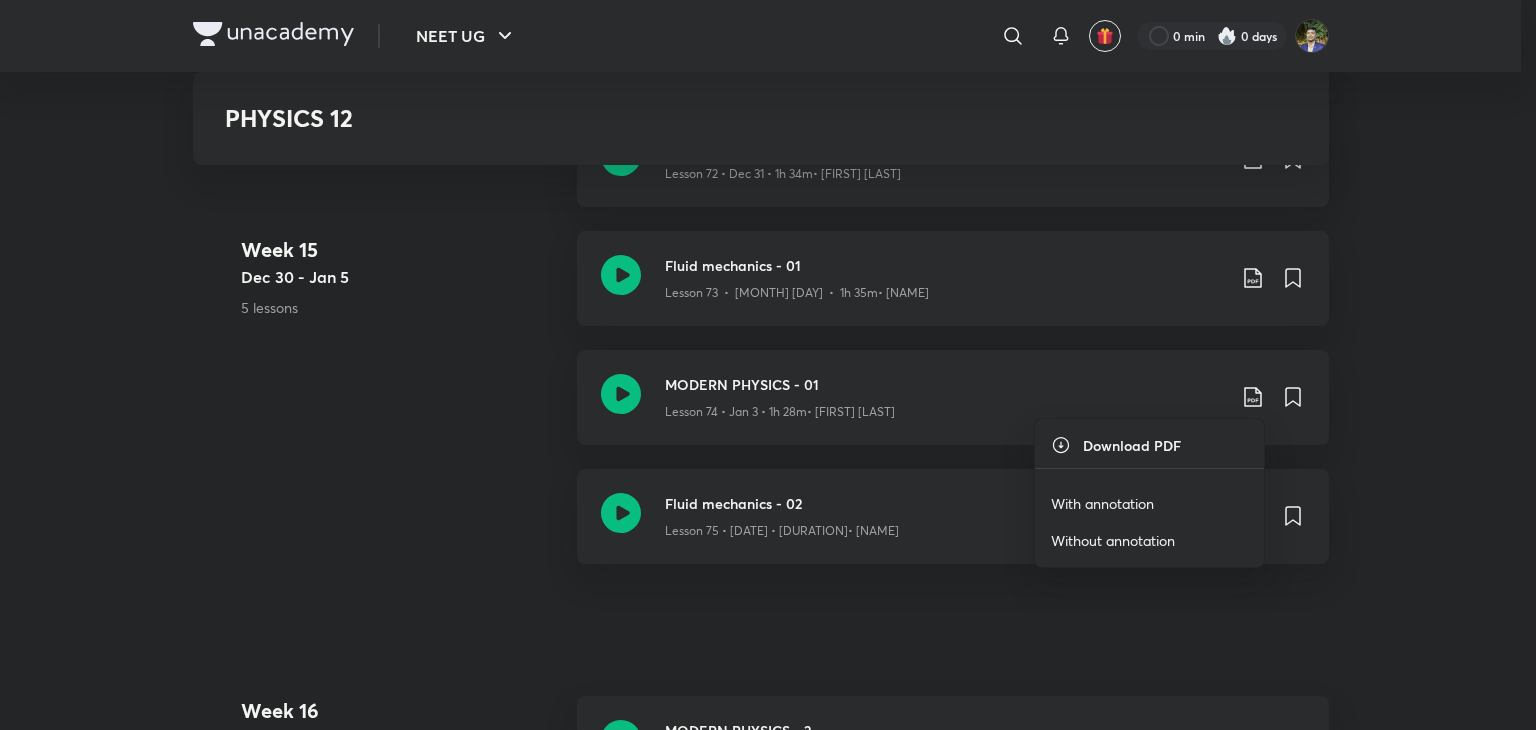 click on "With annotation" at bounding box center (1102, 503) 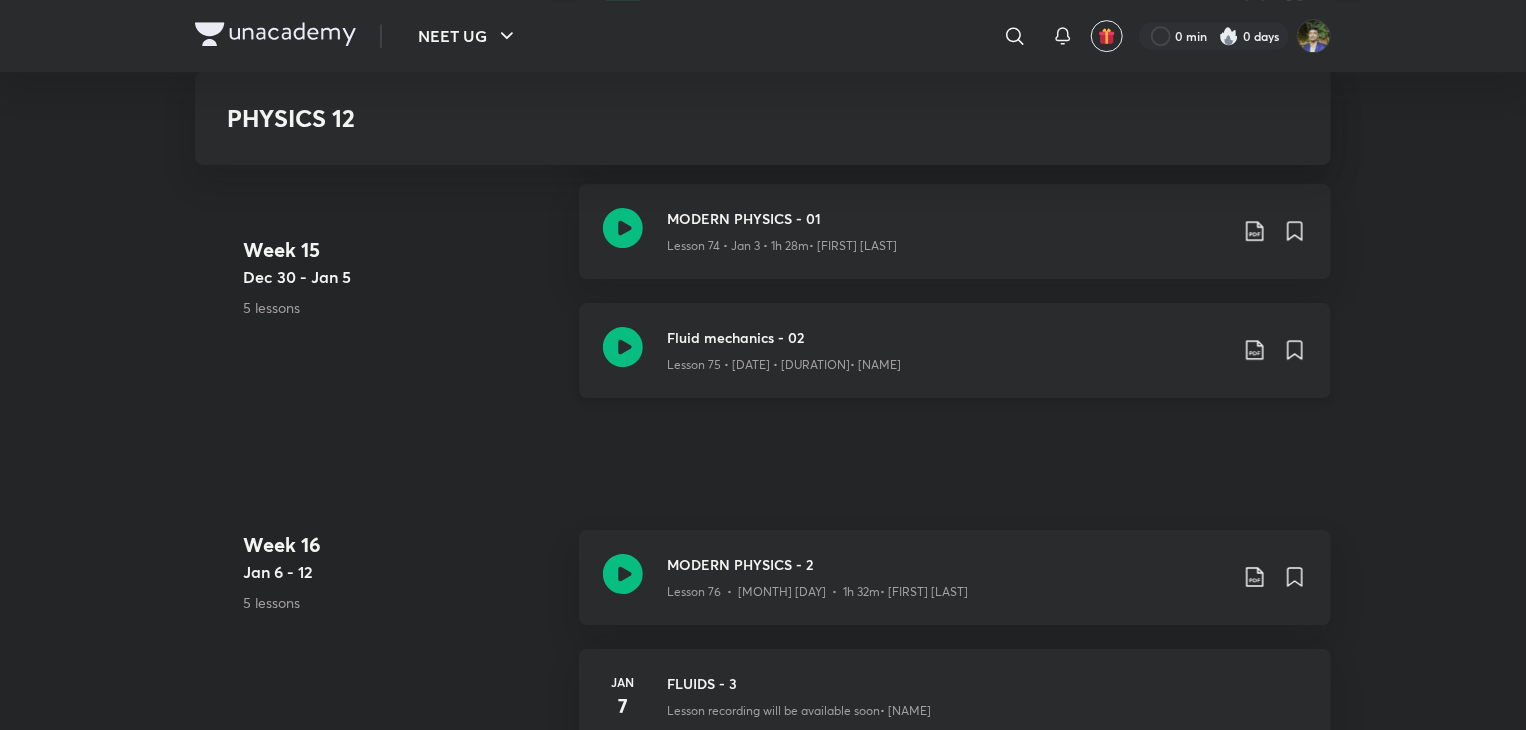 scroll, scrollTop: 10950, scrollLeft: 0, axis: vertical 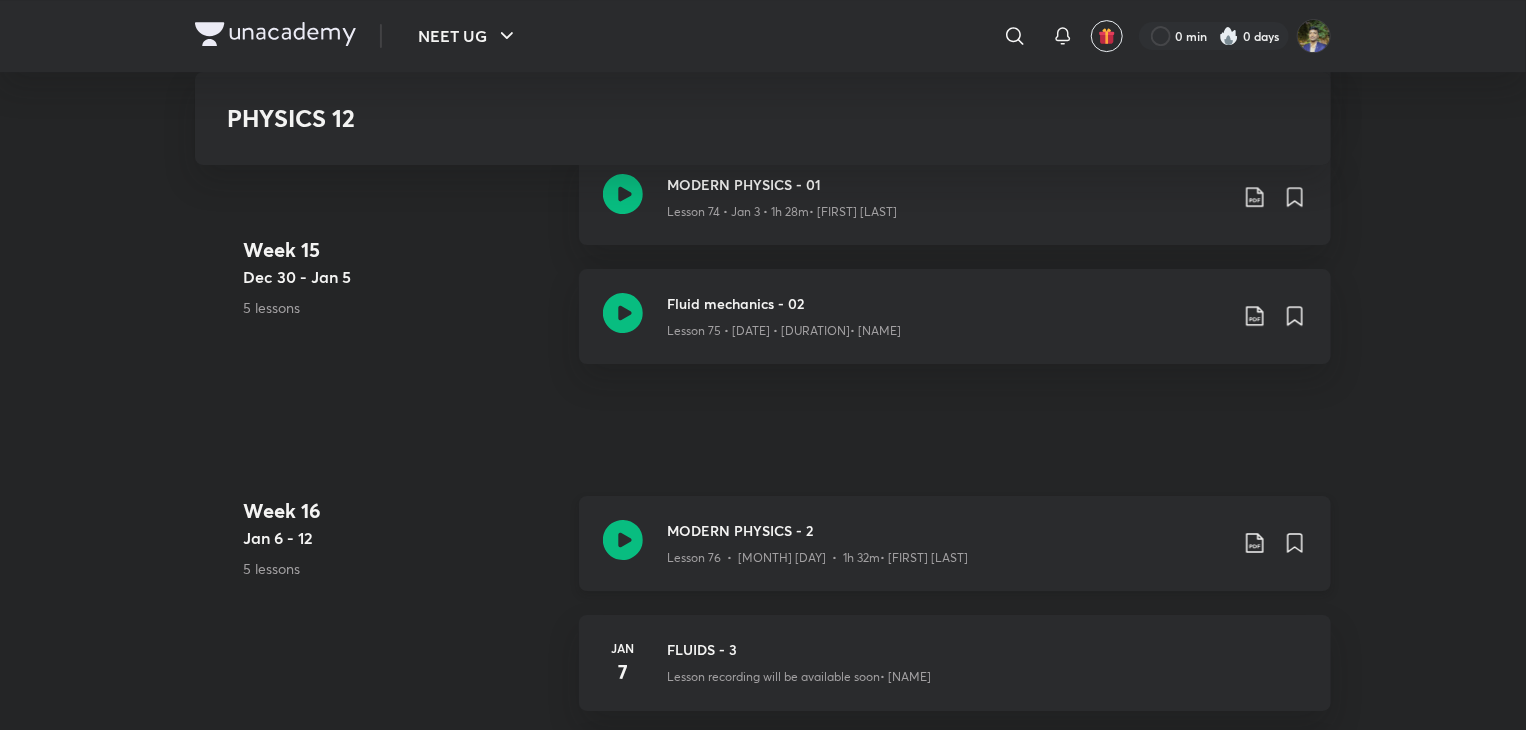 click 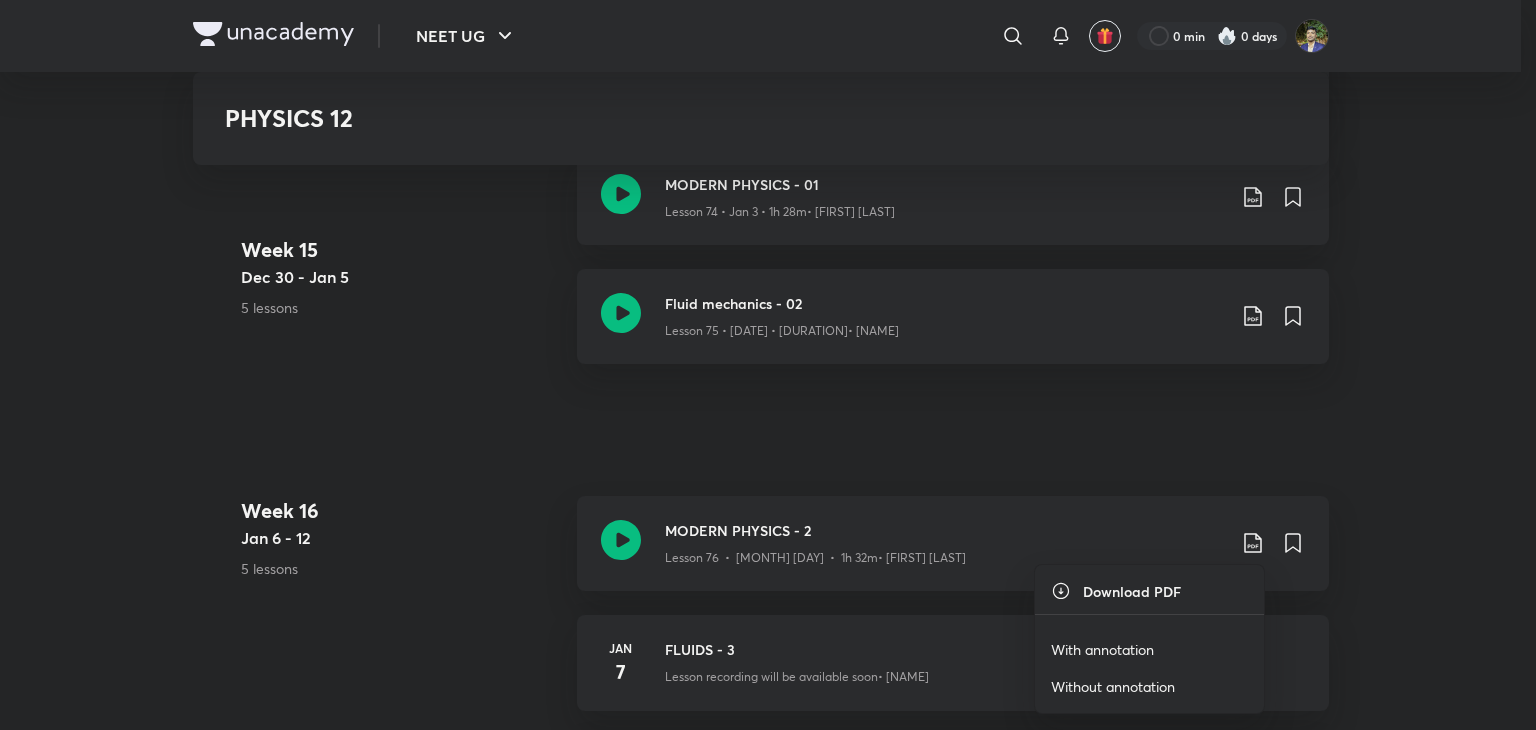 click on "With annotation" at bounding box center (1149, 649) 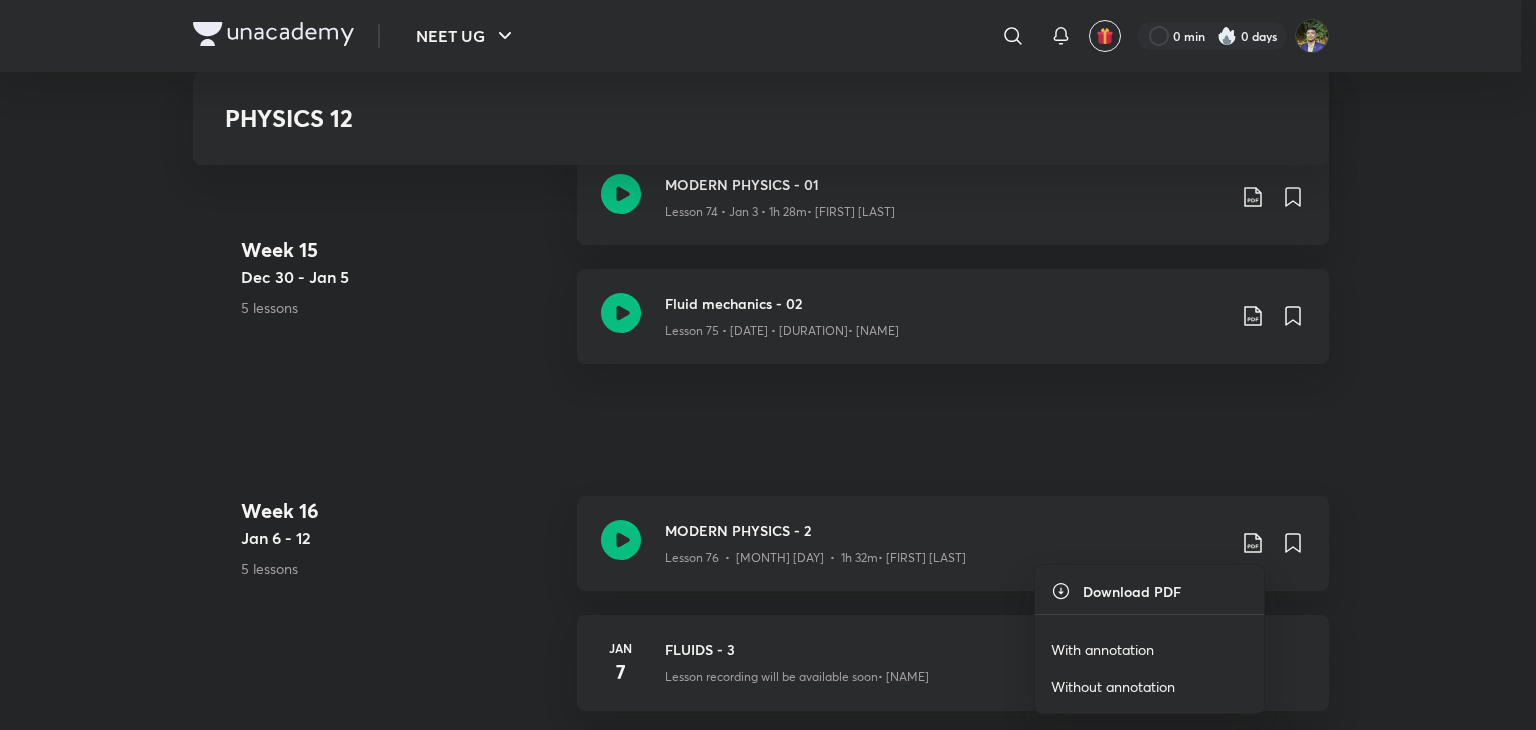 click on "With annotation" at bounding box center (1102, 649) 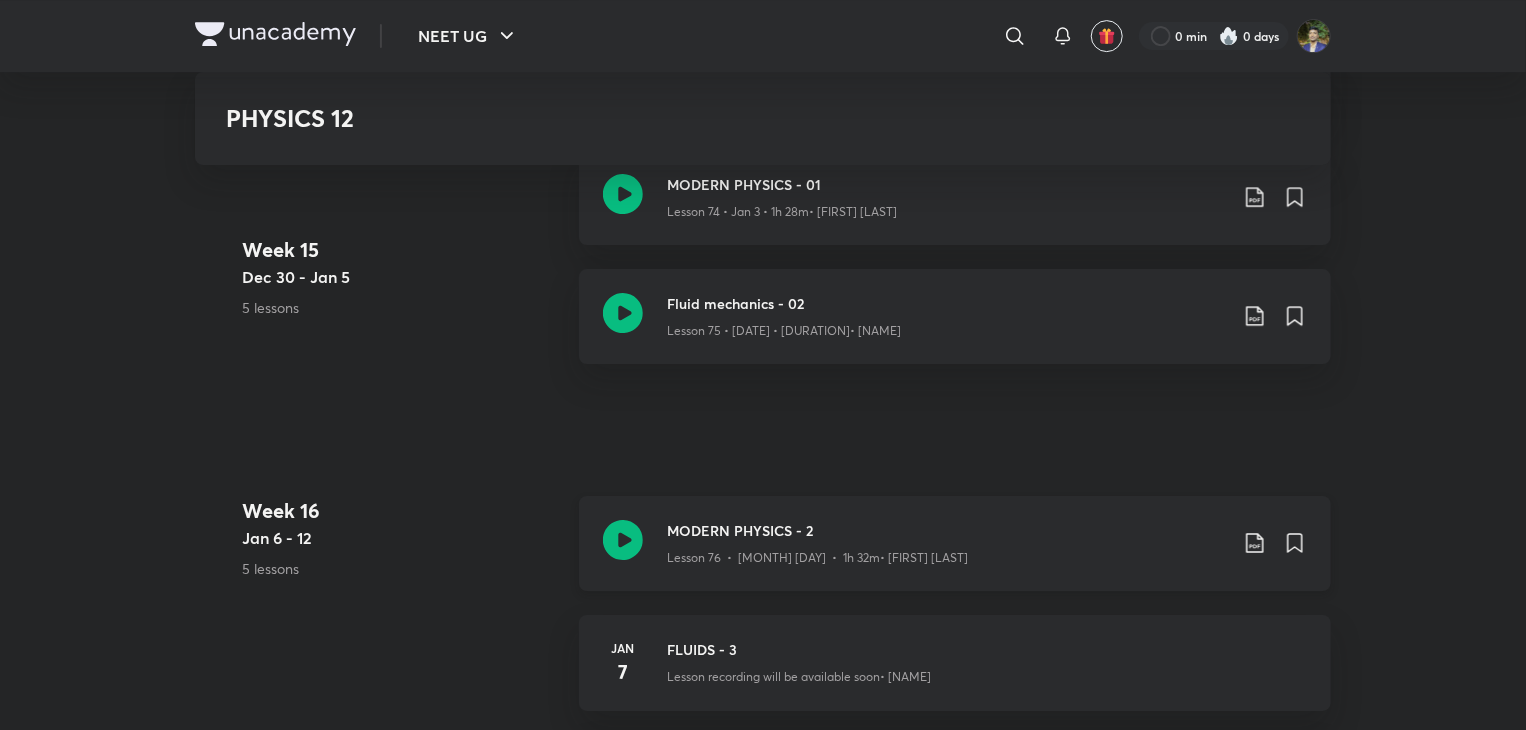 scroll, scrollTop: 11250, scrollLeft: 0, axis: vertical 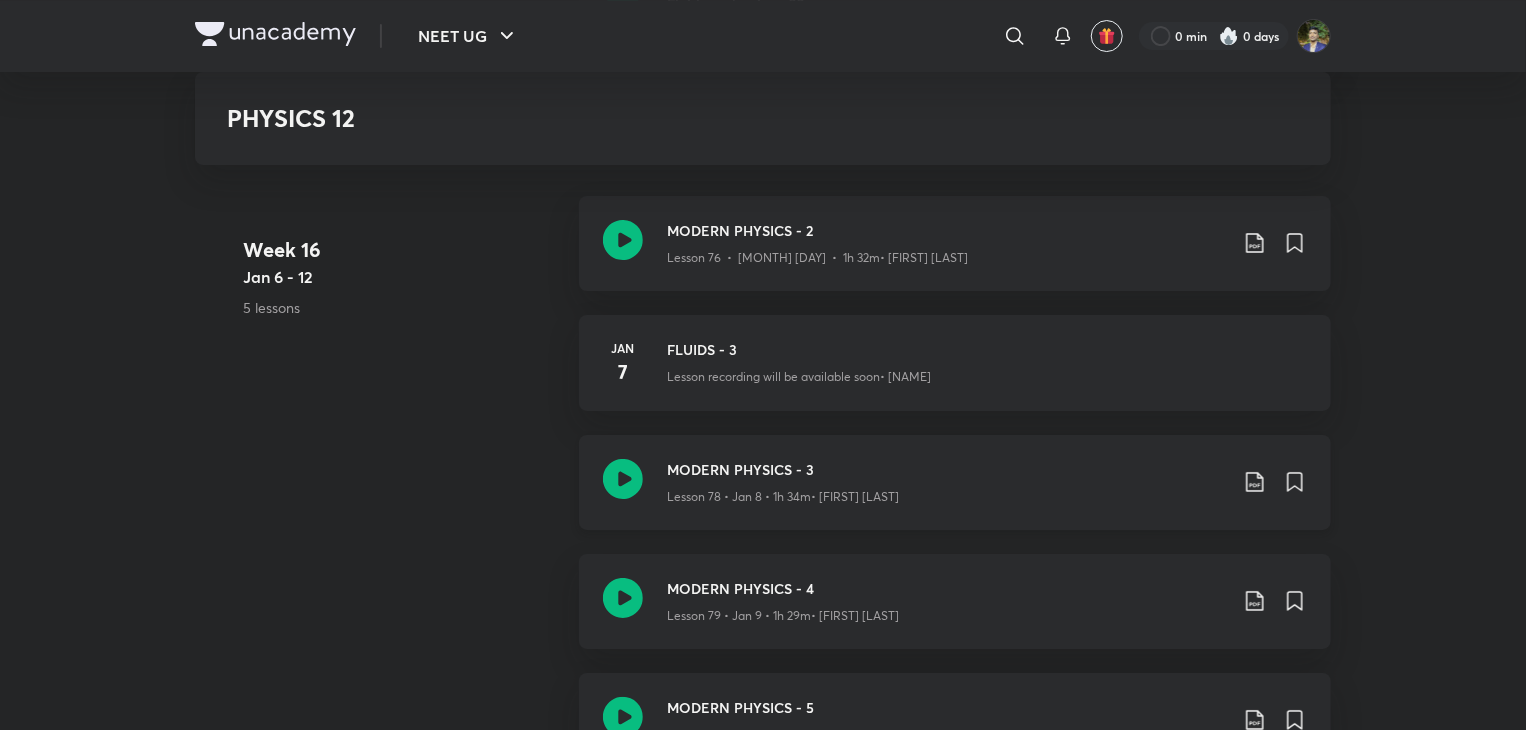 click 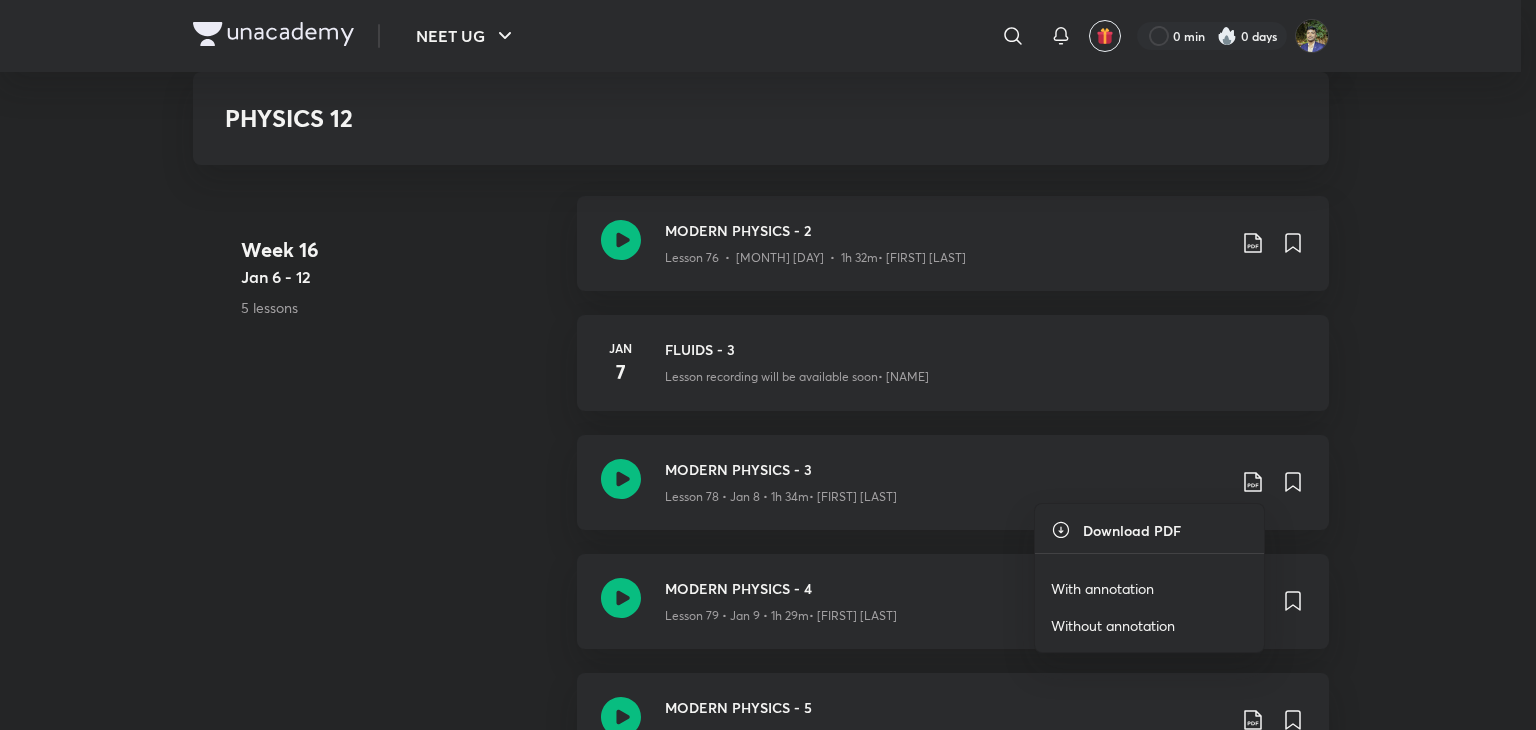 click on "With annotation" at bounding box center [1102, 588] 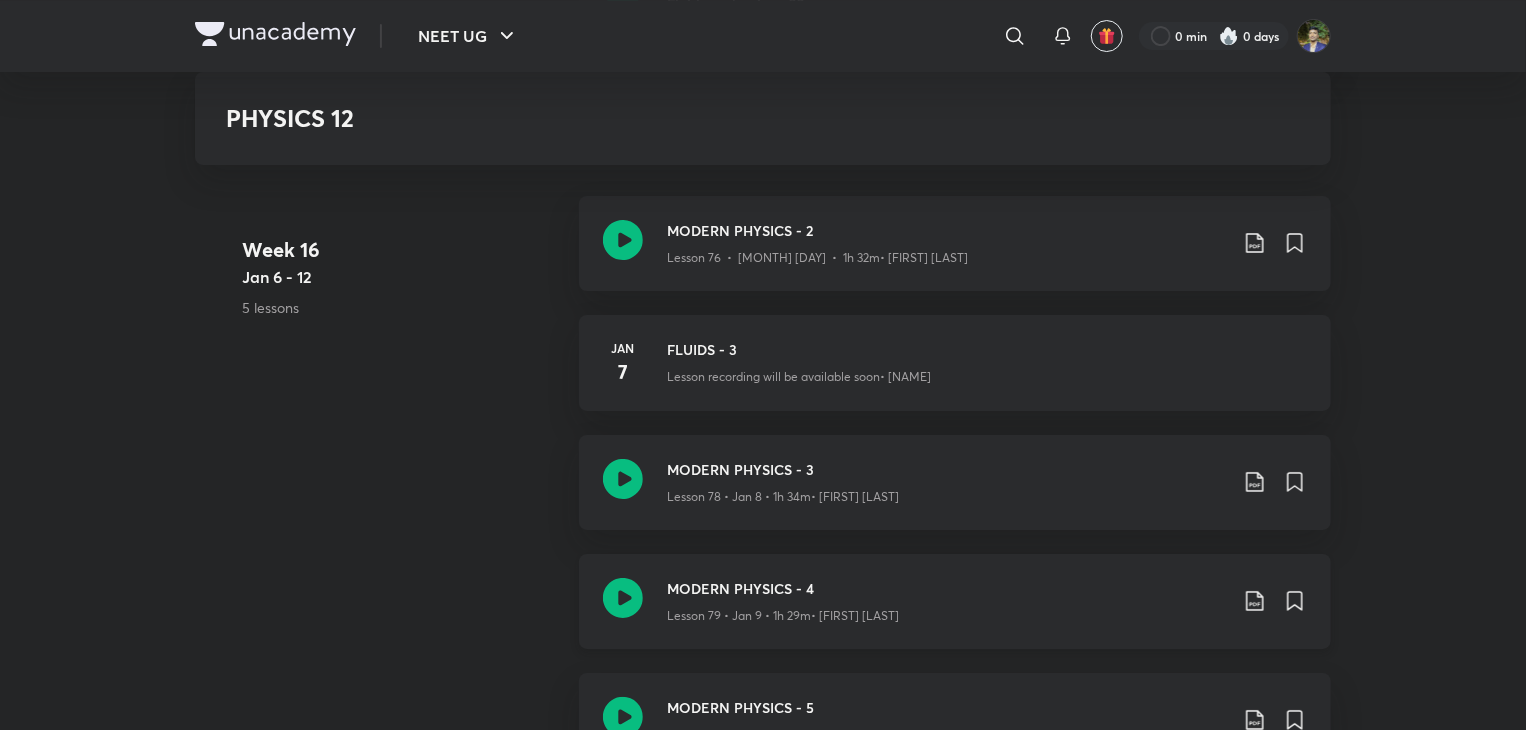 click 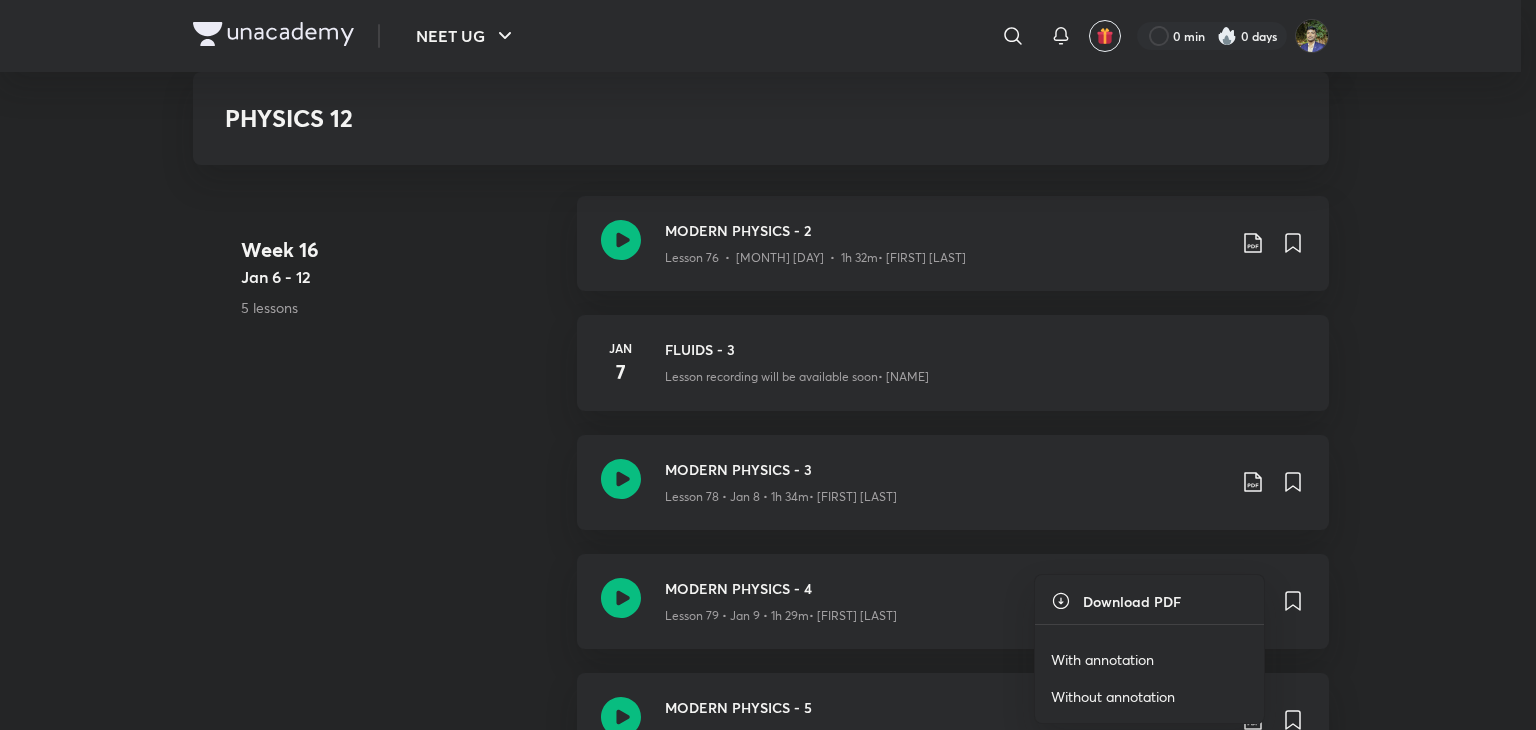 click on "With annotation" at bounding box center [1102, 659] 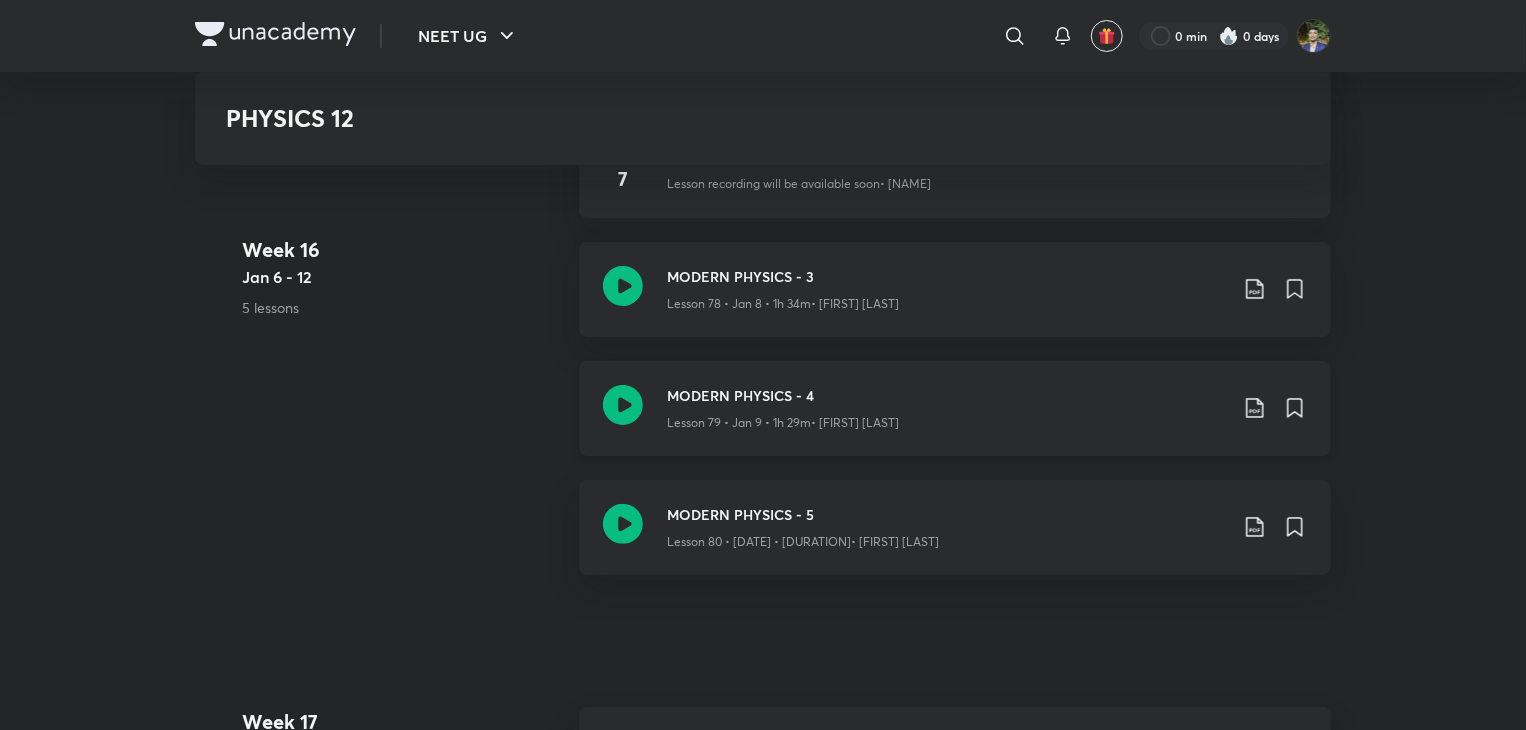 scroll, scrollTop: 11450, scrollLeft: 0, axis: vertical 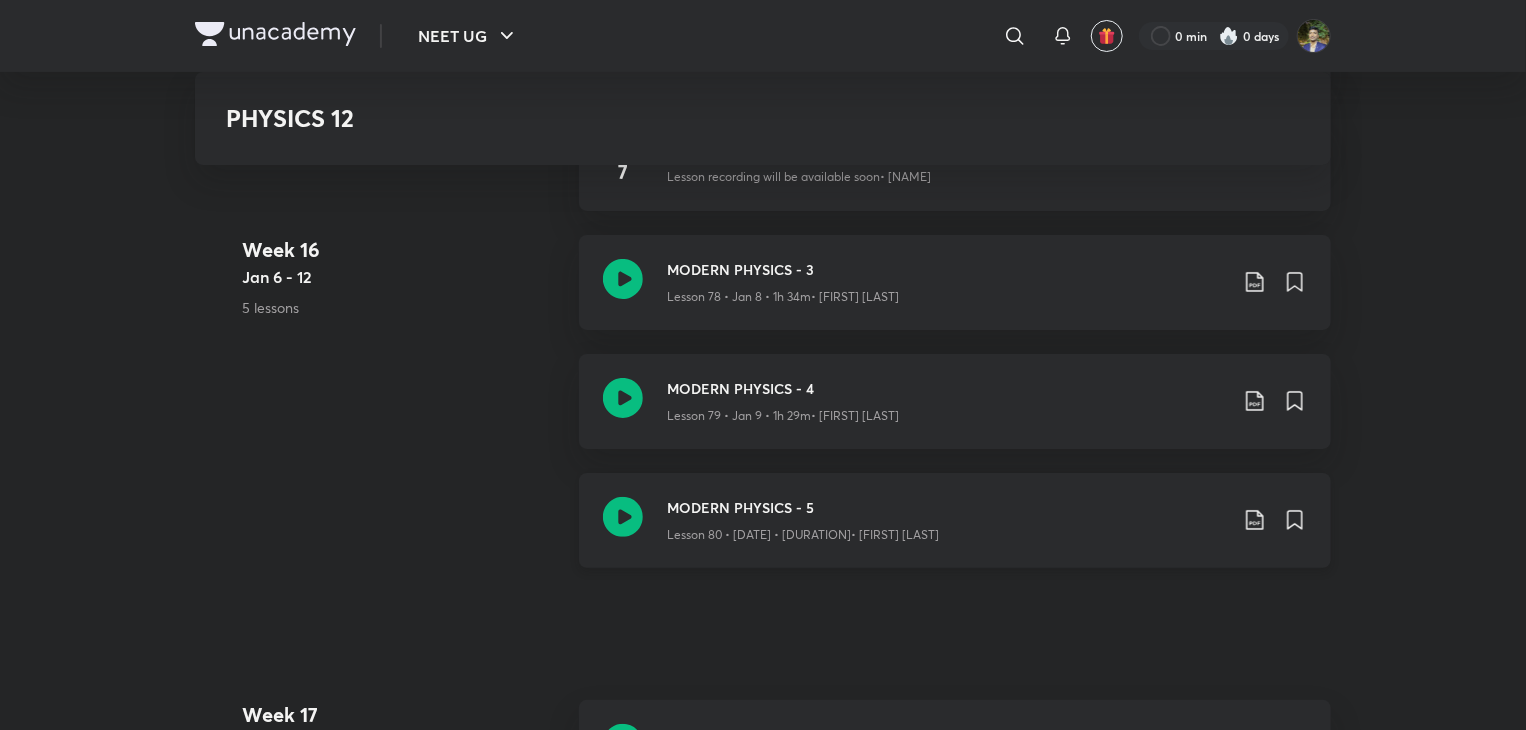 drag, startPoint x: 1269, startPoint y: 513, endPoint x: 1172, endPoint y: 551, distance: 104.177734 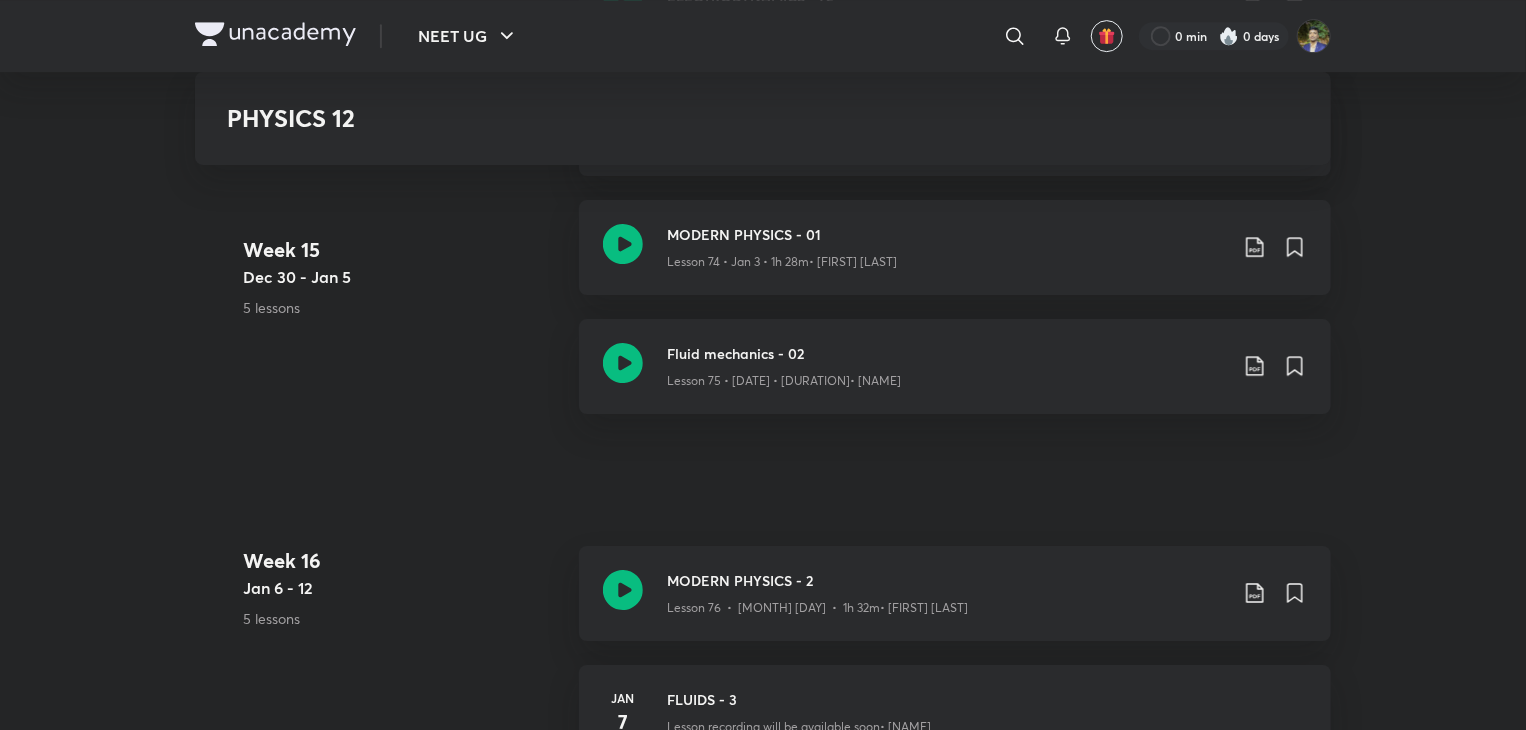 scroll, scrollTop: 11400, scrollLeft: 0, axis: vertical 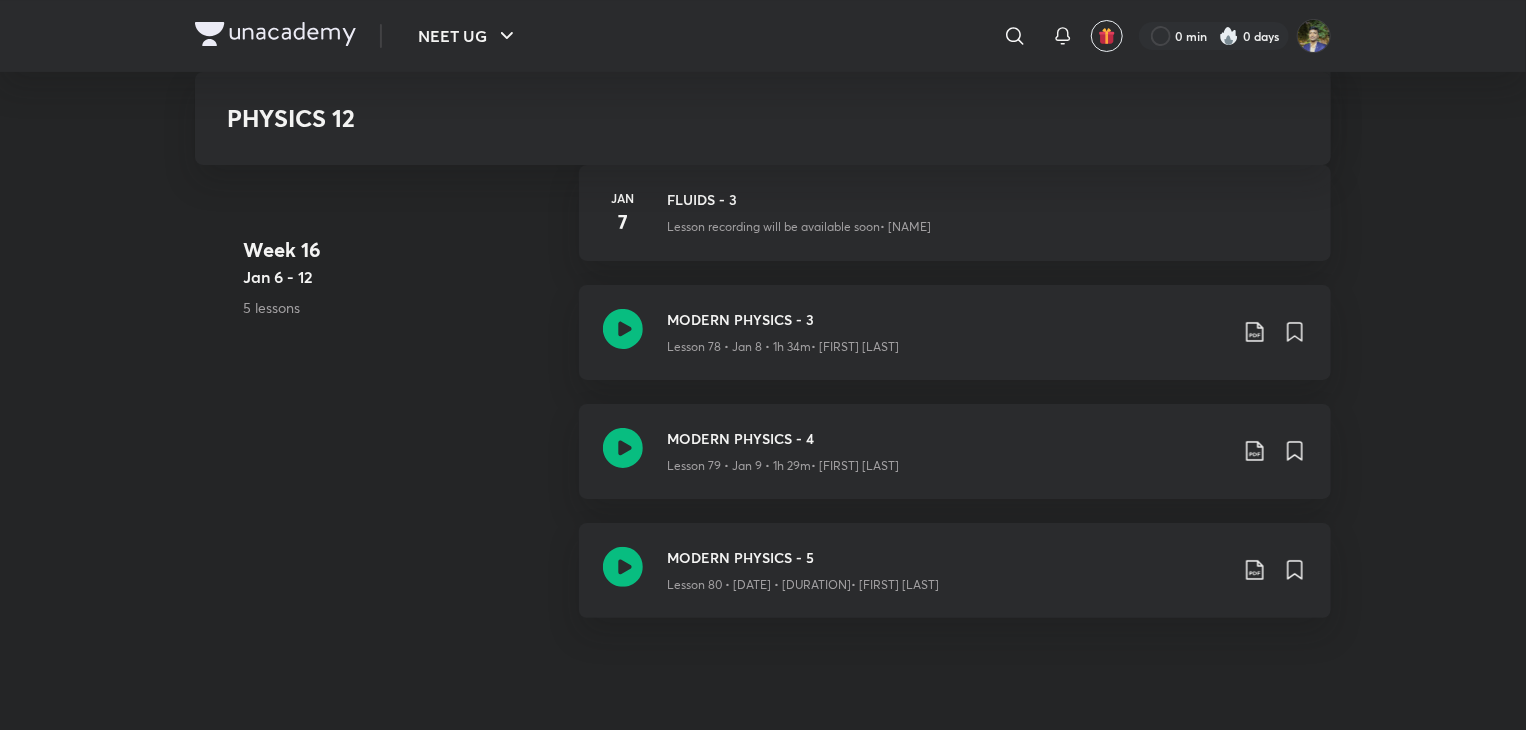 click on "Week 16 Jan 6 - 12 5 lessons MODERN PHYSICS - 2 Lesson 76  •  Jan 6  •  1h 32m    •  Ashish Gupta Jan 7 FLUIDS - 3 Lesson recording will be available soon   •  Parvez Khan MODERN PHYSICS - 3 Lesson 78  •  Jan 8  •  1h 34m    •  Ashish Gupta MODERN PHYSICS - 4 Lesson 79  •  Jan 9  •  1h 29m    •  Ashish Gupta MODERN PHYSICS - 5 Lesson 80  •  Jan 10  •  1h 25m    •  Ashish Gupta" at bounding box center [763, 344] 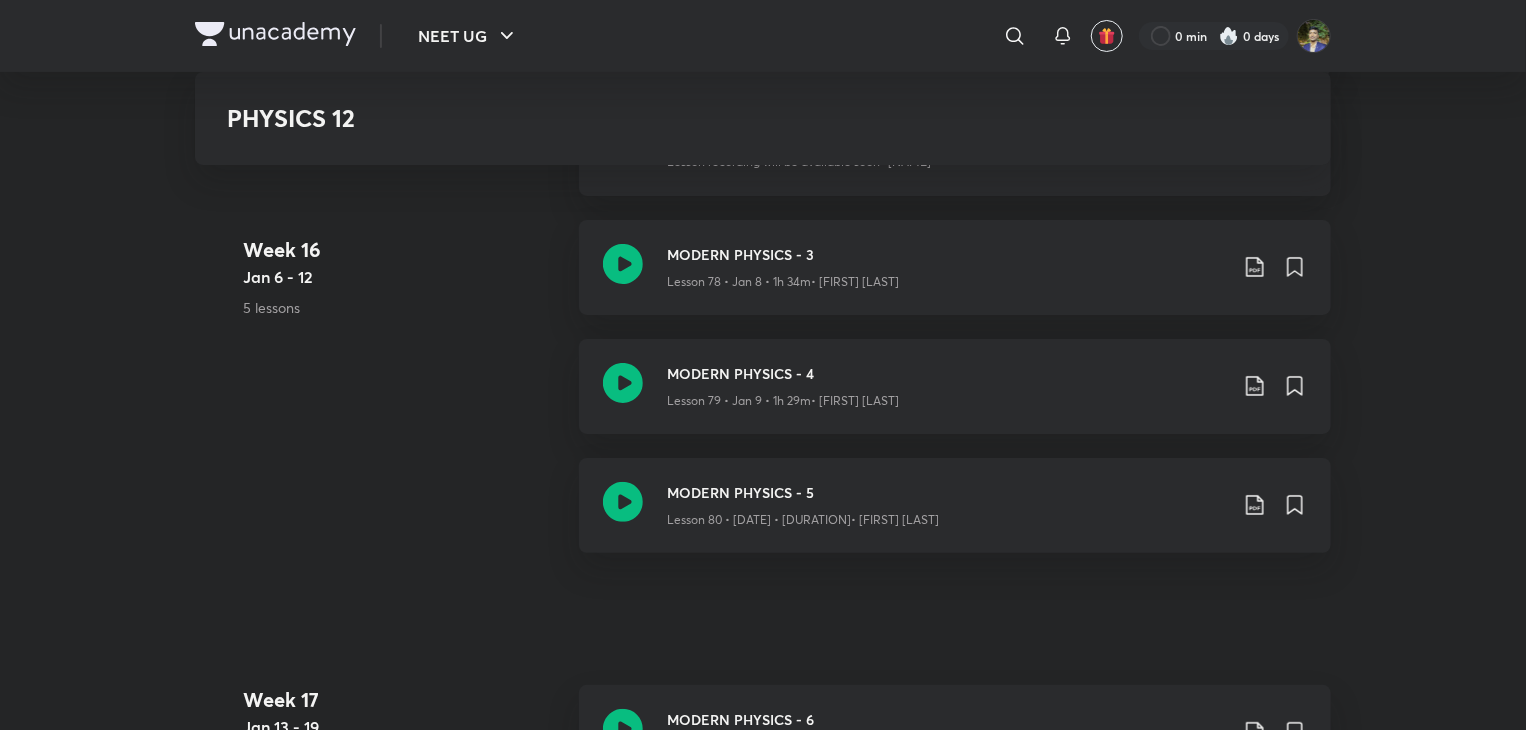scroll, scrollTop: 11500, scrollLeft: 0, axis: vertical 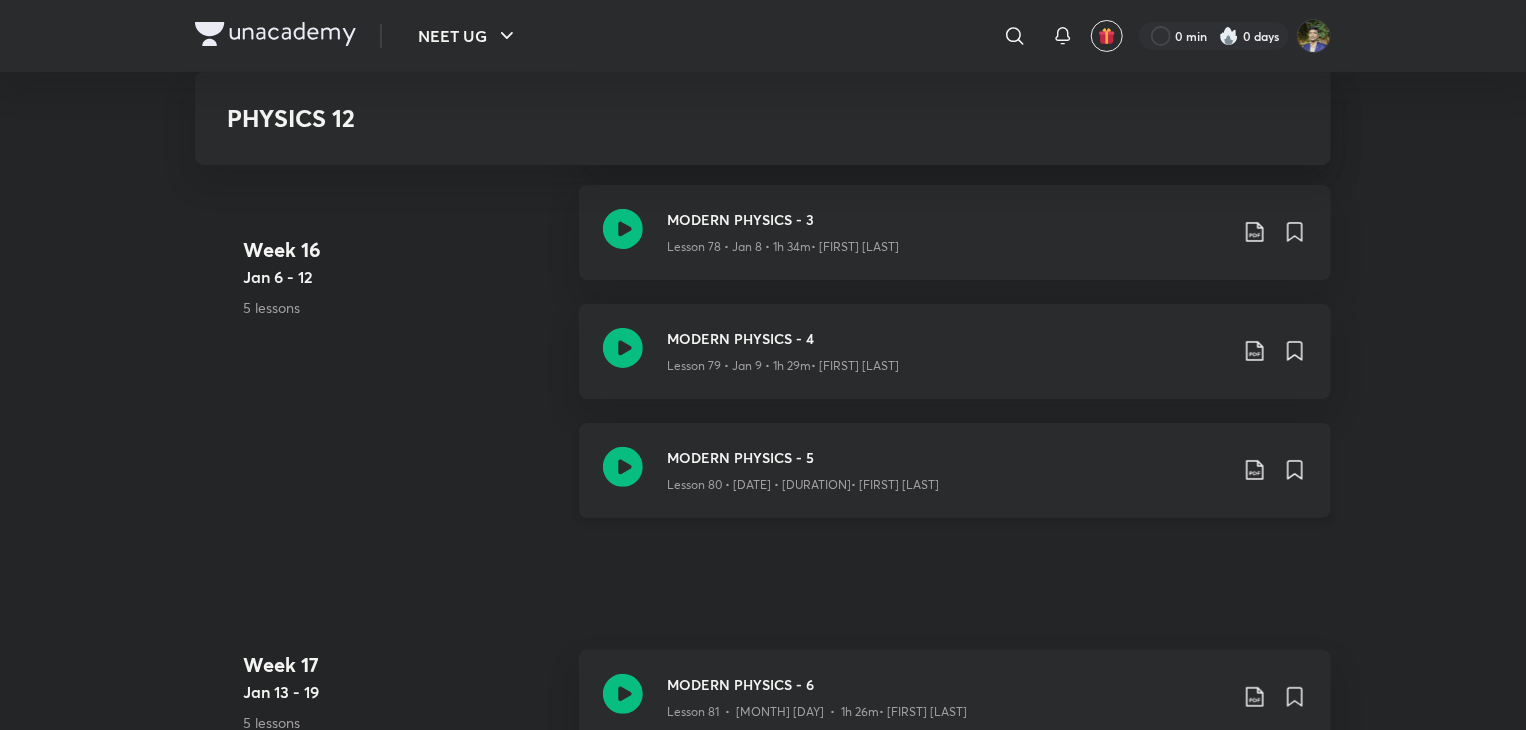 click 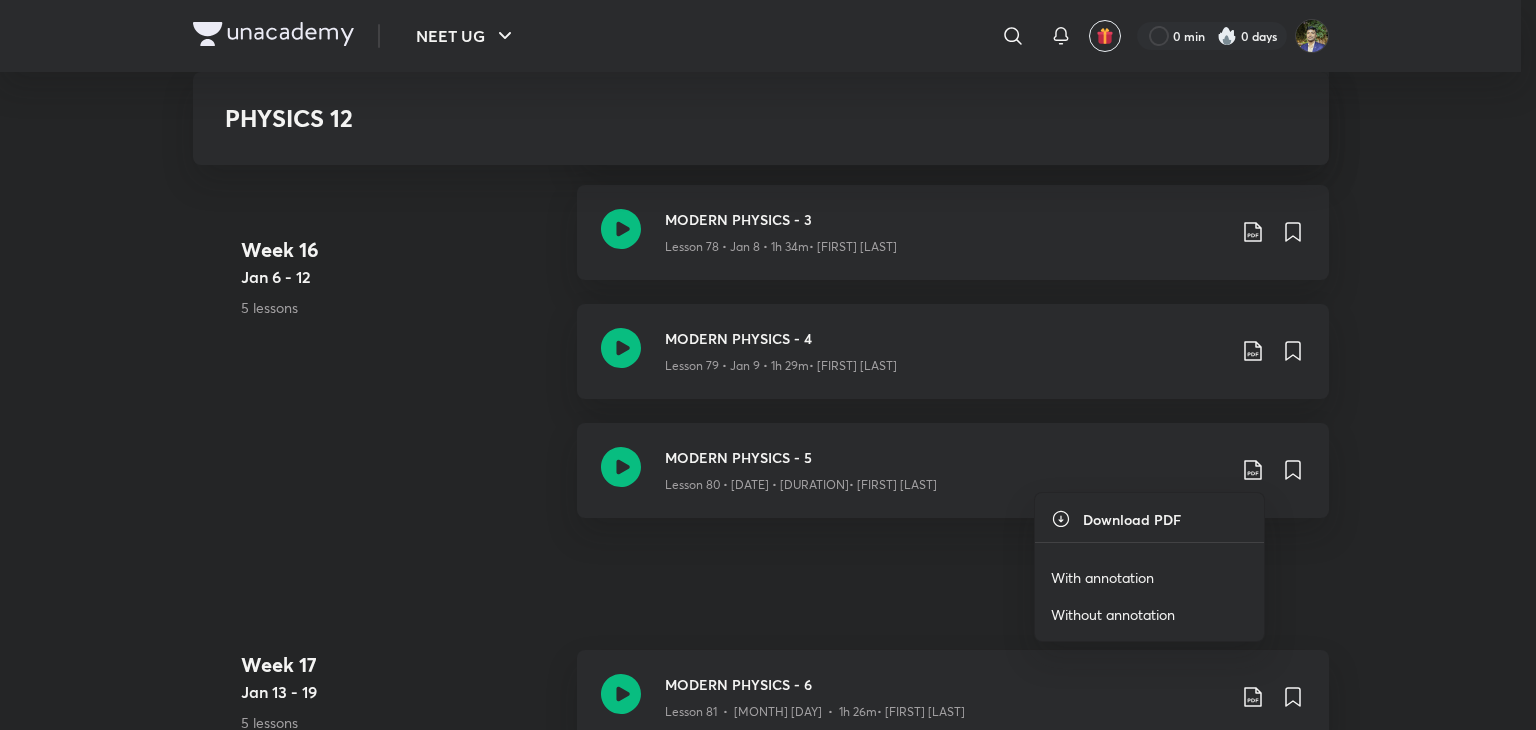 click on "With annotation" at bounding box center [1149, 577] 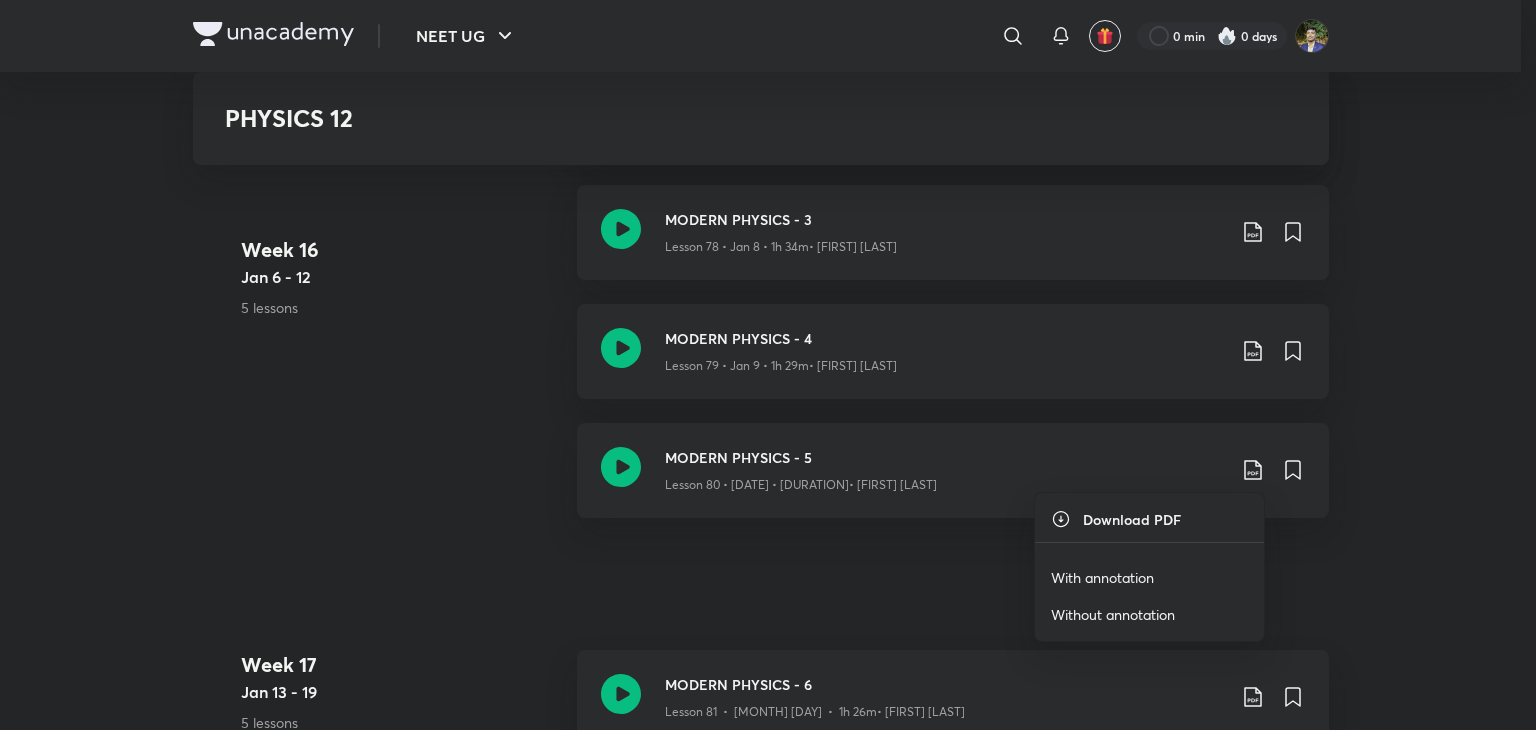 drag, startPoint x: 1148, startPoint y: 582, endPoint x: 1153, endPoint y: 527, distance: 55.226807 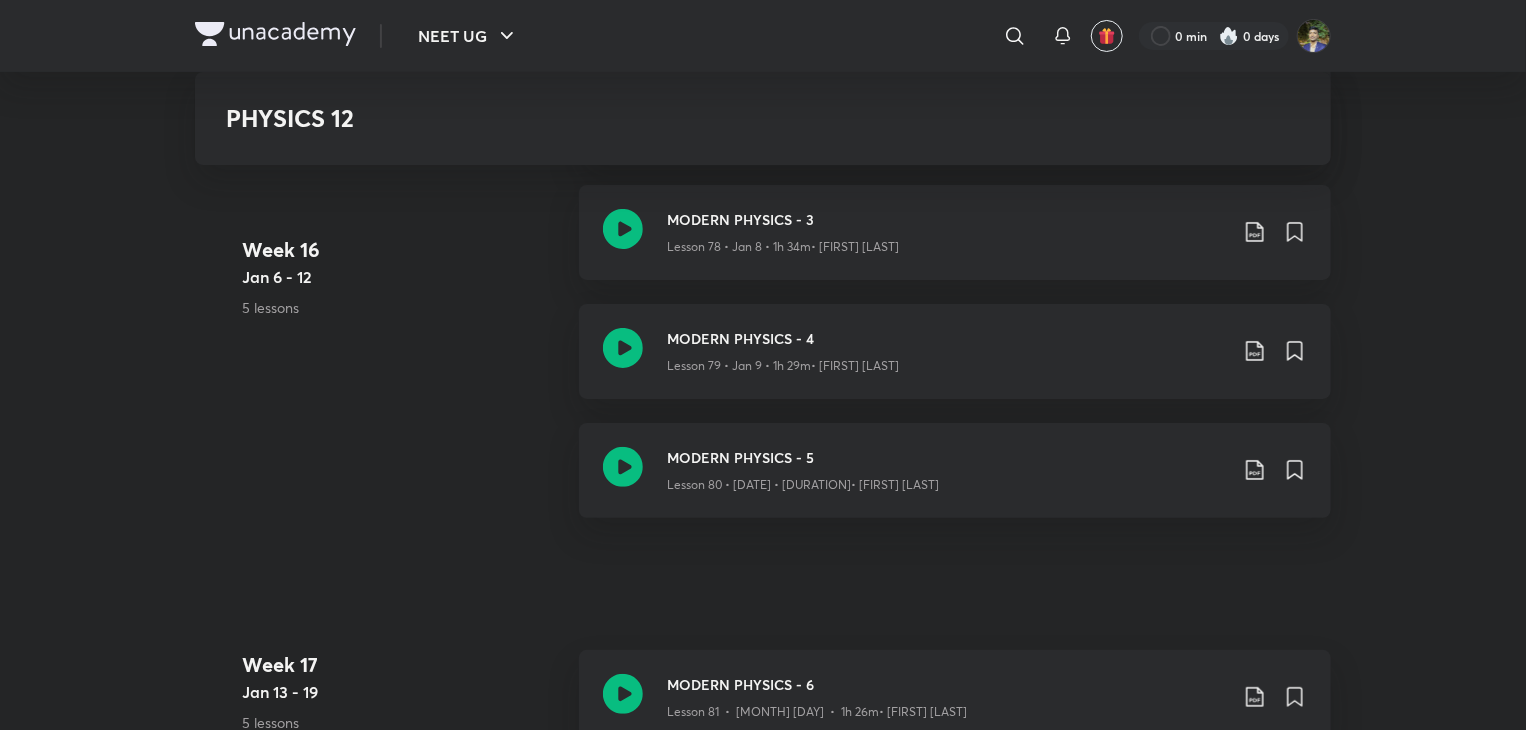 scroll, scrollTop: 11700, scrollLeft: 0, axis: vertical 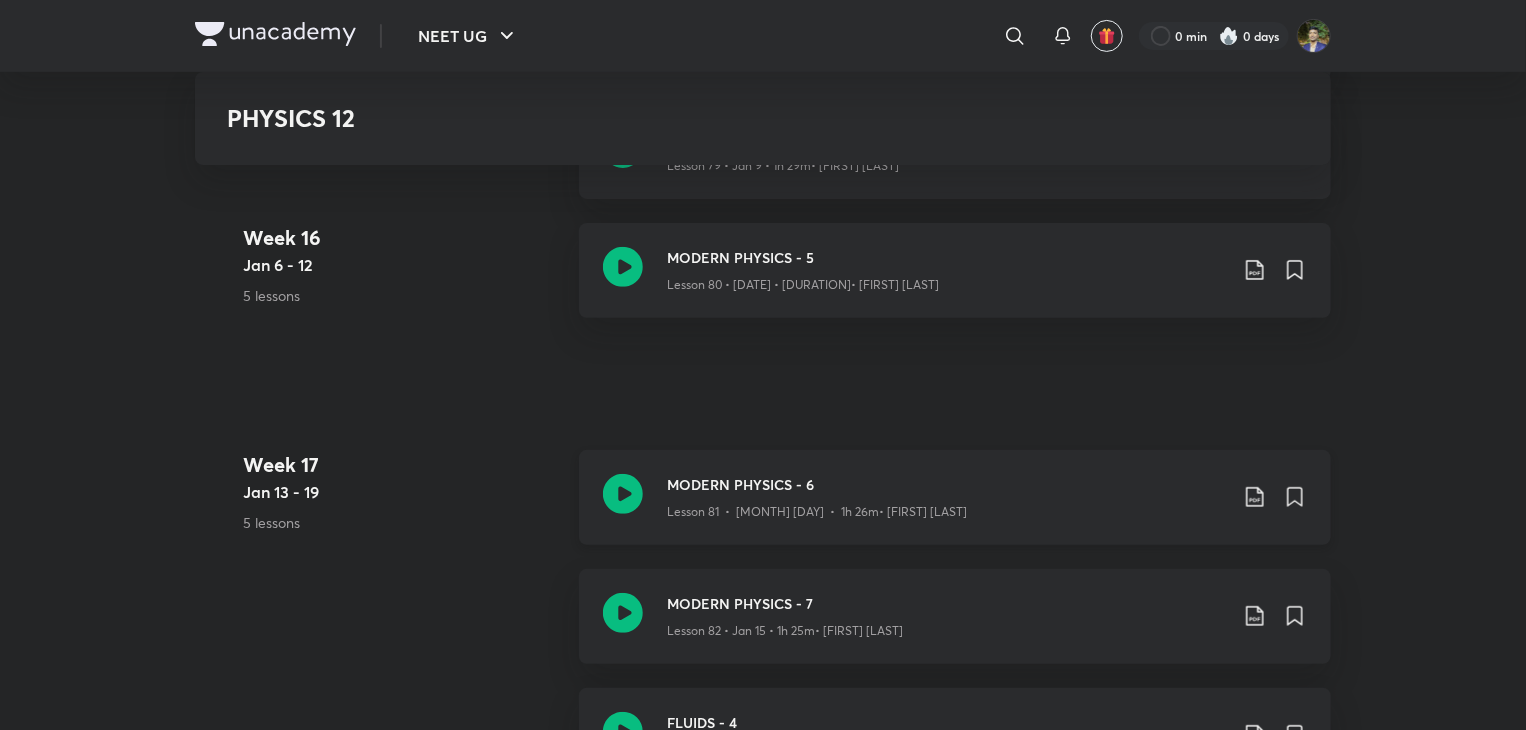 click 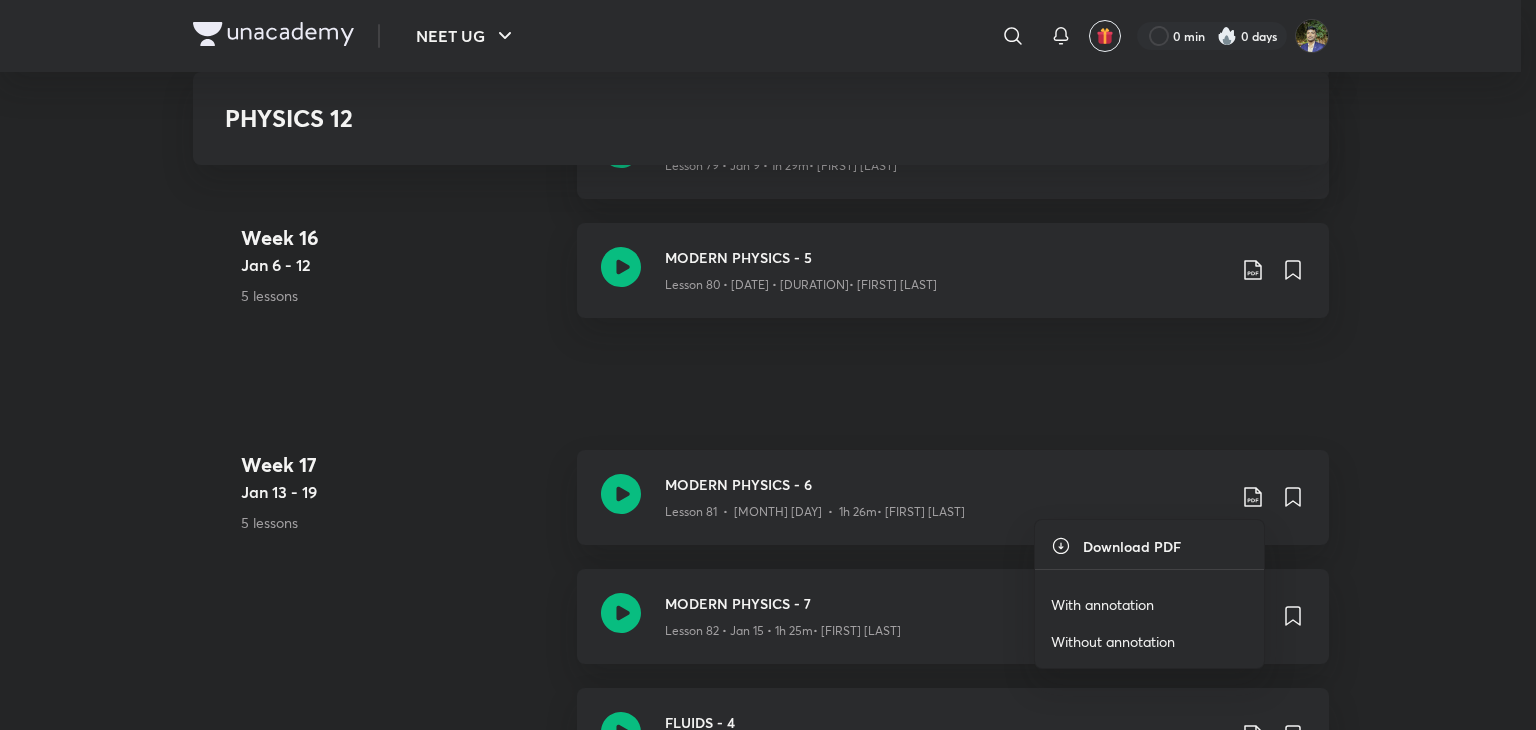 click on "With annotation" at bounding box center [1102, 604] 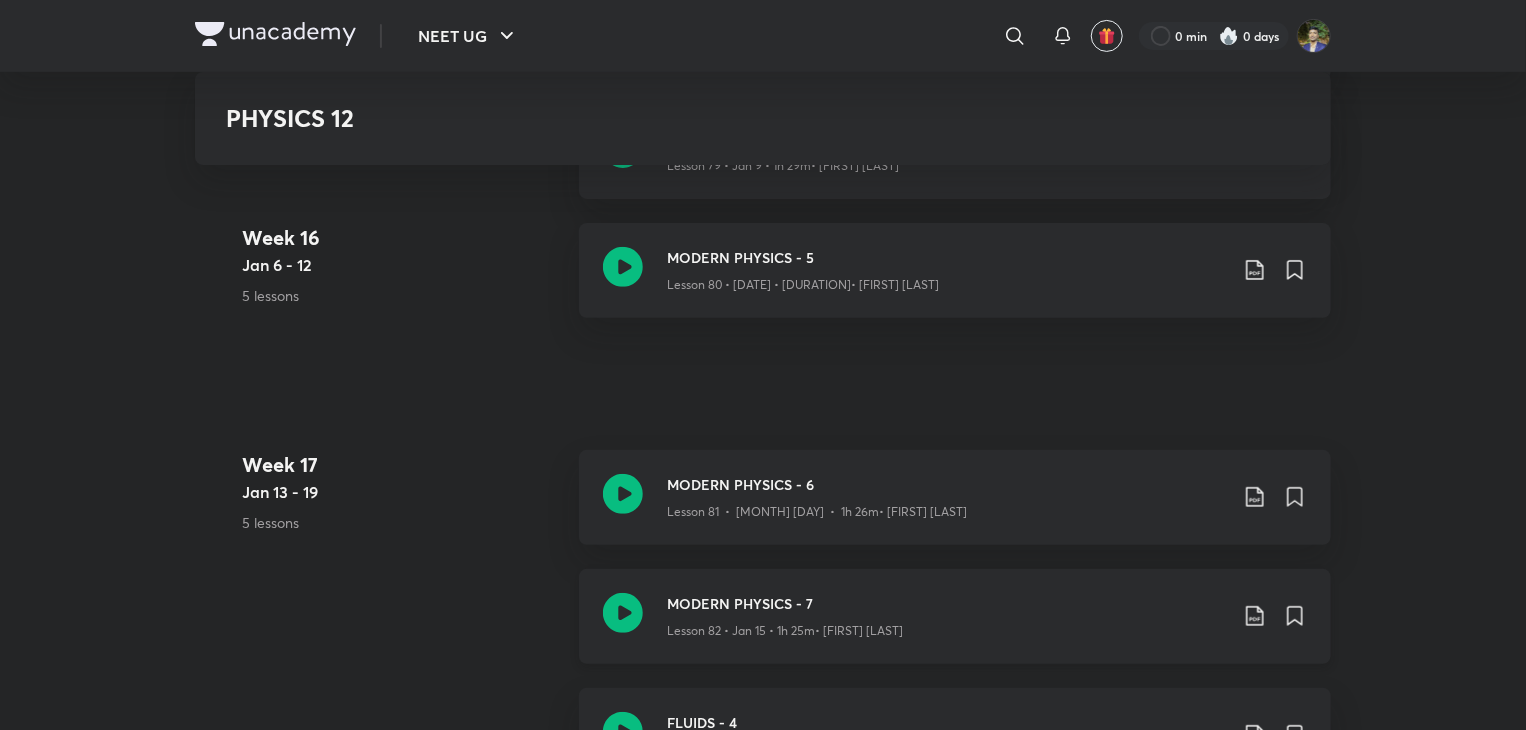 scroll, scrollTop: 11800, scrollLeft: 0, axis: vertical 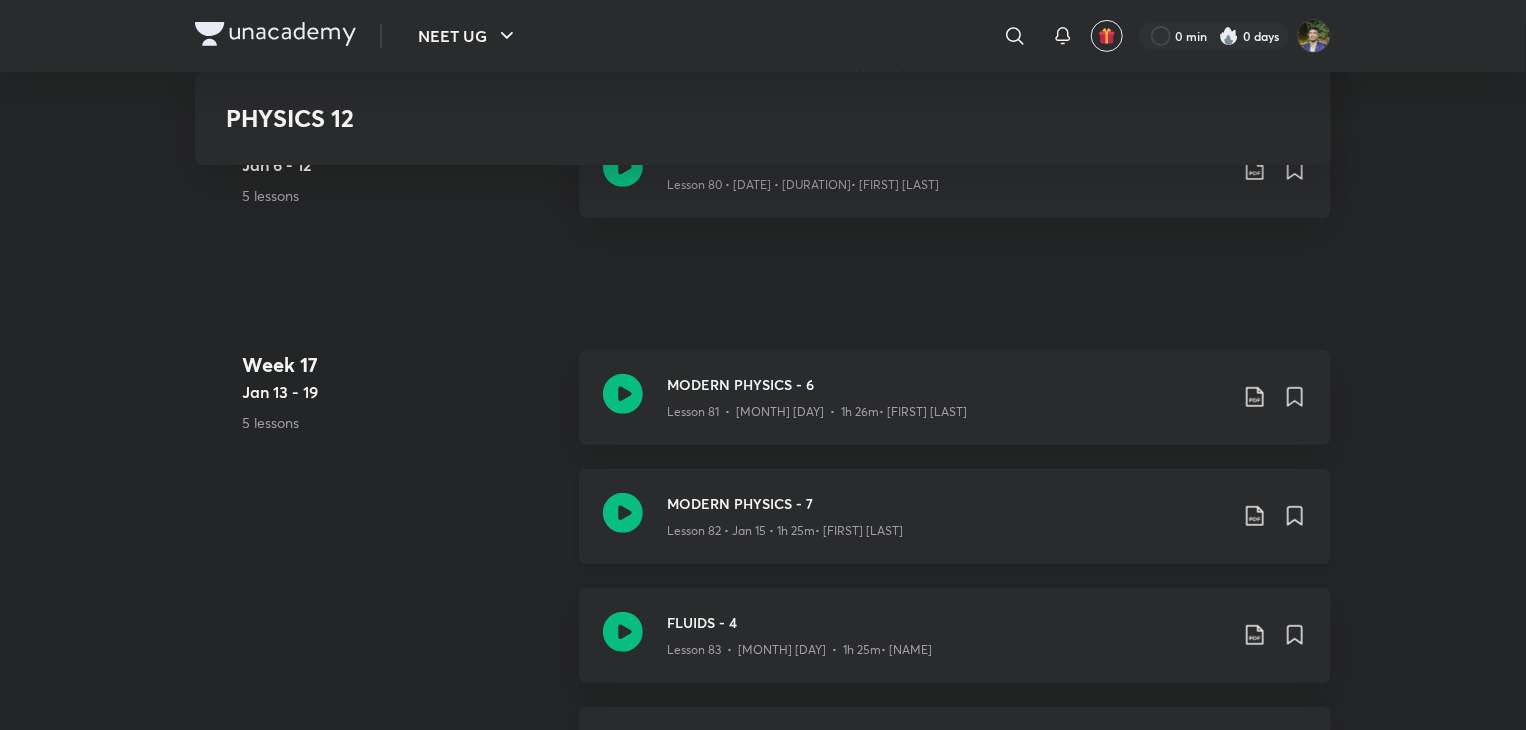 click 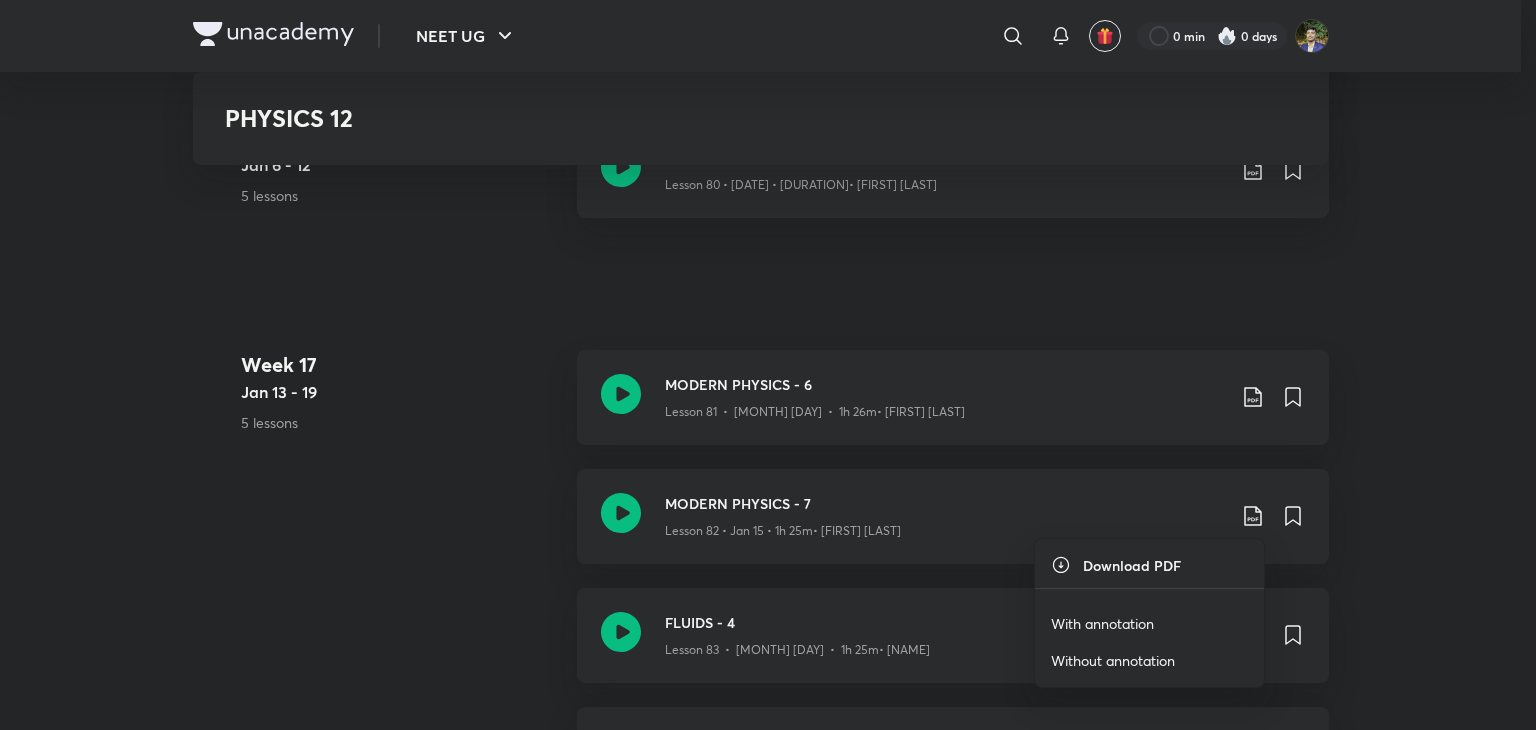 click on "With annotation" at bounding box center [1102, 623] 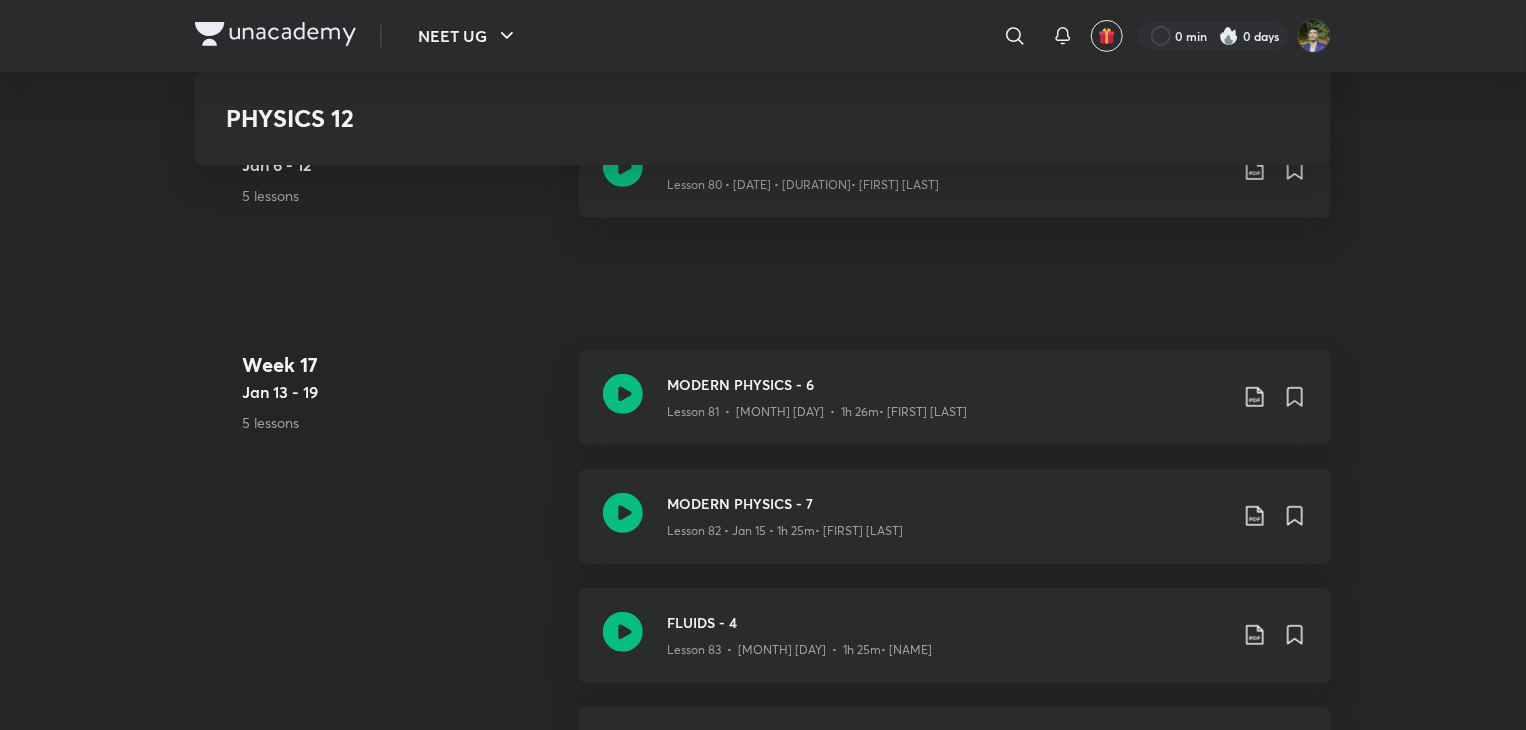 scroll, scrollTop: 12000, scrollLeft: 0, axis: vertical 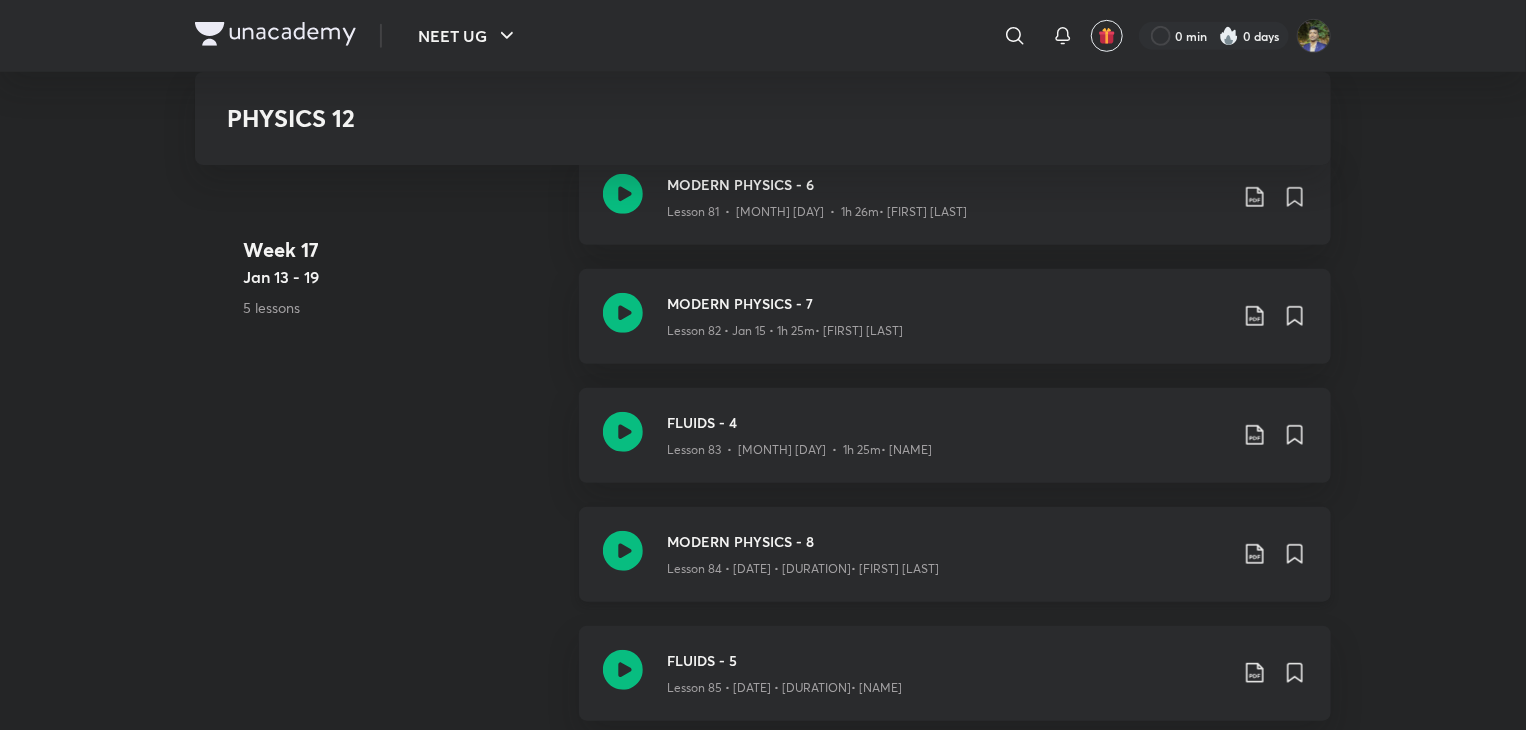 click 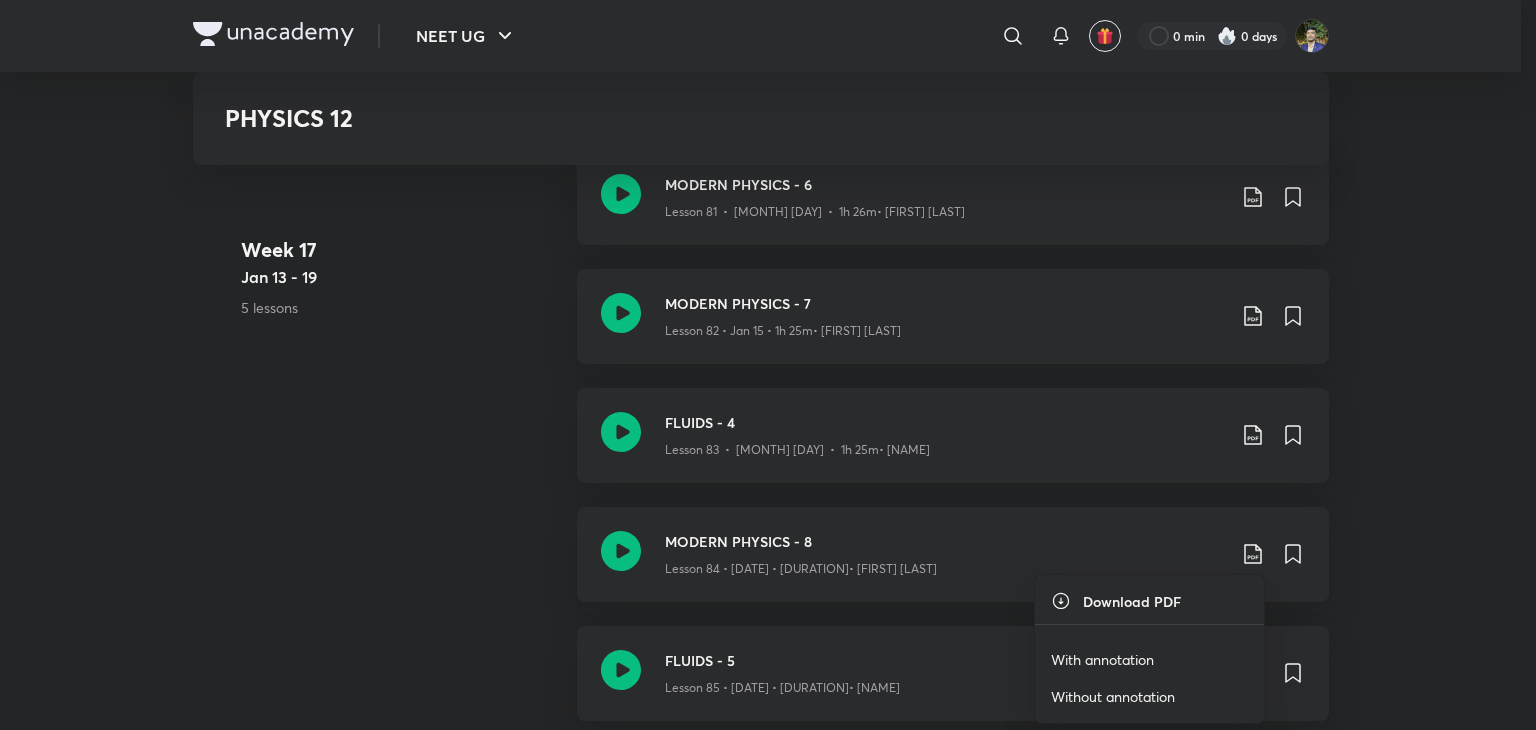 click on "With annotation" at bounding box center [1102, 659] 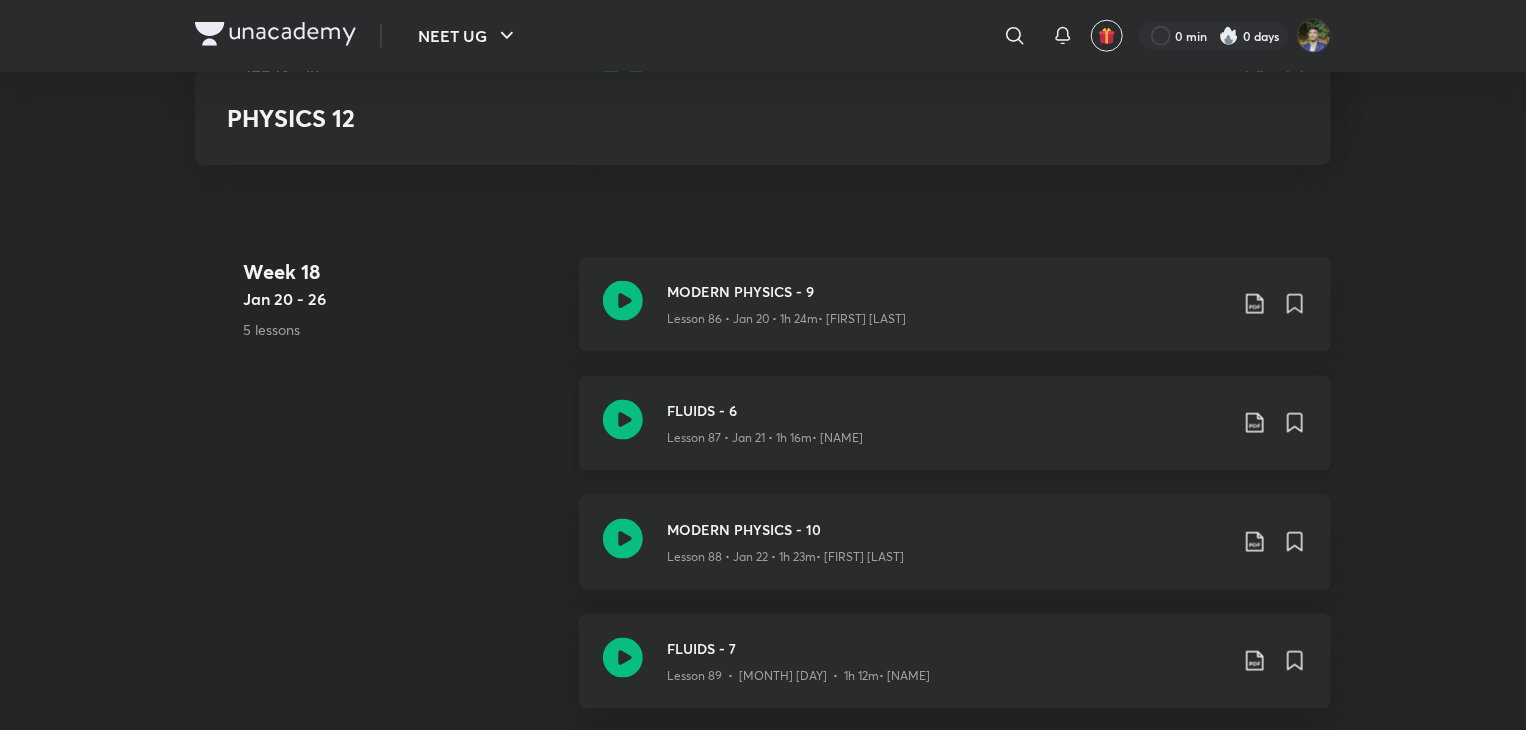 scroll, scrollTop: 12600, scrollLeft: 0, axis: vertical 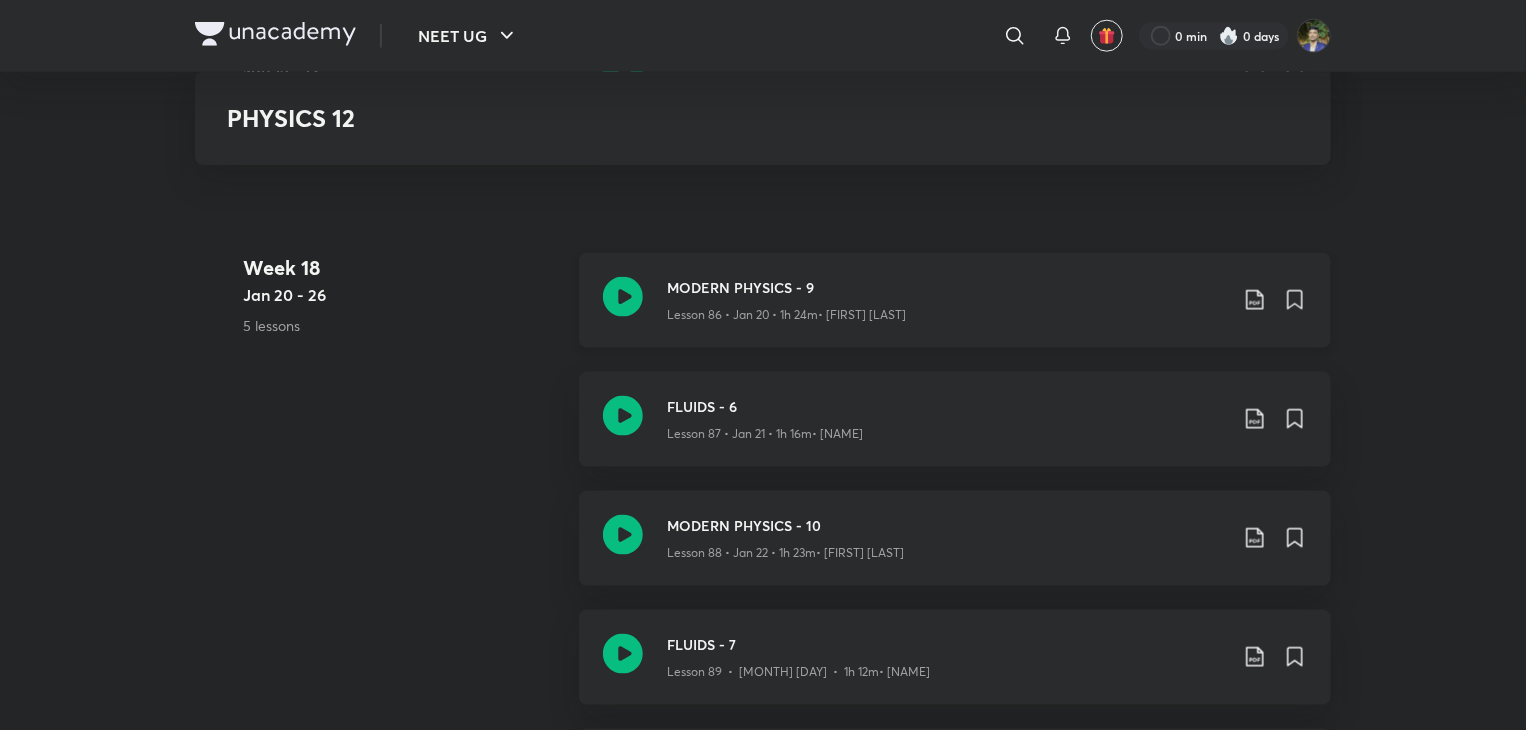 click 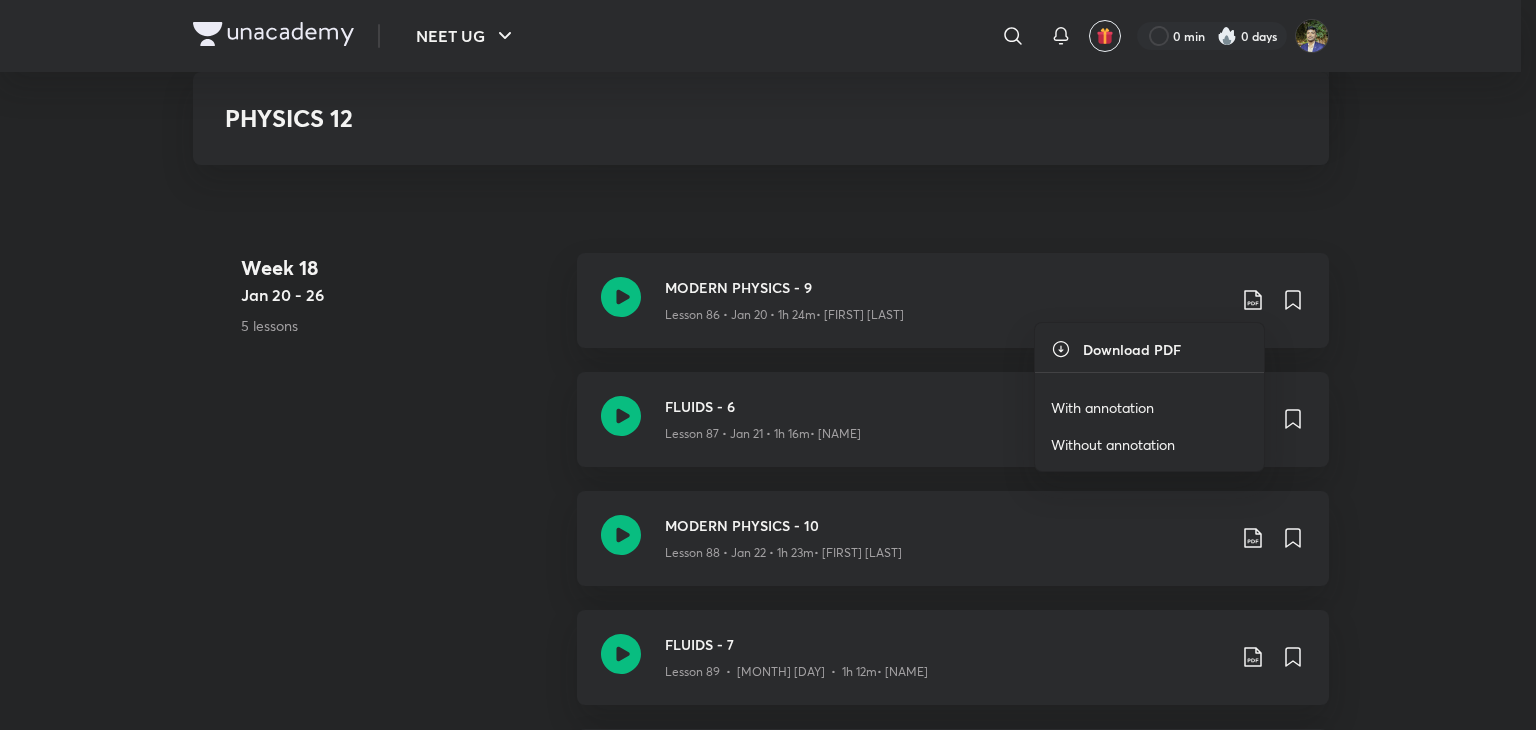 click on "With annotation" at bounding box center [1102, 407] 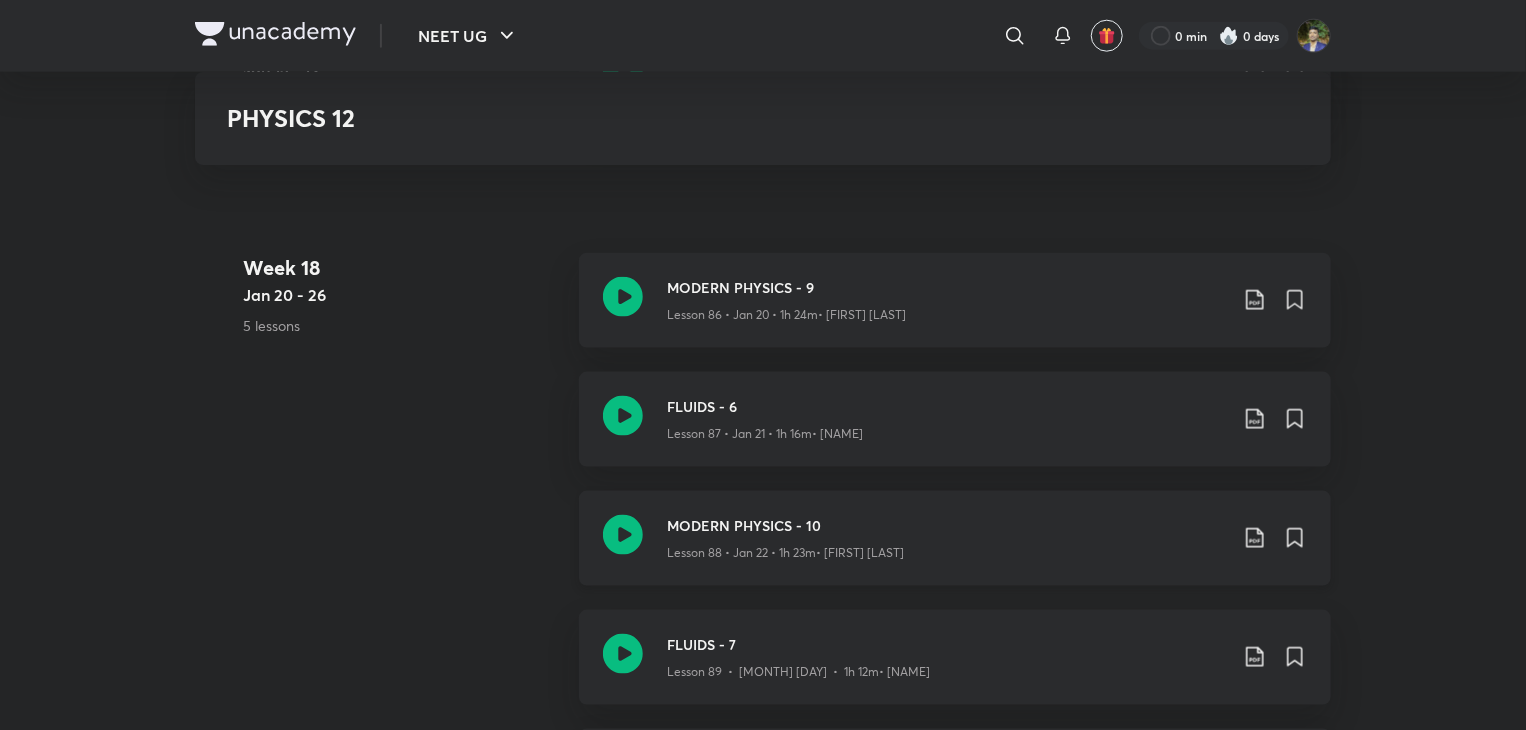 click 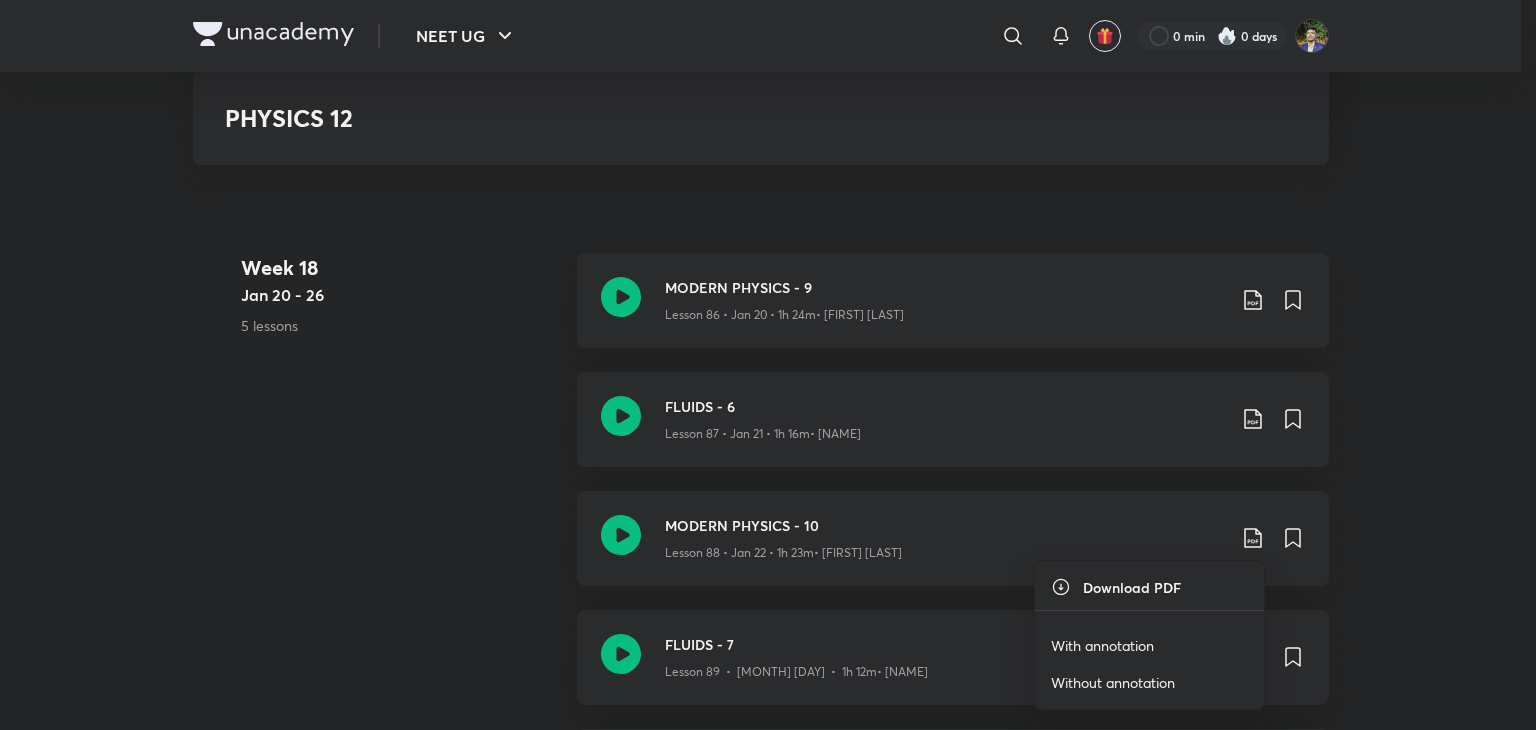 click on "With annotation" at bounding box center (1102, 645) 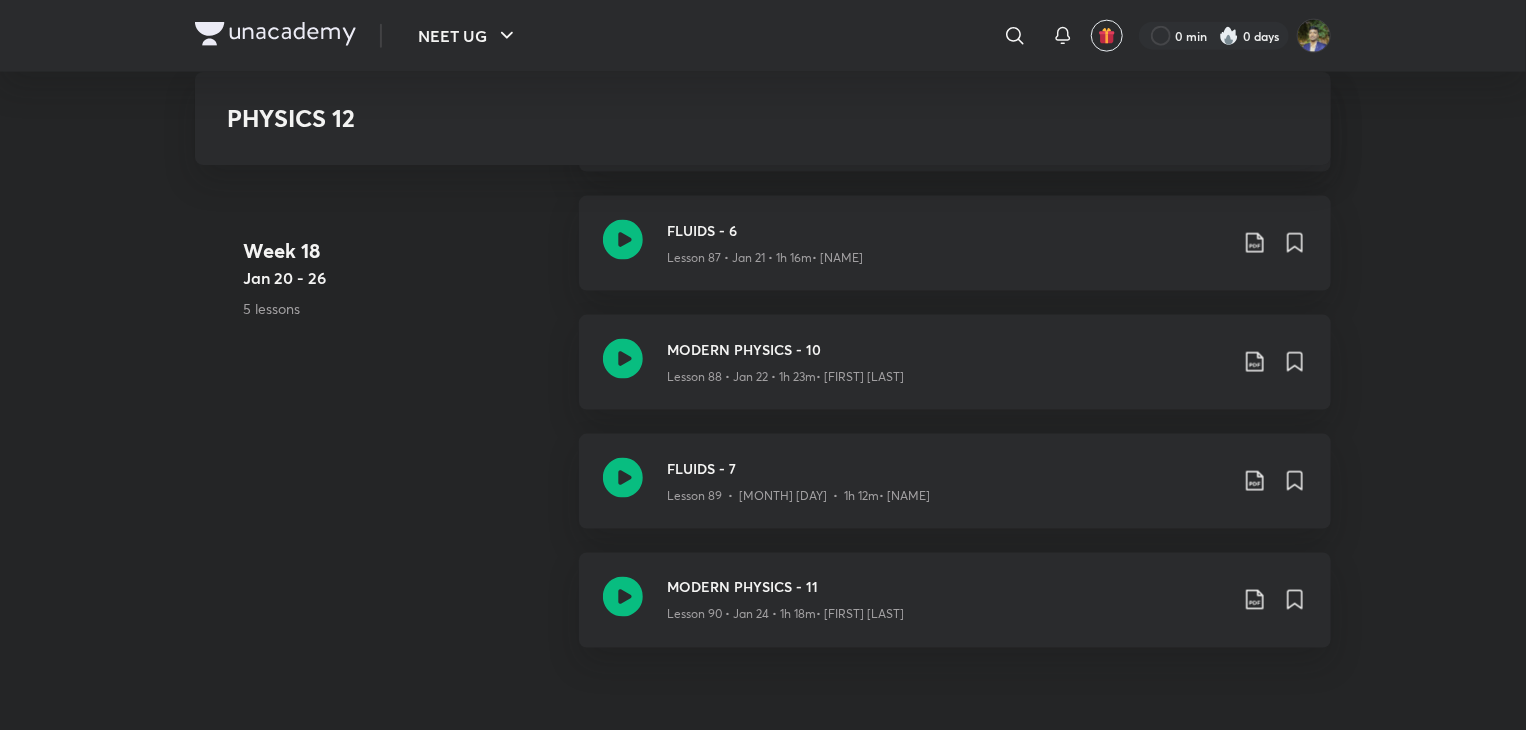 scroll, scrollTop: 12800, scrollLeft: 0, axis: vertical 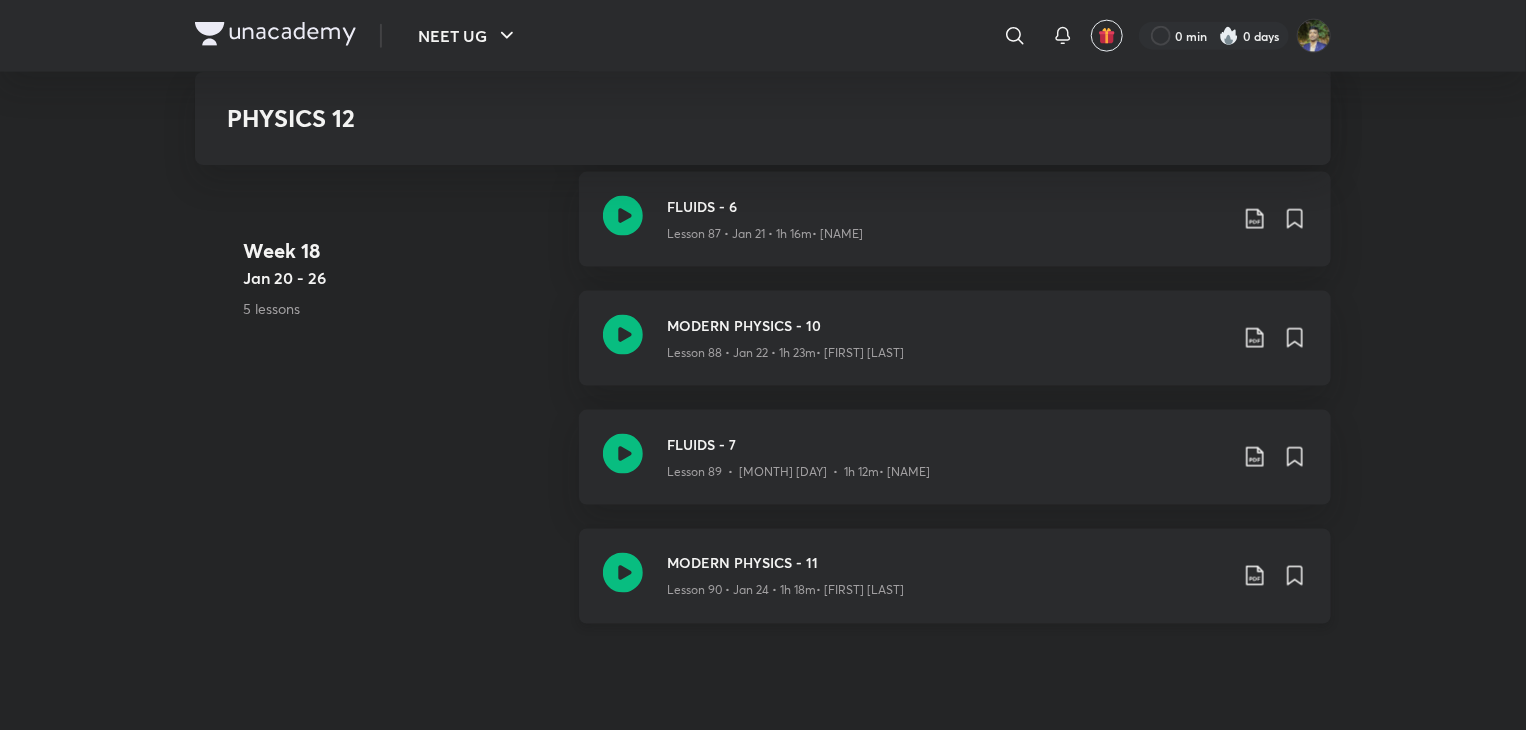click 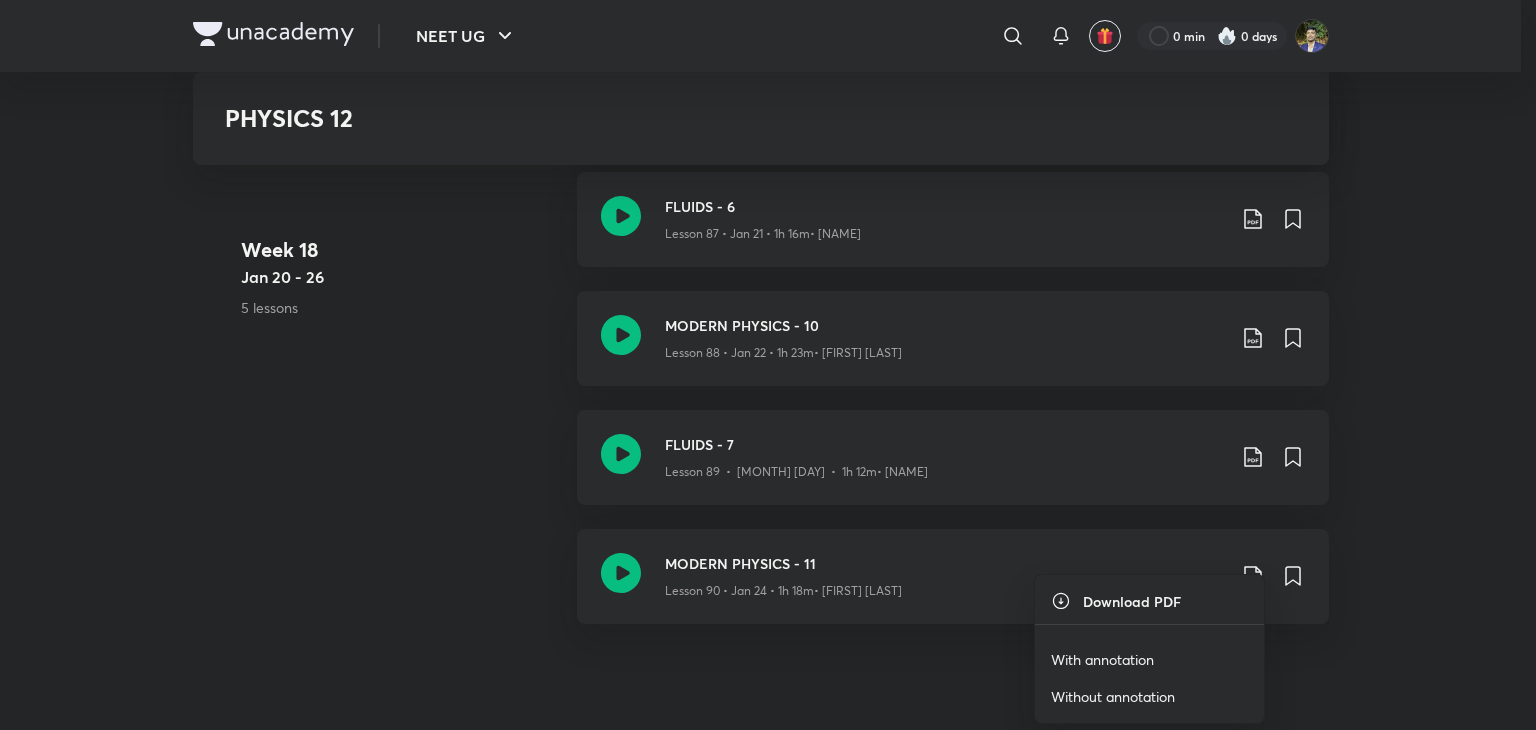 drag, startPoint x: 1141, startPoint y: 658, endPoint x: 1139, endPoint y: 642, distance: 16.124516 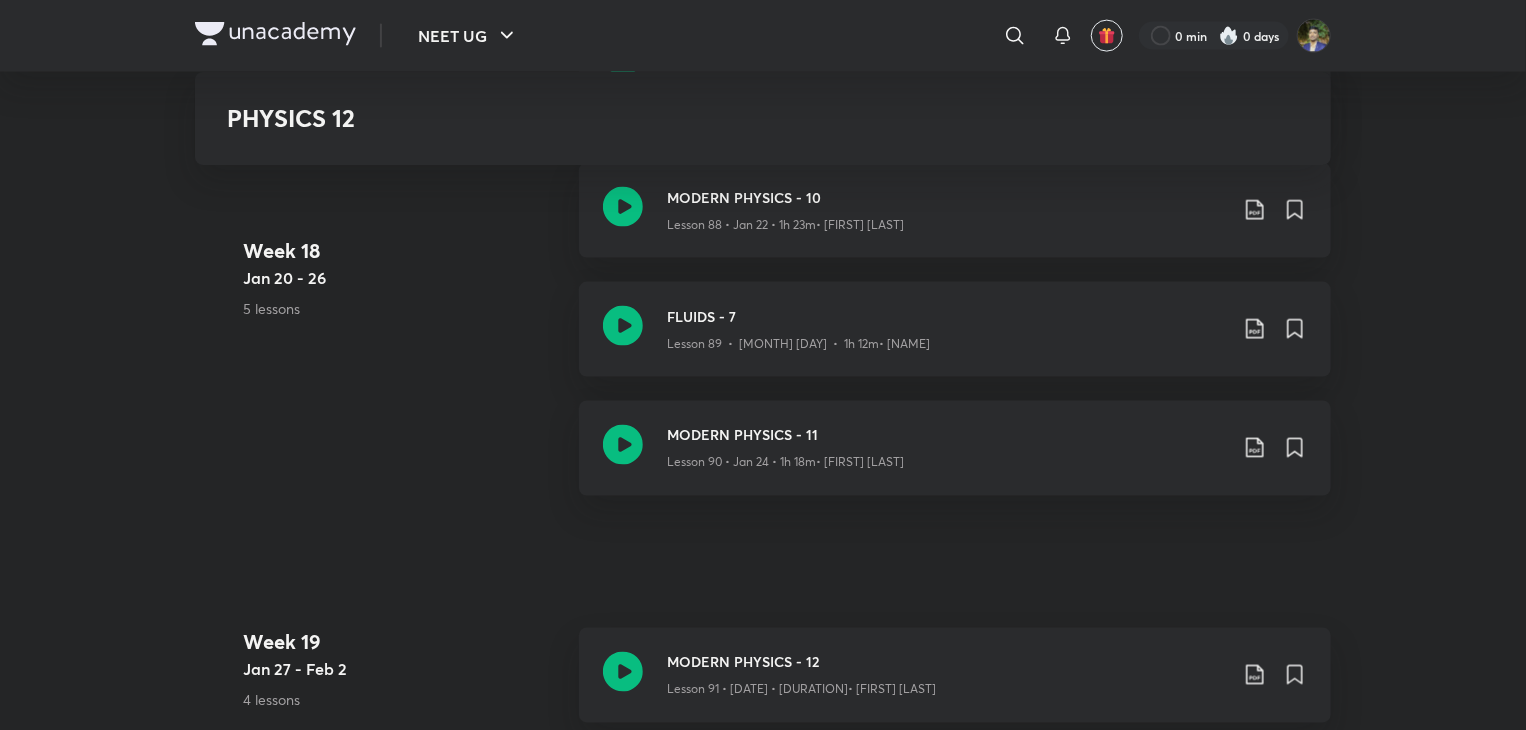 scroll, scrollTop: 13200, scrollLeft: 0, axis: vertical 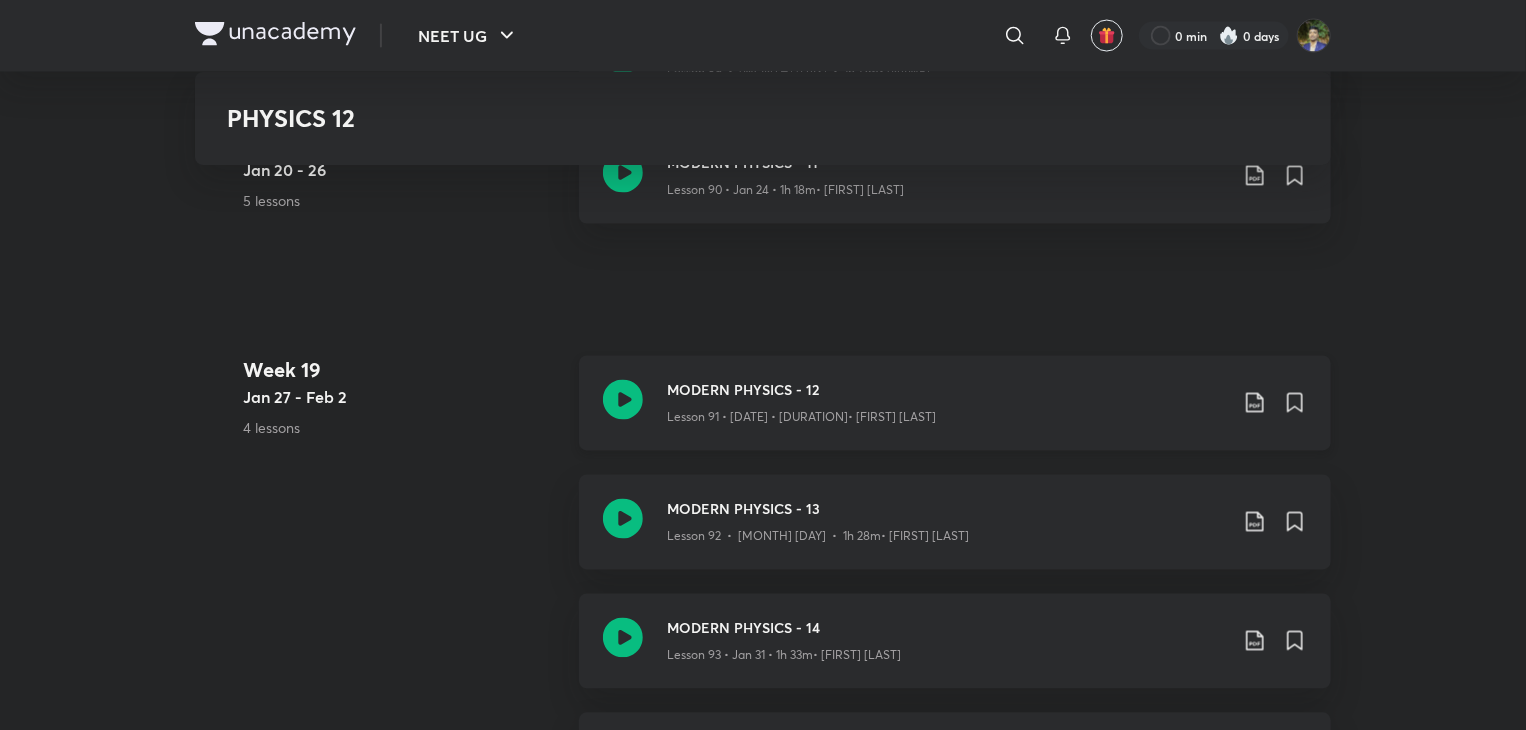 click 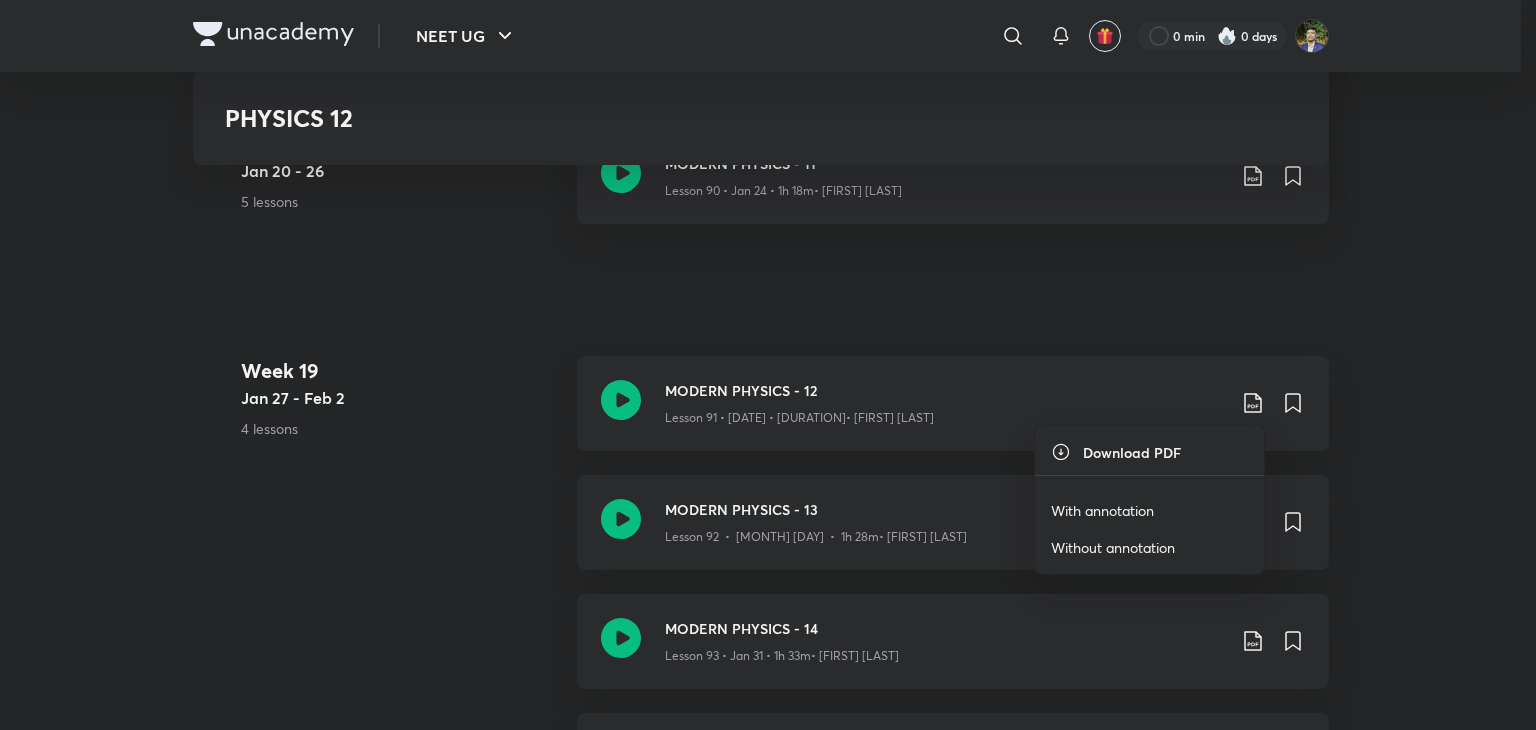 click on "With annotation" at bounding box center (1102, 510) 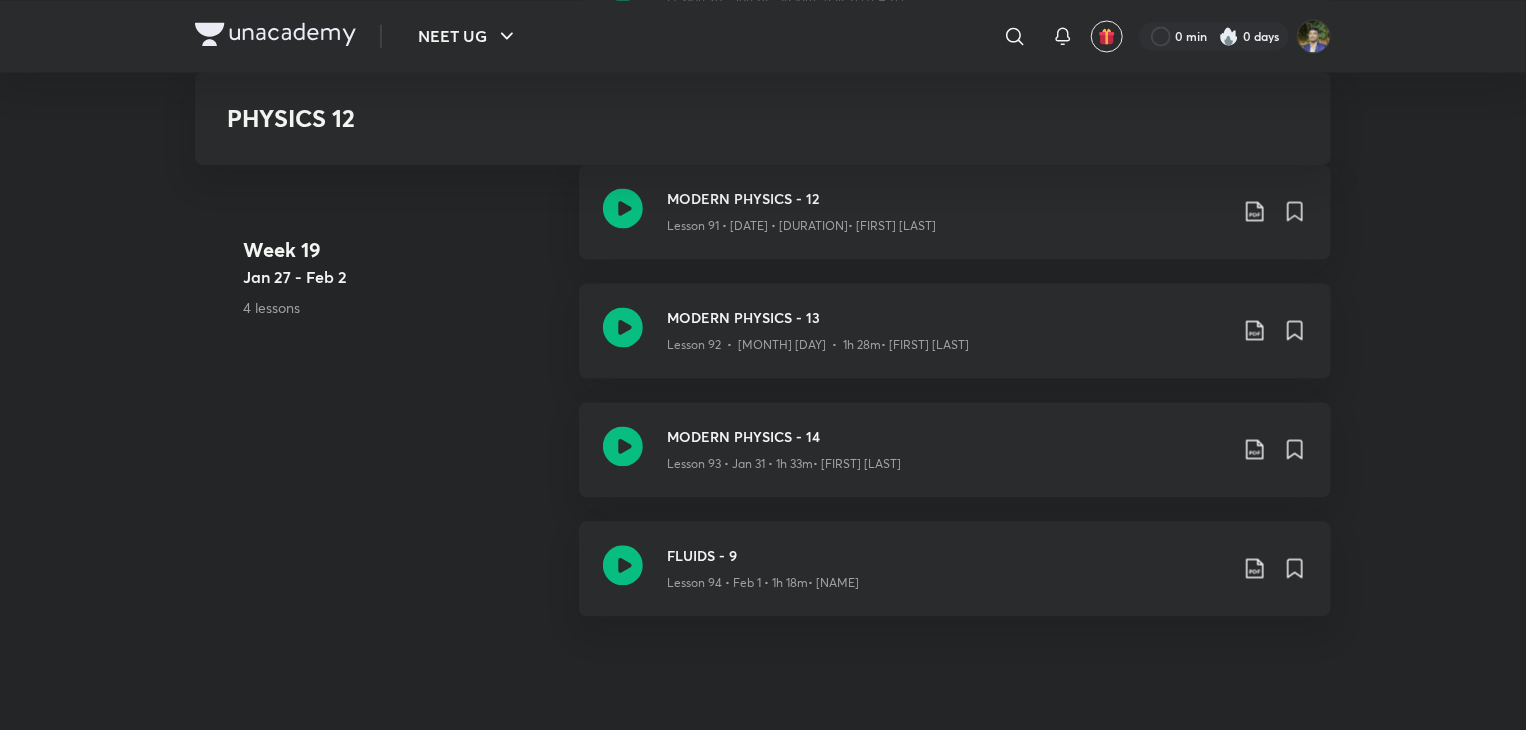 scroll, scrollTop: 13400, scrollLeft: 0, axis: vertical 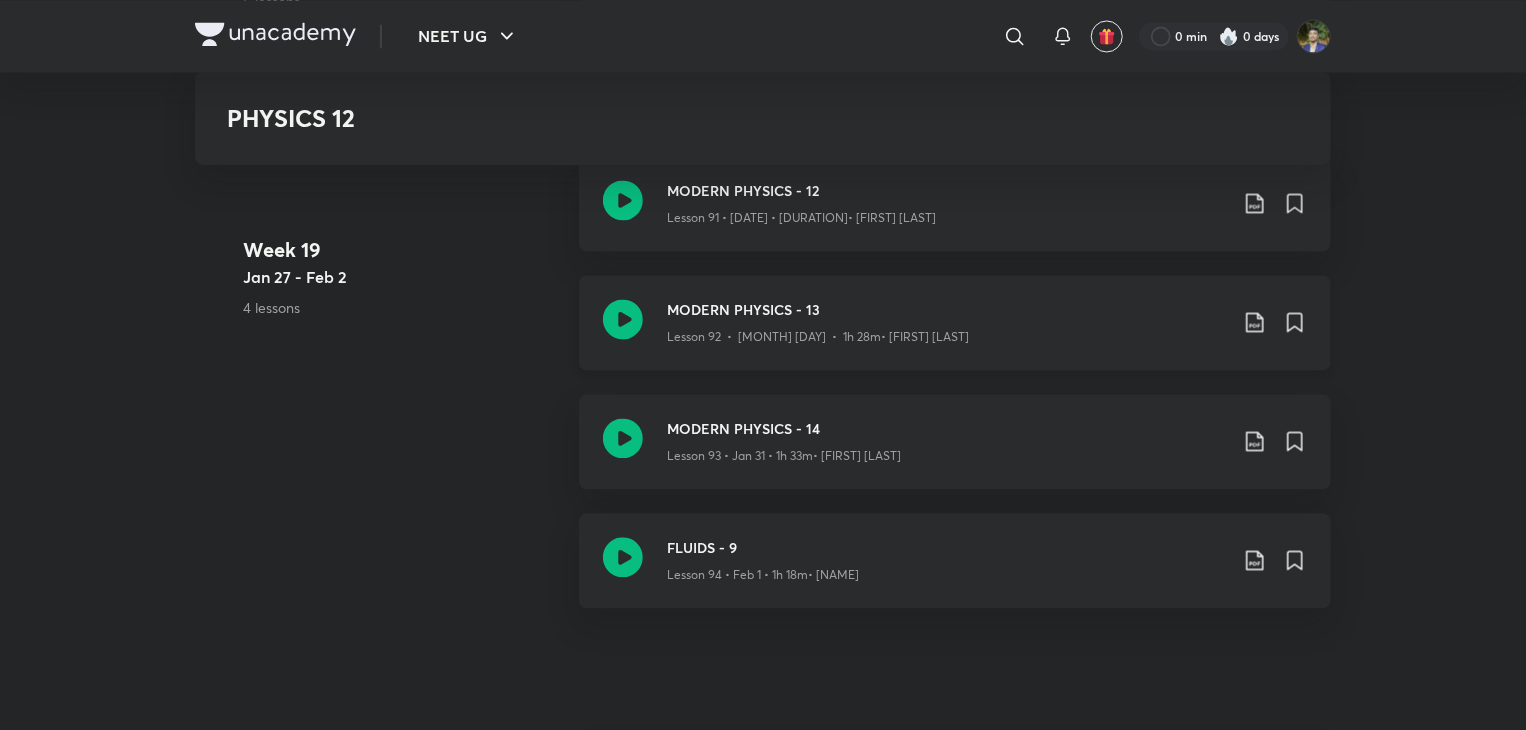 click 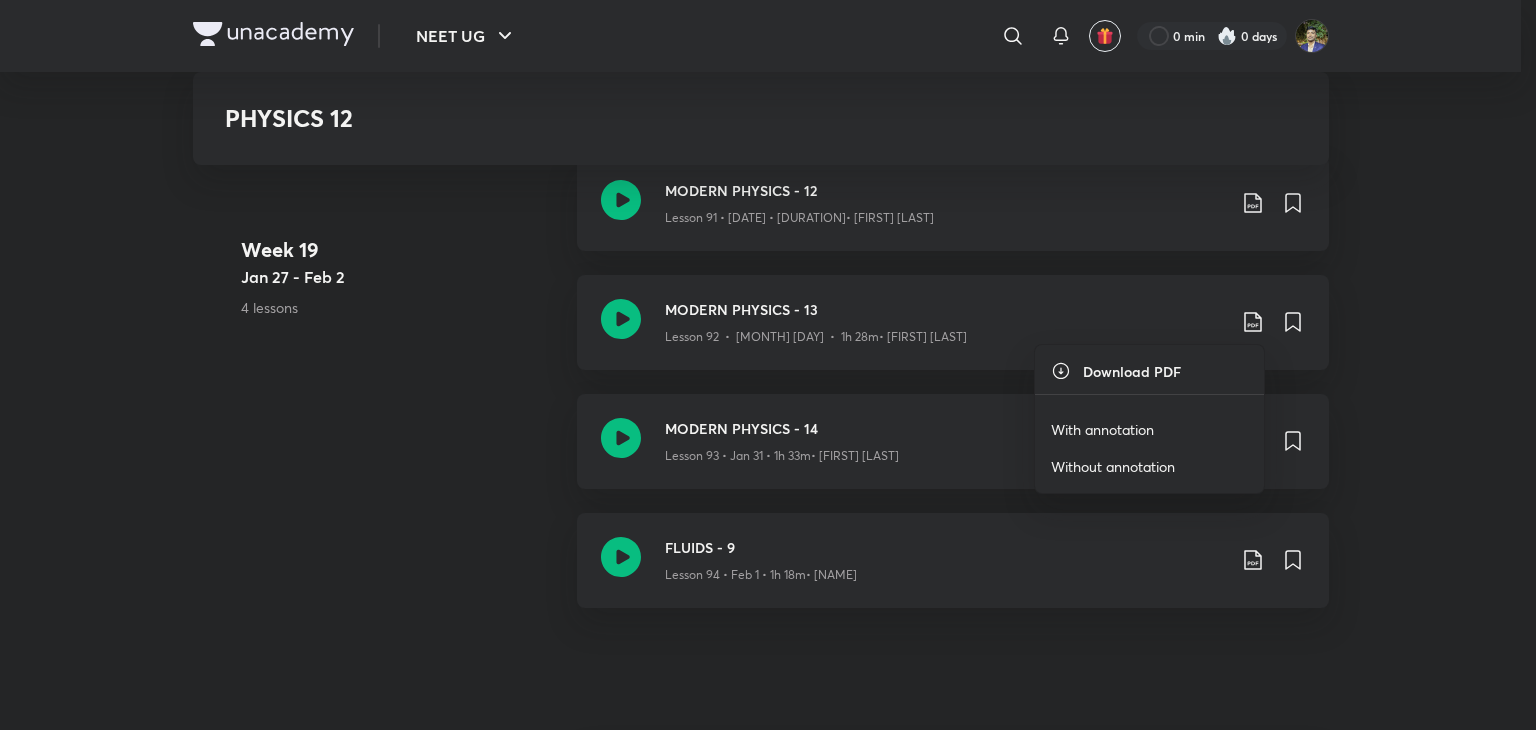 click on "With annotation" at bounding box center [1149, 429] 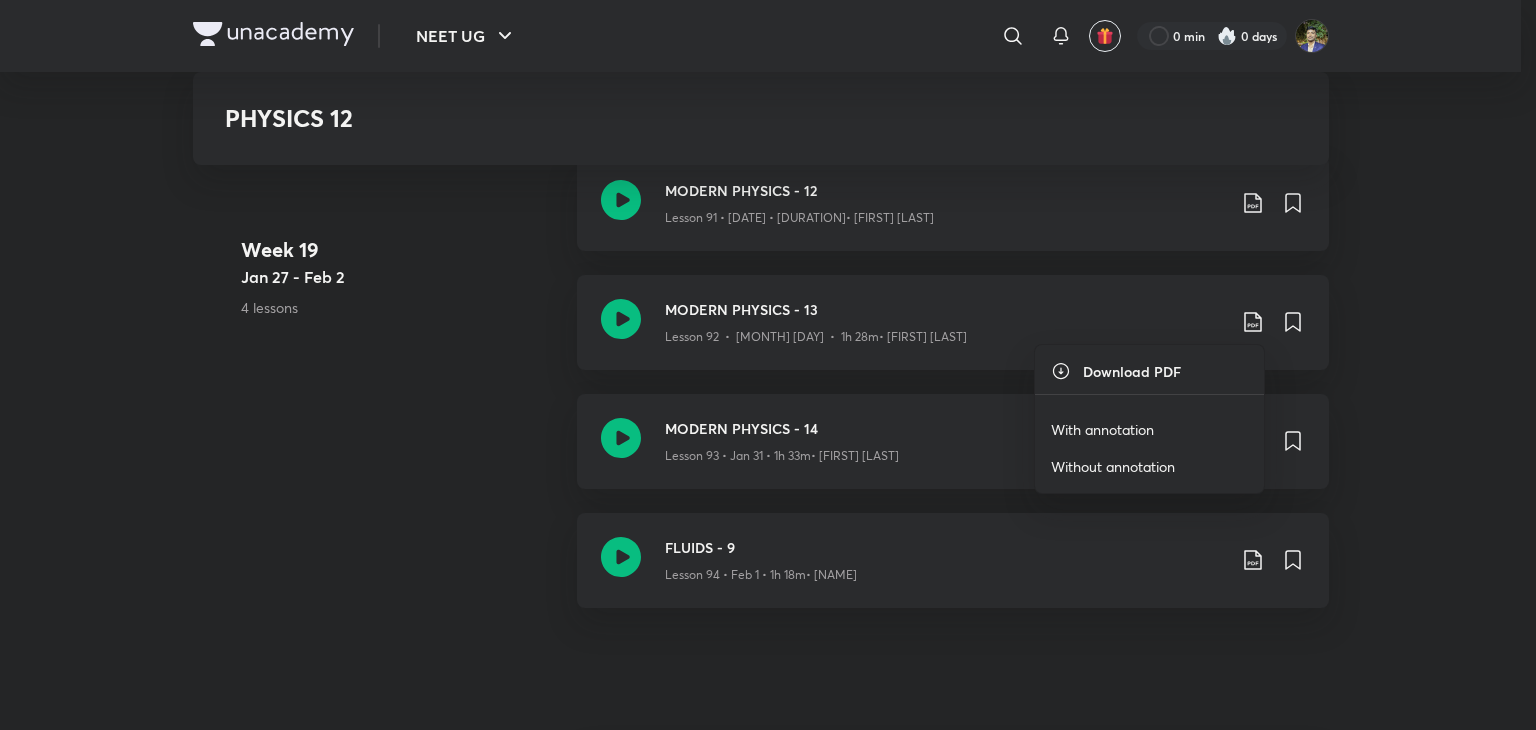 click on "With annotation" at bounding box center (1102, 429) 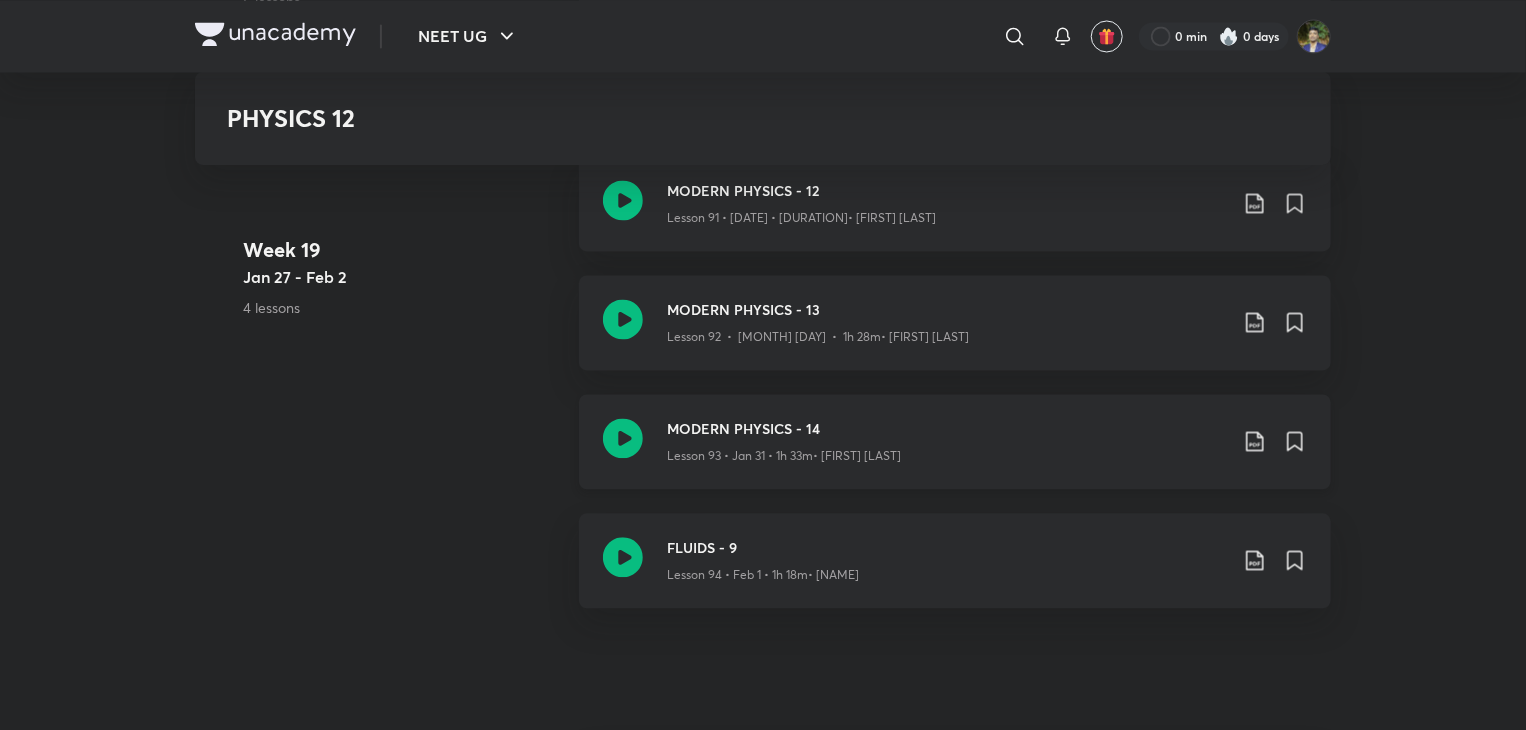 click 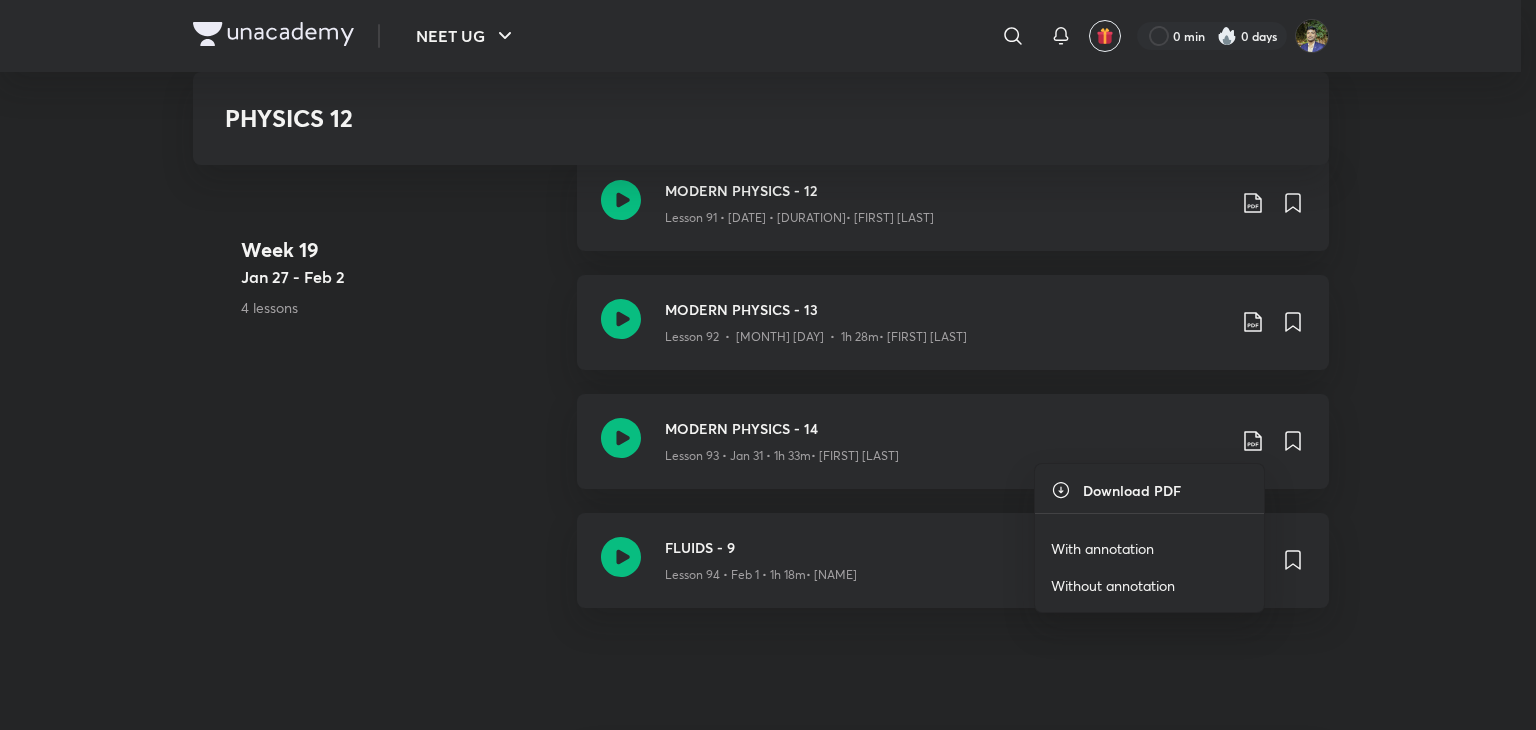 click on "With annotation" at bounding box center (1102, 548) 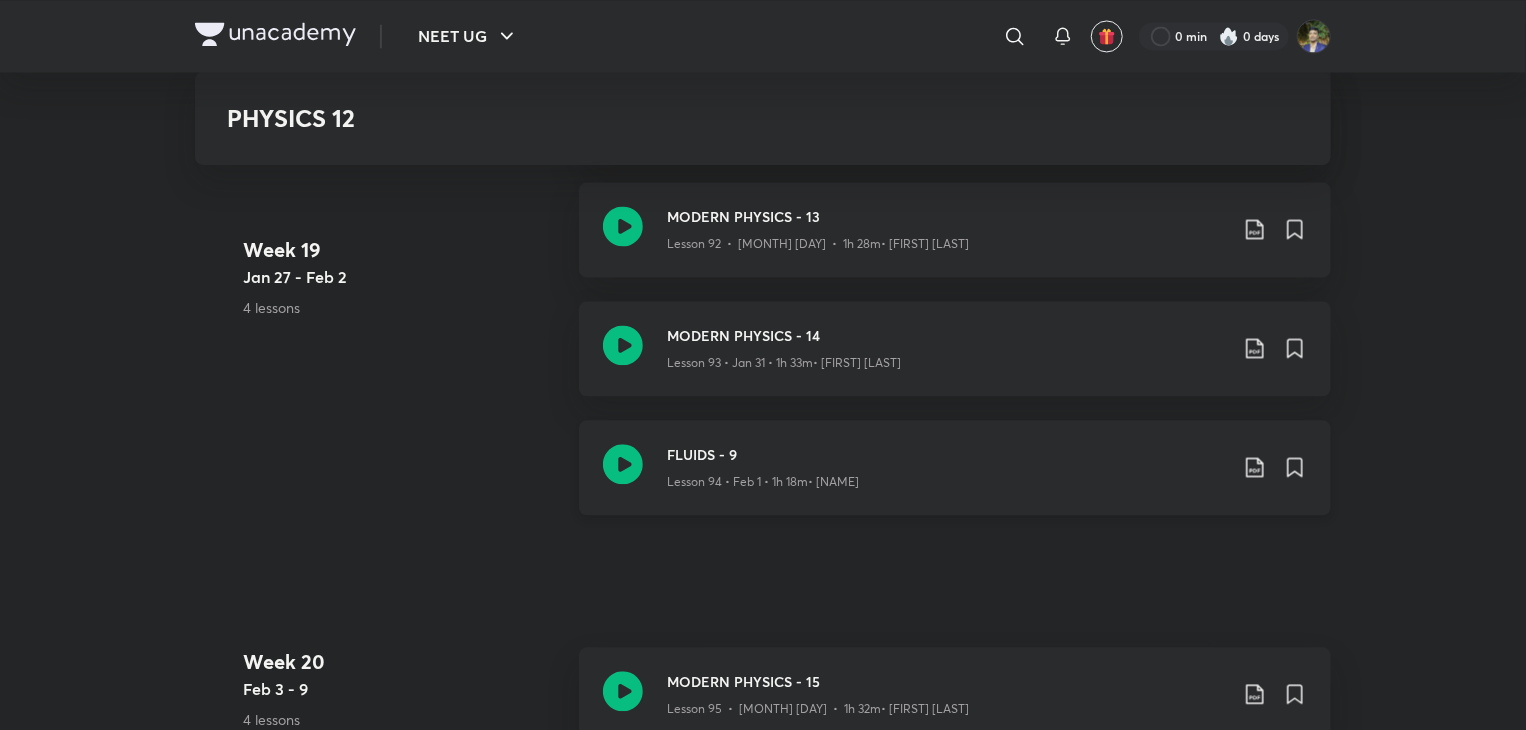 scroll, scrollTop: 13600, scrollLeft: 0, axis: vertical 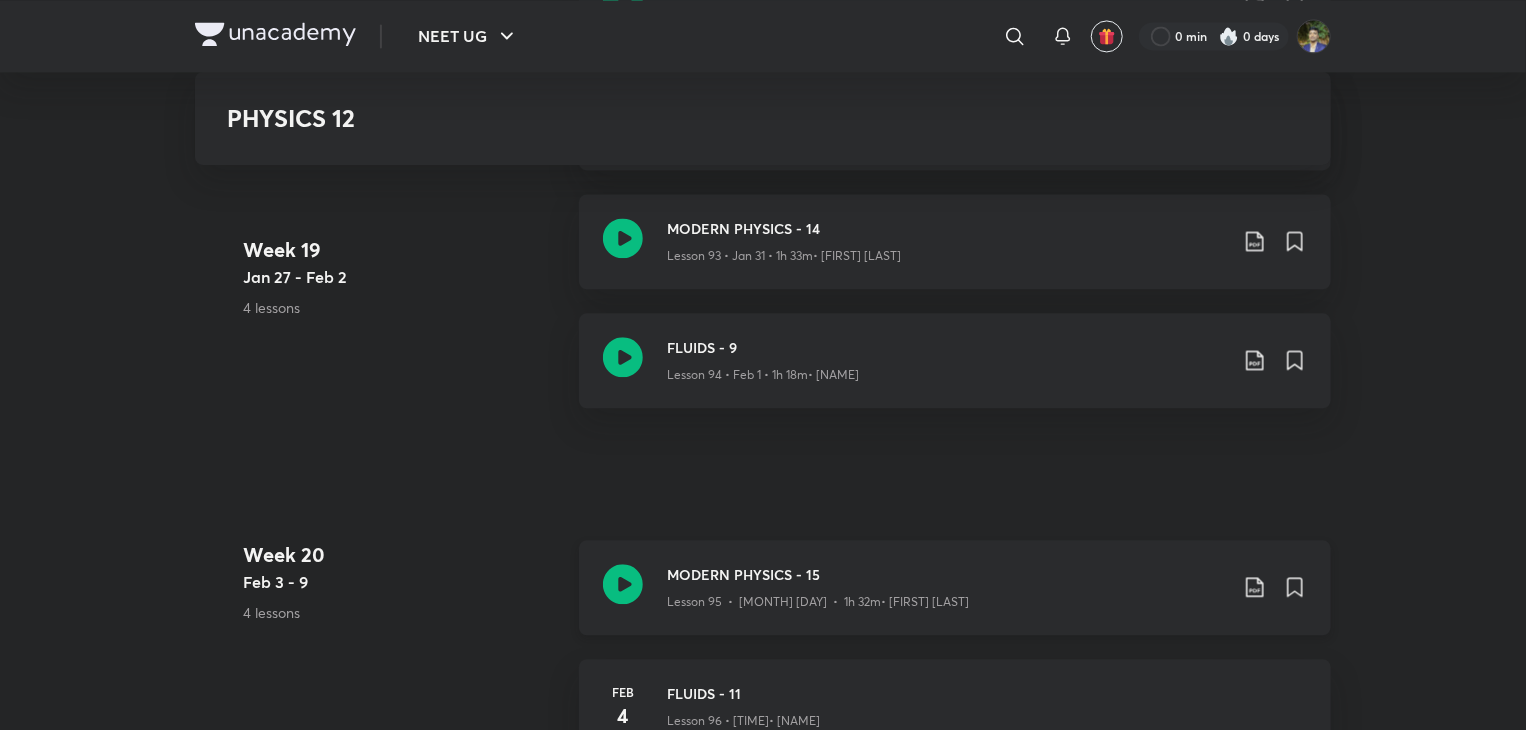 click 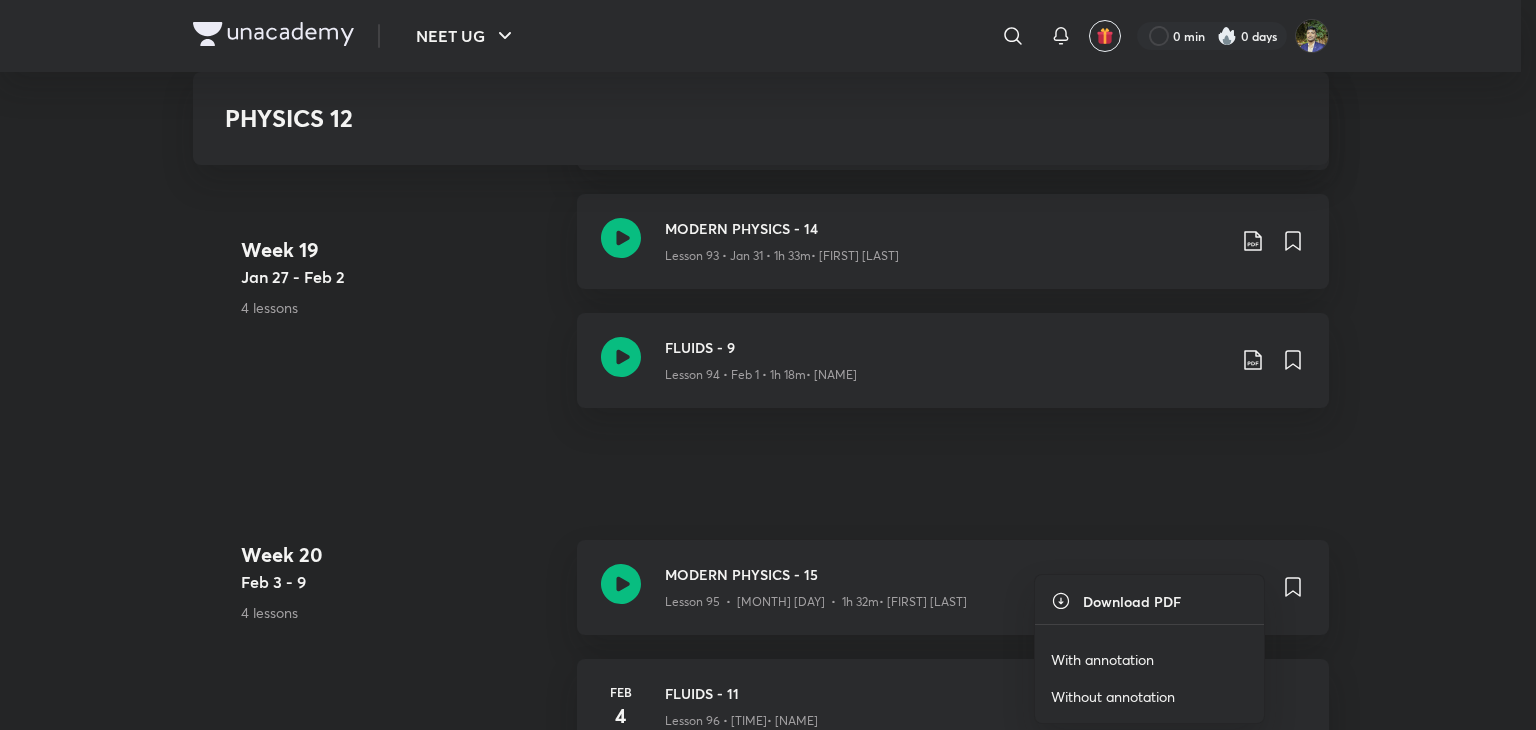 click on "With annotation" at bounding box center (1102, 659) 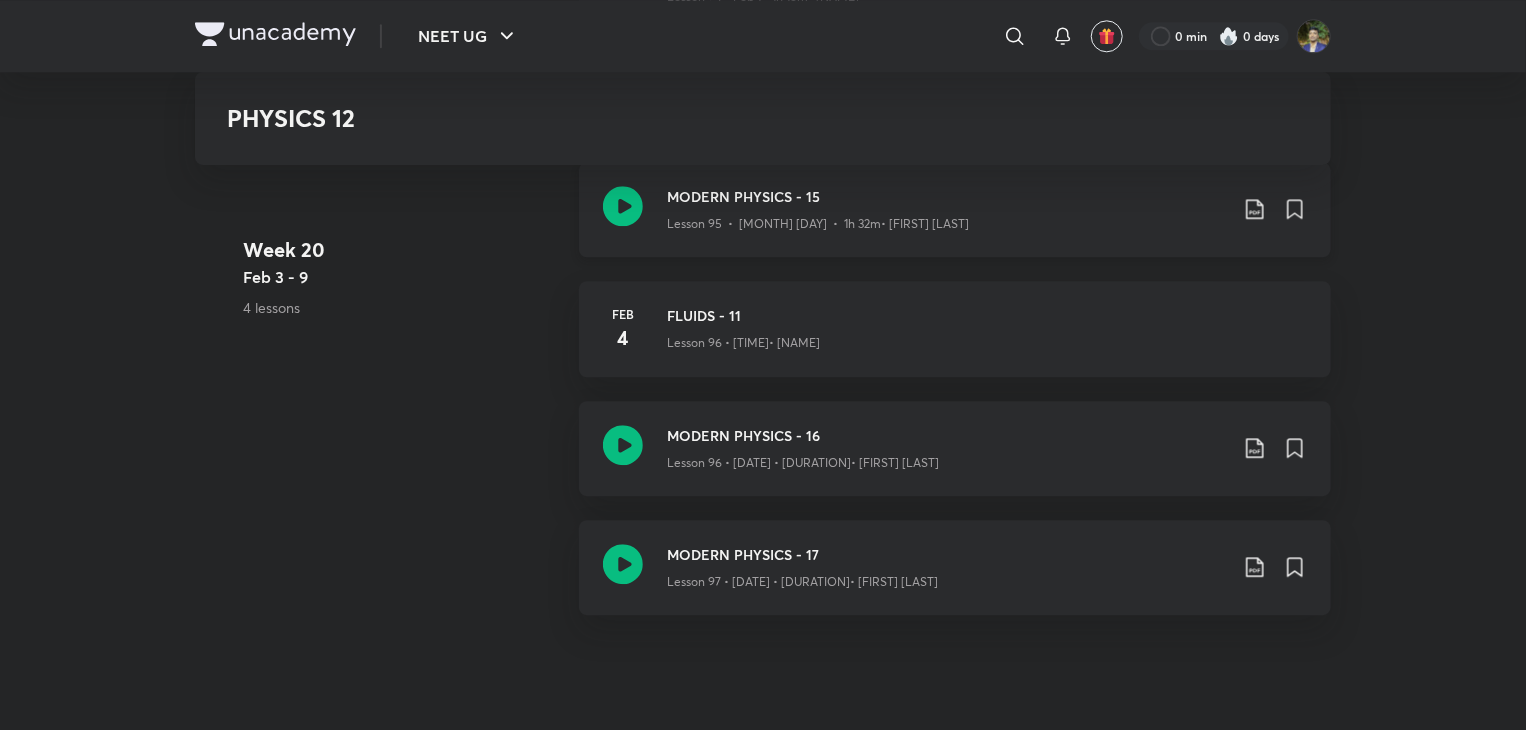 scroll, scrollTop: 14000, scrollLeft: 0, axis: vertical 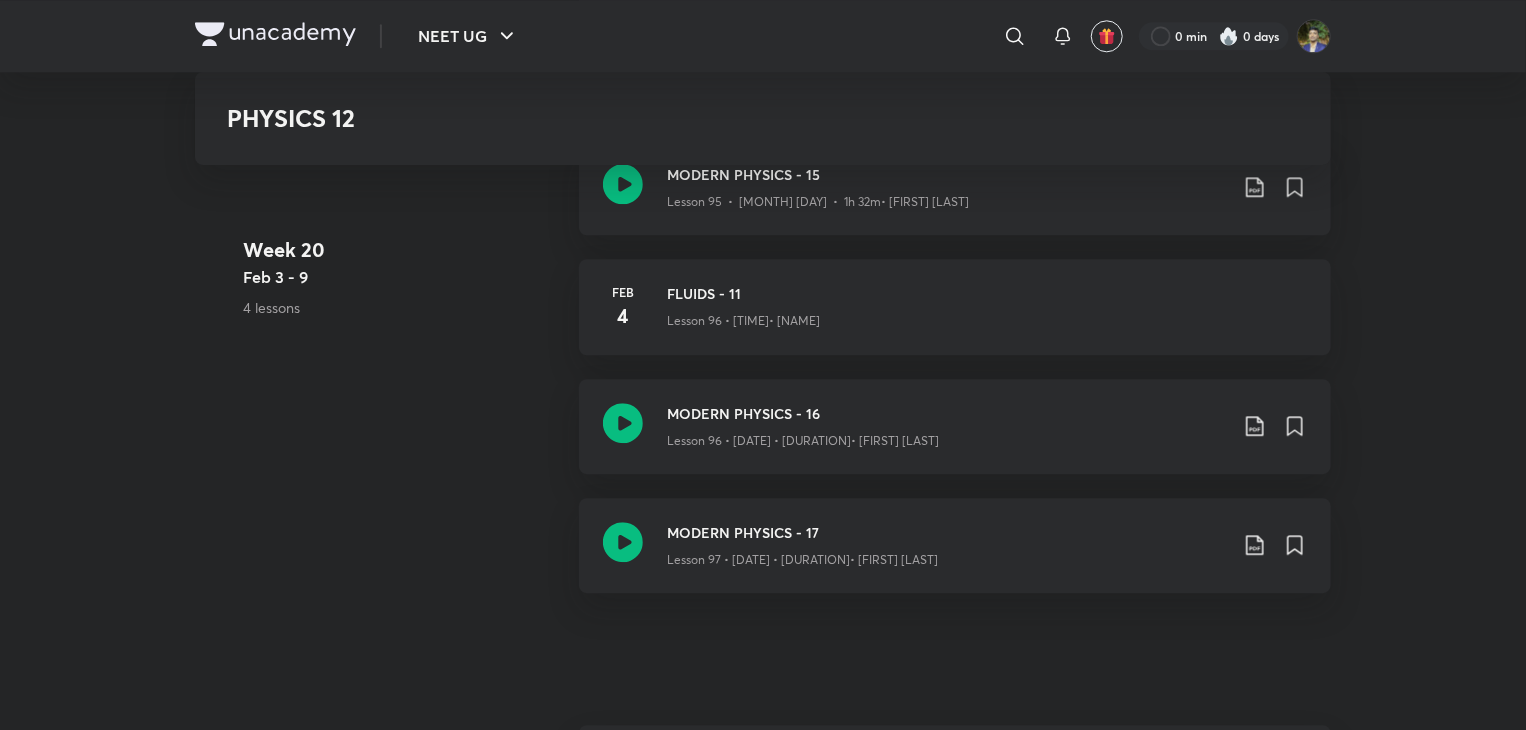 click on "NEET UG ​ 0 min 0 days PHYSICS 12 NEET UG Plus Syllabus Physics Hinglish PHYSICS 12 Ashish Gupta and Nishant Parashar In this course, Ashish Gupta Sir will cover the Physics. The following topic will be discussed in detail and will be helpful for all aspirants preparing for NEET UG Exam. Learners at any stage of their preparati...  Read more Ended on Mar 11 Sep 18, 2024 - Mar 11, 2025 115 lessons 0 practices 0  questions by educators Enroll Resume Lesson 104 from 0:02mins Feb 22 ELECTROSTATICS - 01 Lesson recording will be available soon   •  Nishant Parashar Week 1 Sep 16 - 22 4 lessons ELECTRODYNAMICS - 1 Lesson 1  •  Sep 18  •  1h 41m    •  Ashish Gupta ELECTRODYNAMICS - 2 Lesson 2  •  Sep 19  •  1h 38m    •  Ashish Gupta ELECTRODYNAMICS - 3 Lesson 3  •  Sep 20  •  1h 40m    •  Ashish Gupta ELECTRODYNAMICS - 4 Lesson 4  •  Sep 21  •  1h 41m    •  Ashish Gupta Week 2 Sep 23 - 29 6 lessons ELECTRODYNAMICS - 5   •  Ashish Gupta ELECTRODYNAMICS - 6" at bounding box center (763, -4744) 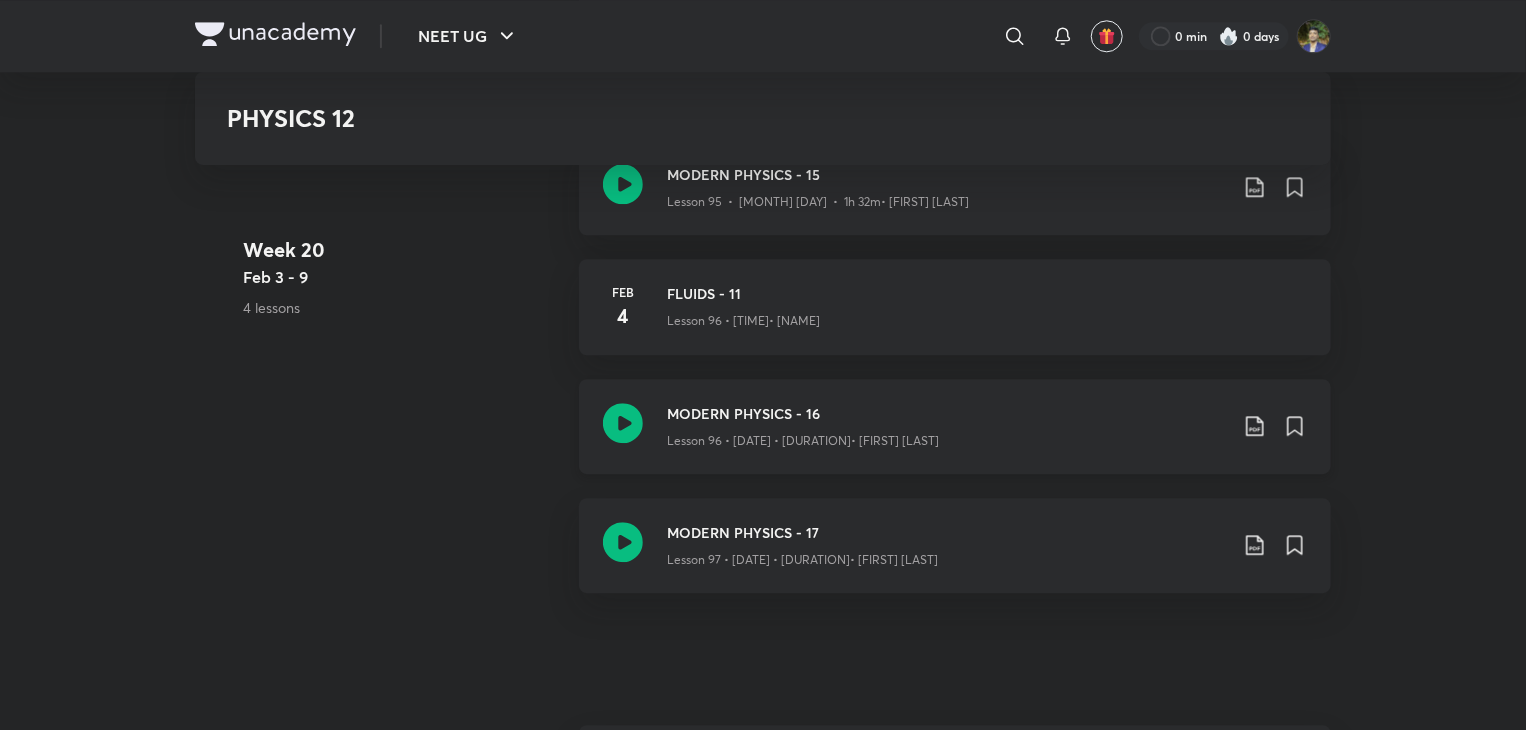 click 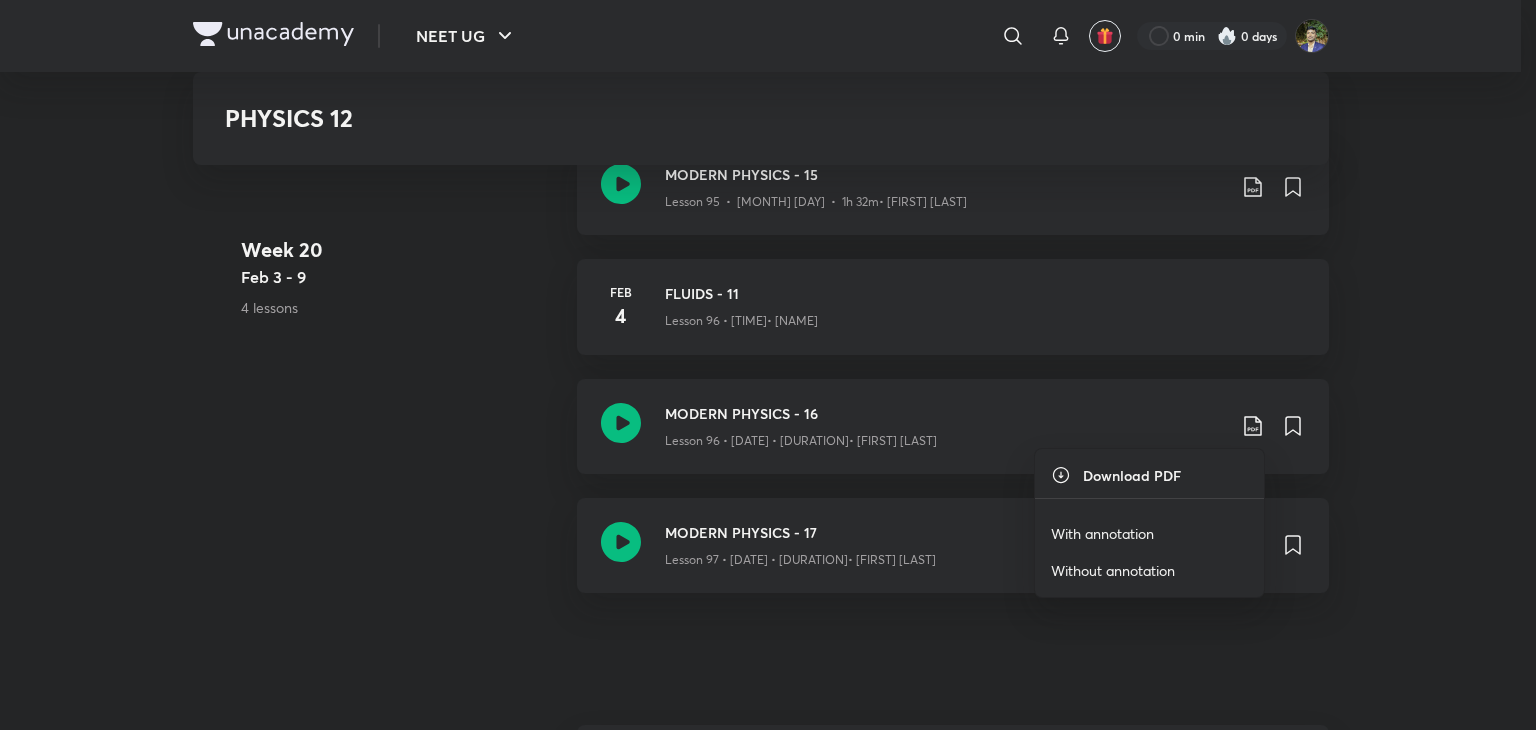 click on "With annotation" at bounding box center (1149, 533) 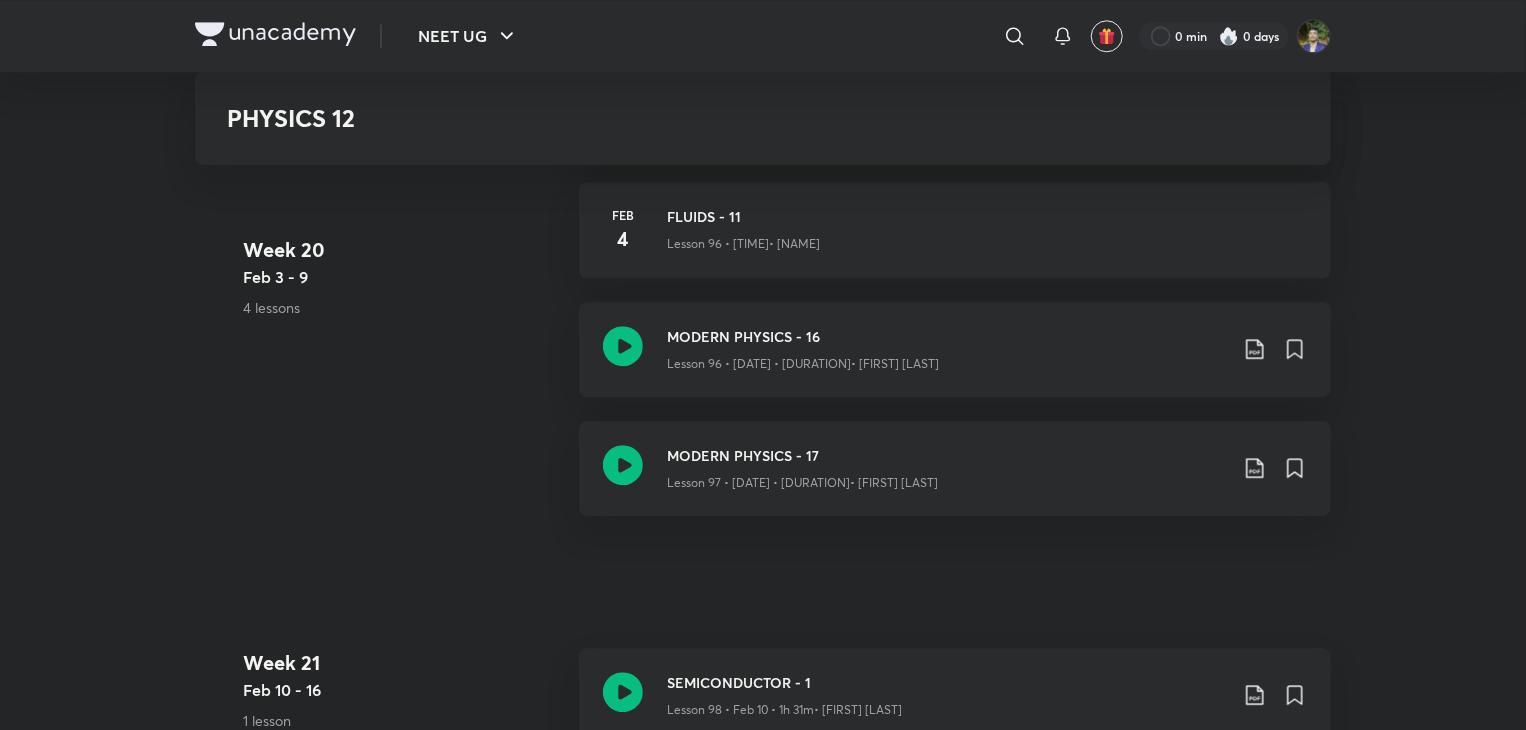 scroll, scrollTop: 14100, scrollLeft: 0, axis: vertical 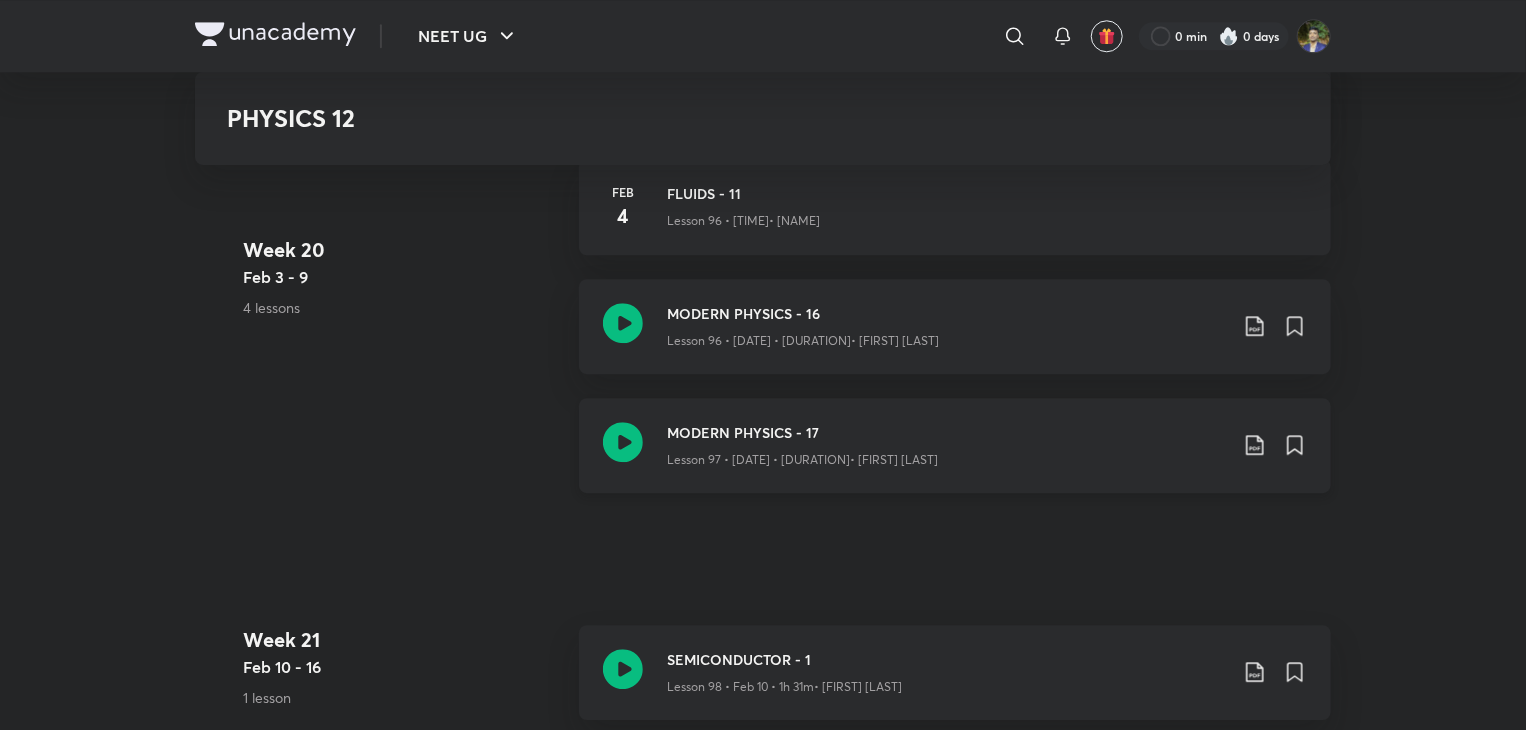 click 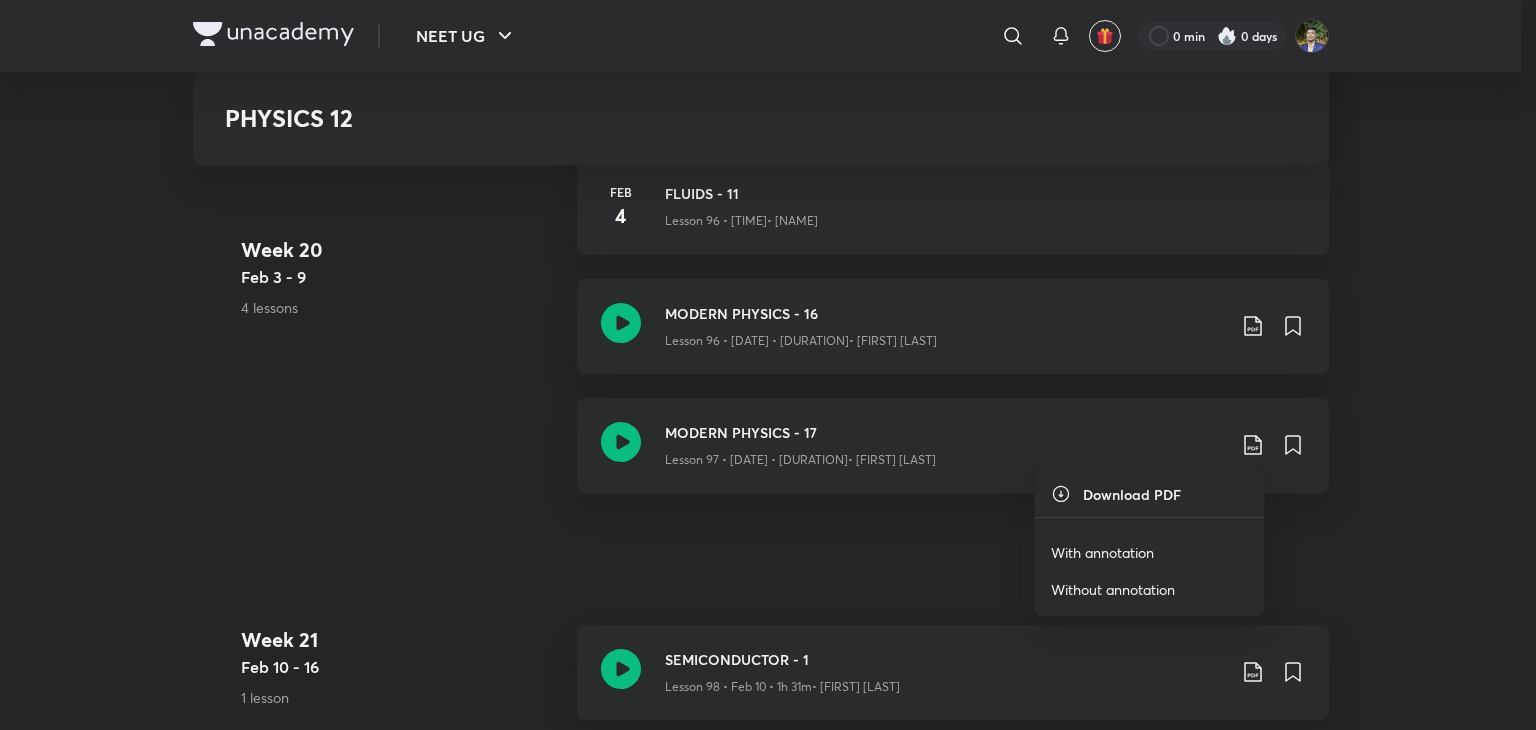 click on "With annotation" at bounding box center (1102, 552) 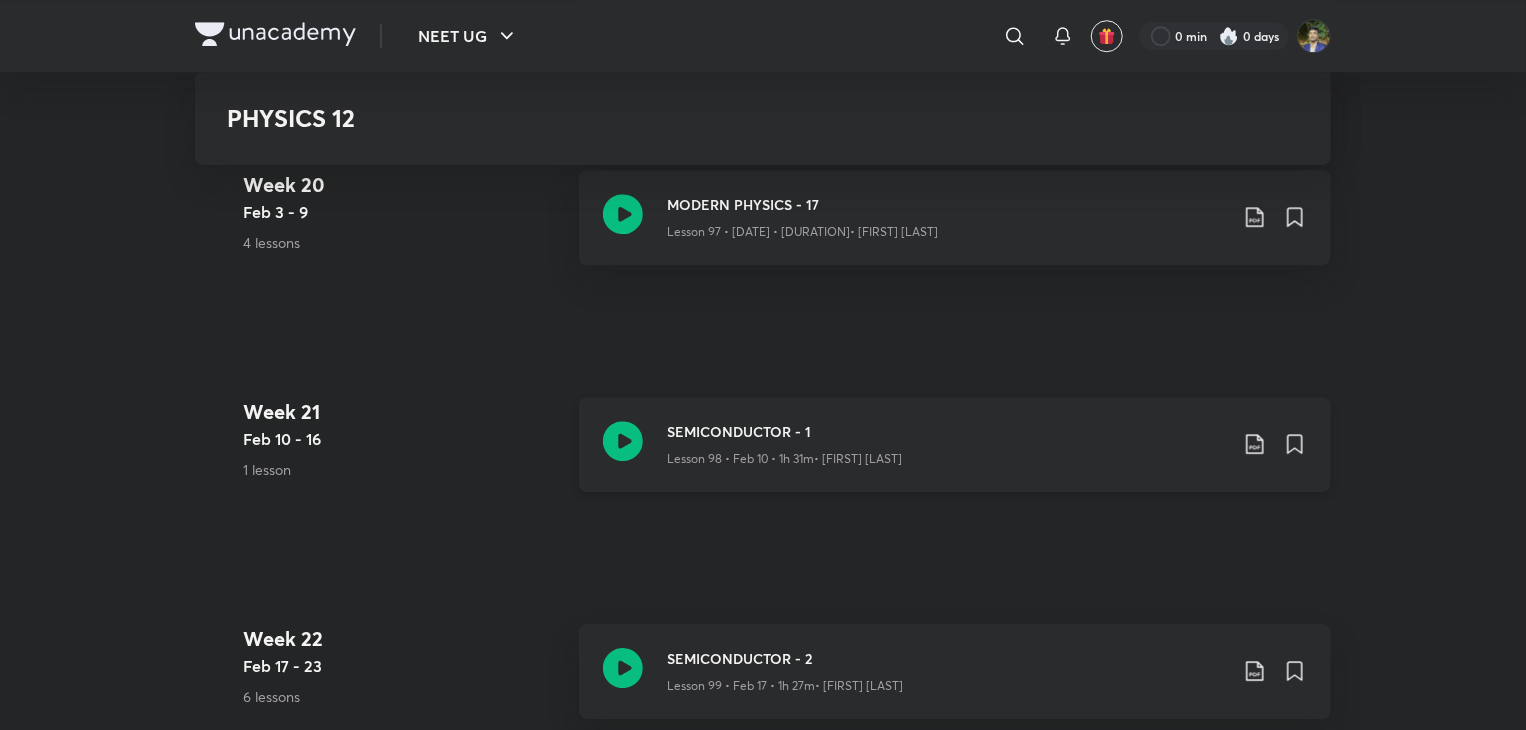 scroll, scrollTop: 14400, scrollLeft: 0, axis: vertical 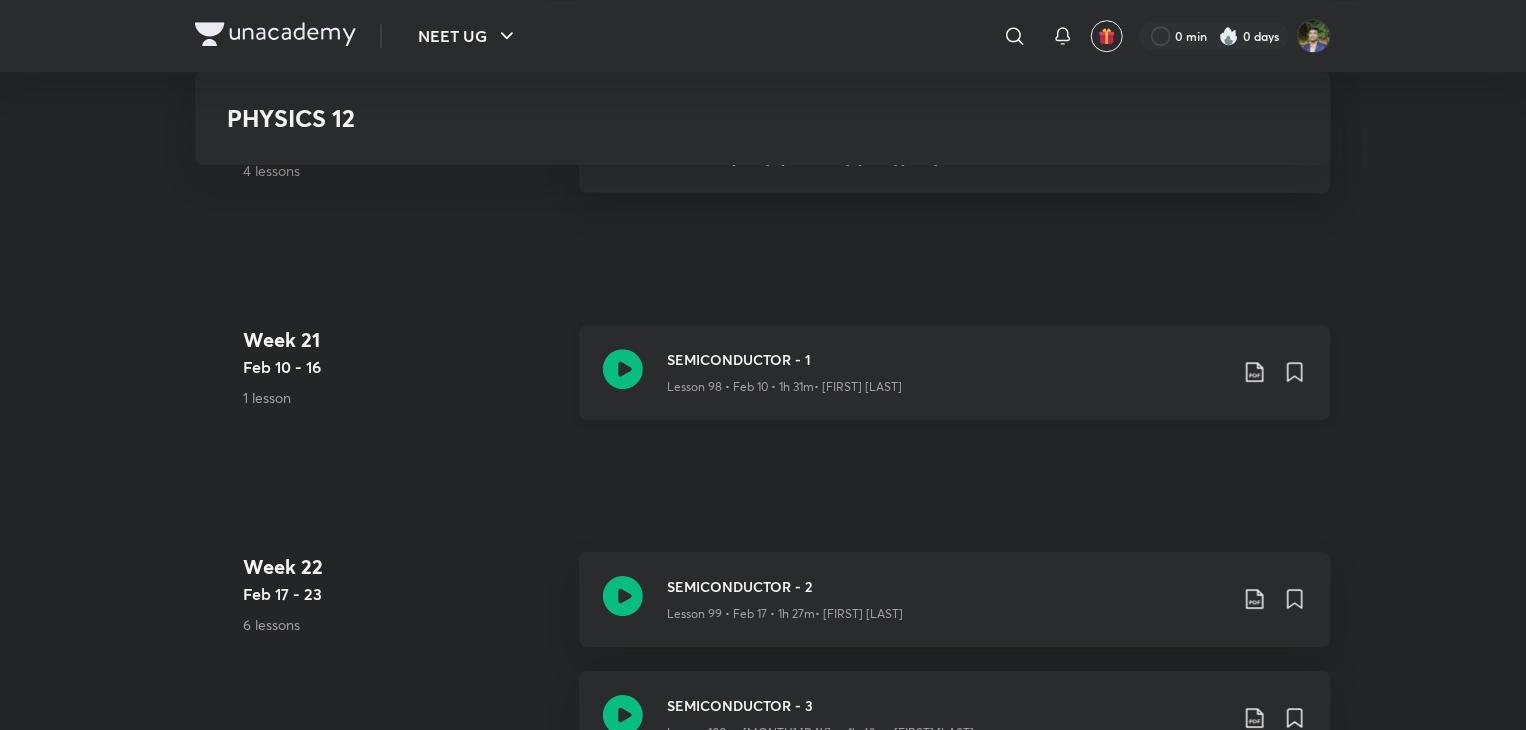 click 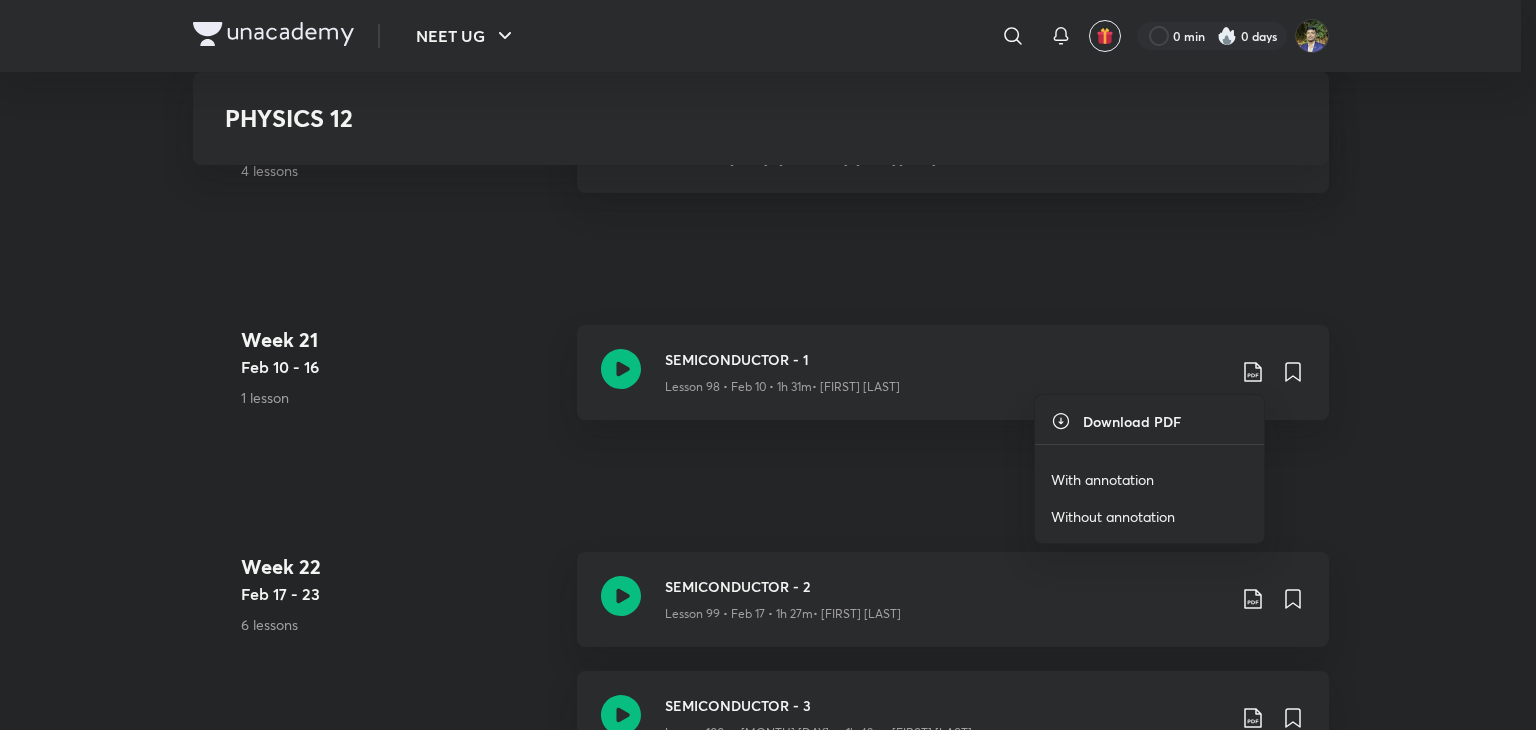 click on "With annotation" at bounding box center (1102, 479) 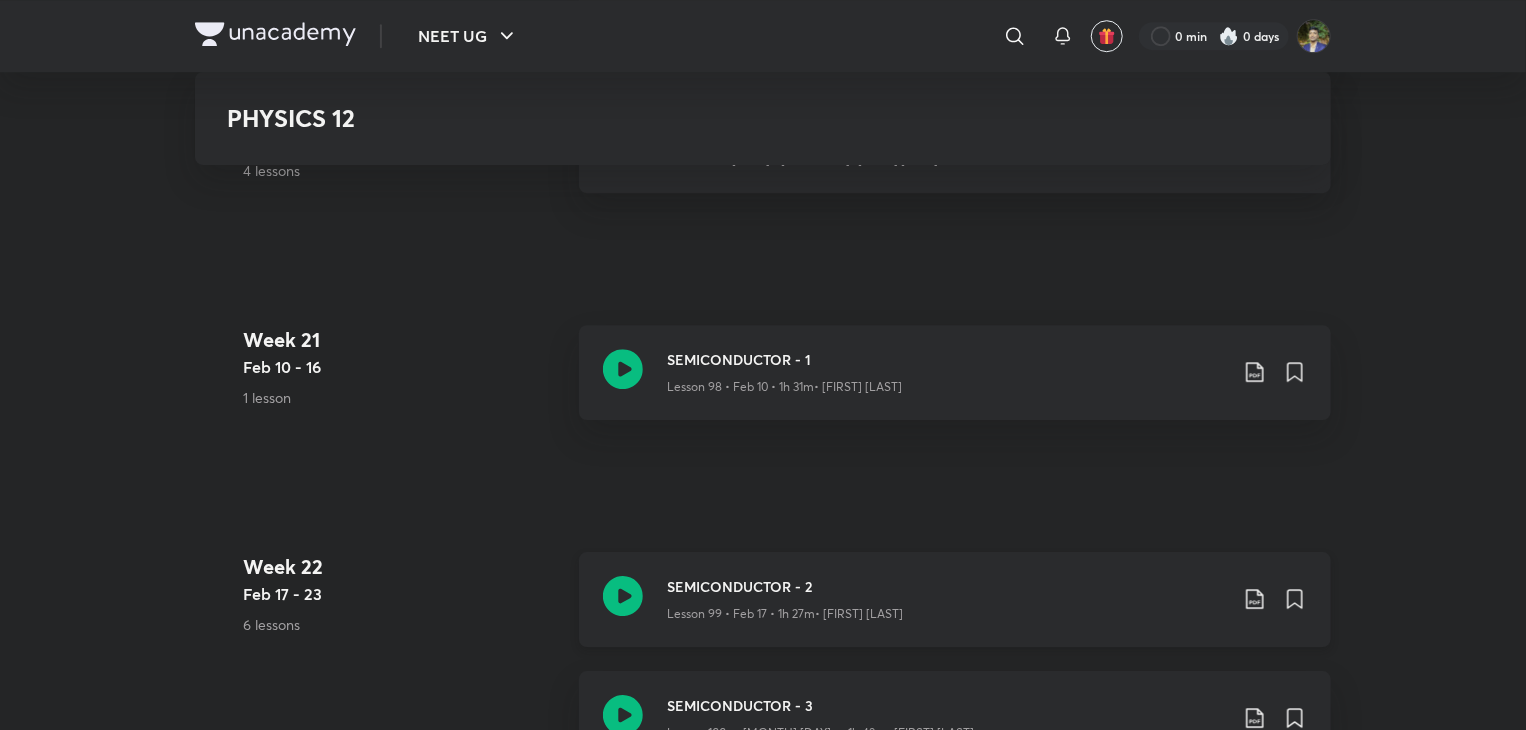 click 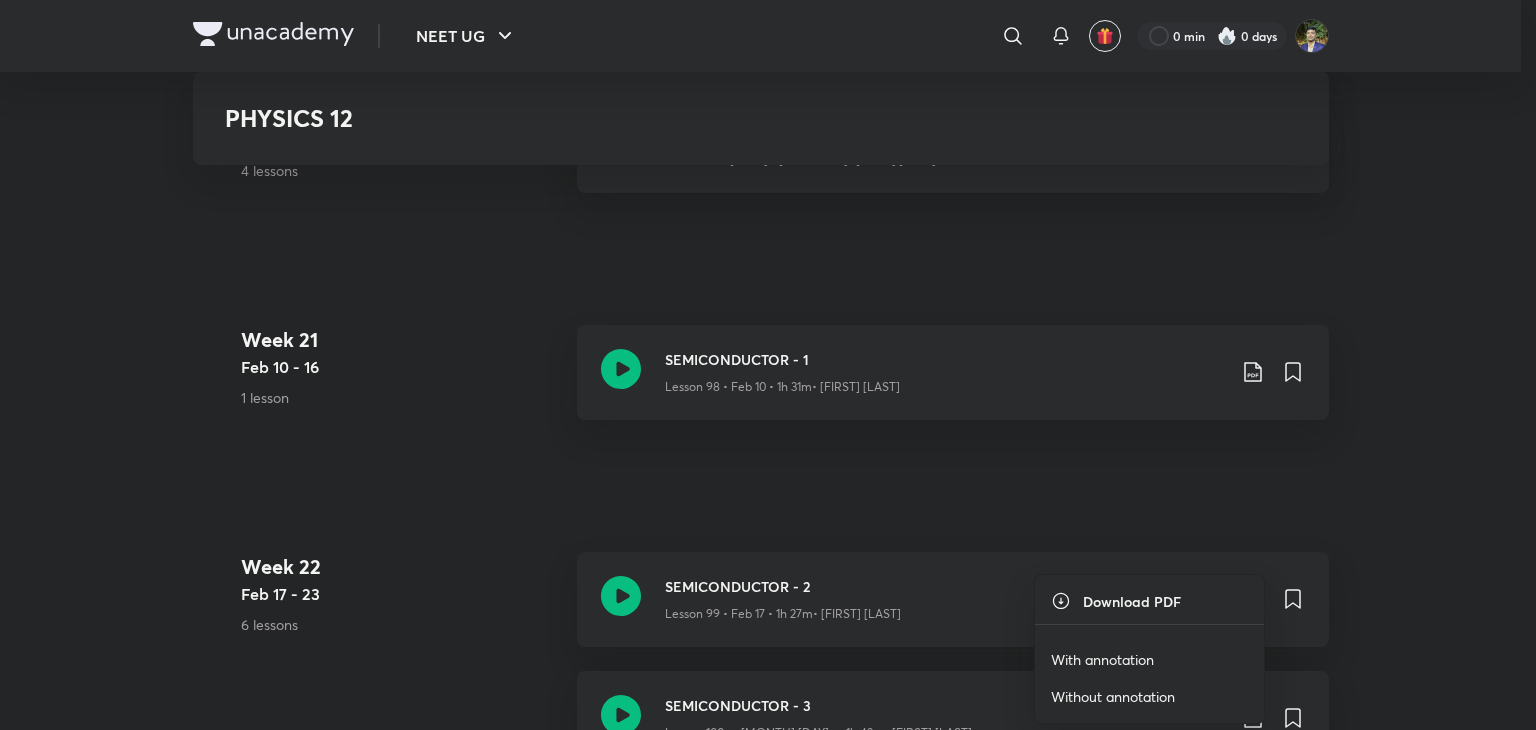 drag, startPoint x: 1137, startPoint y: 663, endPoint x: 1128, endPoint y: 555, distance: 108.37435 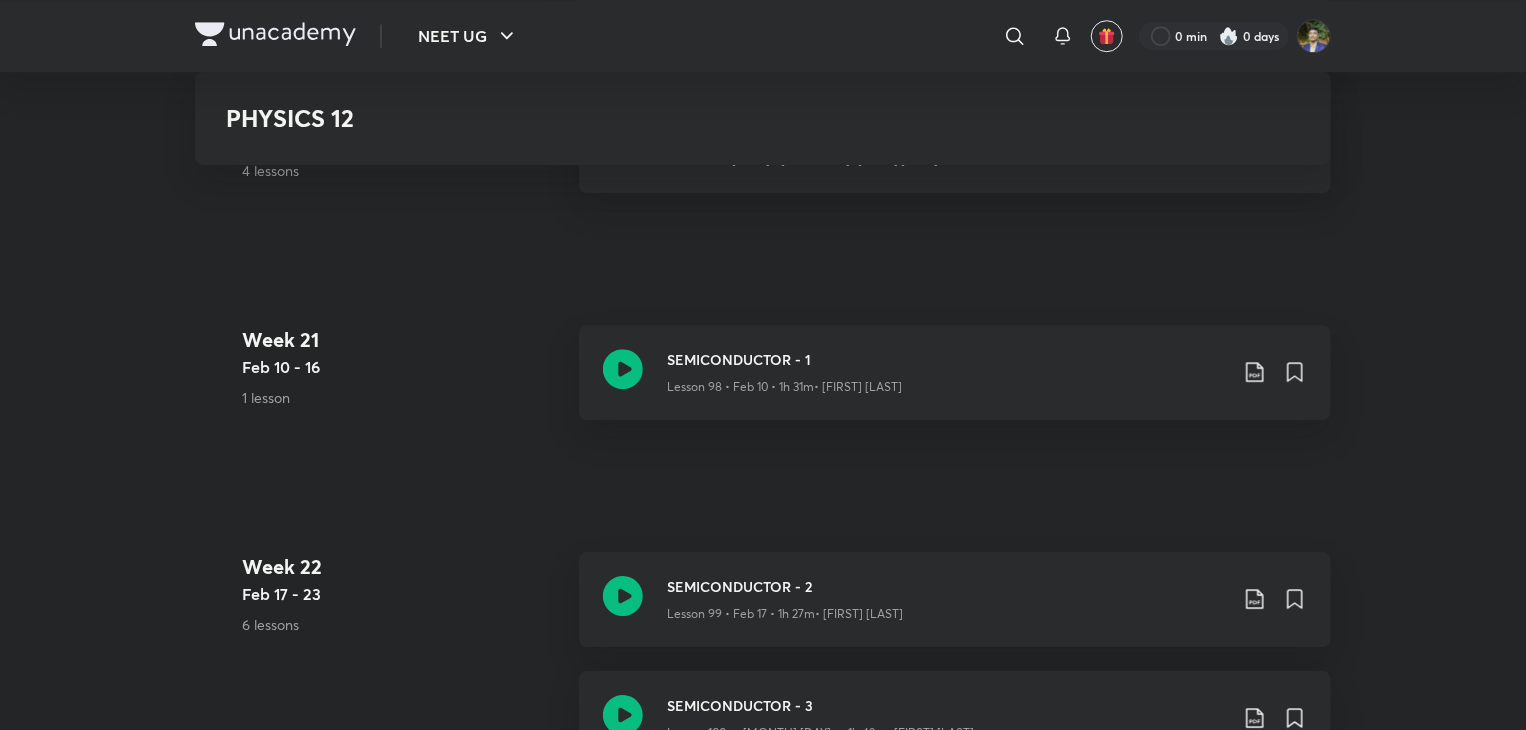 scroll, scrollTop: 14600, scrollLeft: 0, axis: vertical 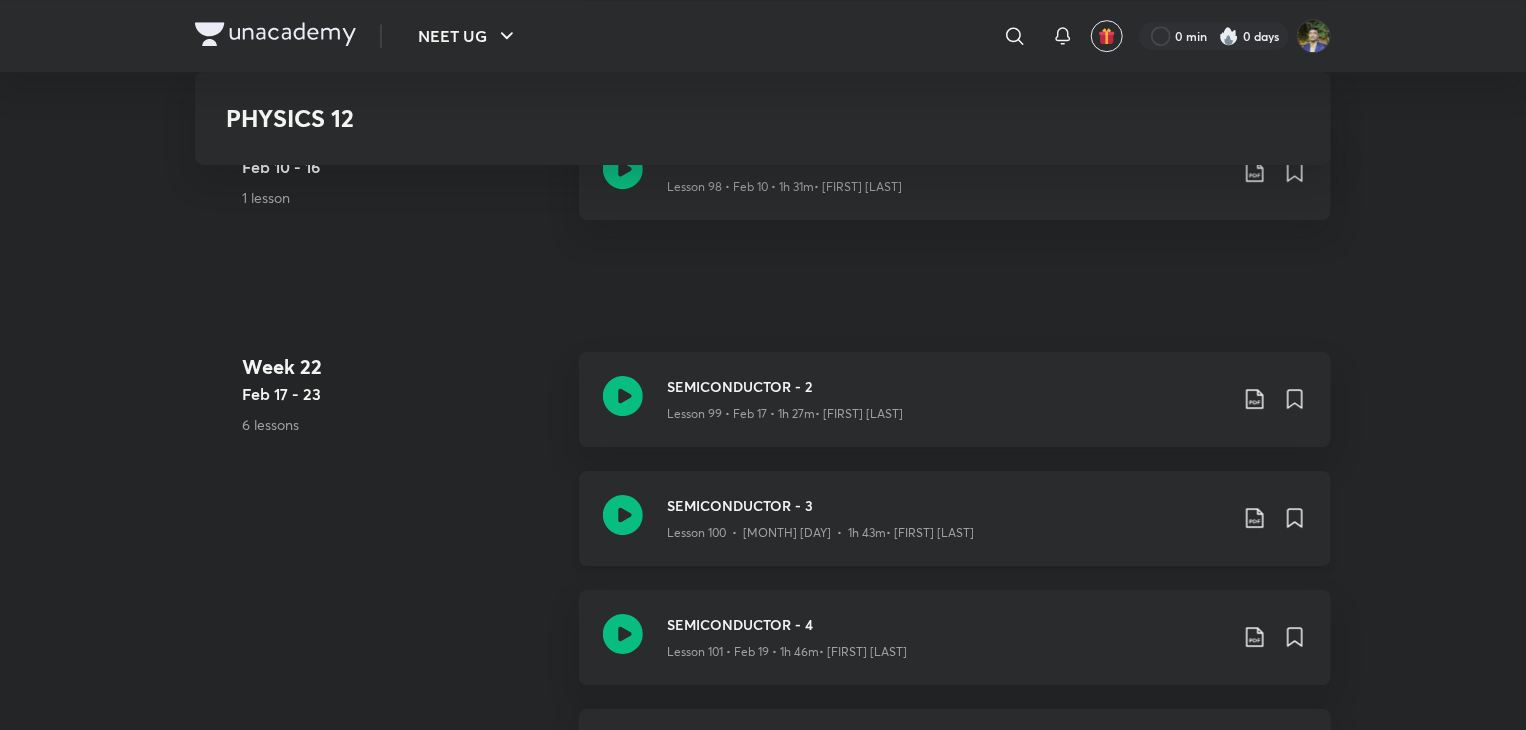 click 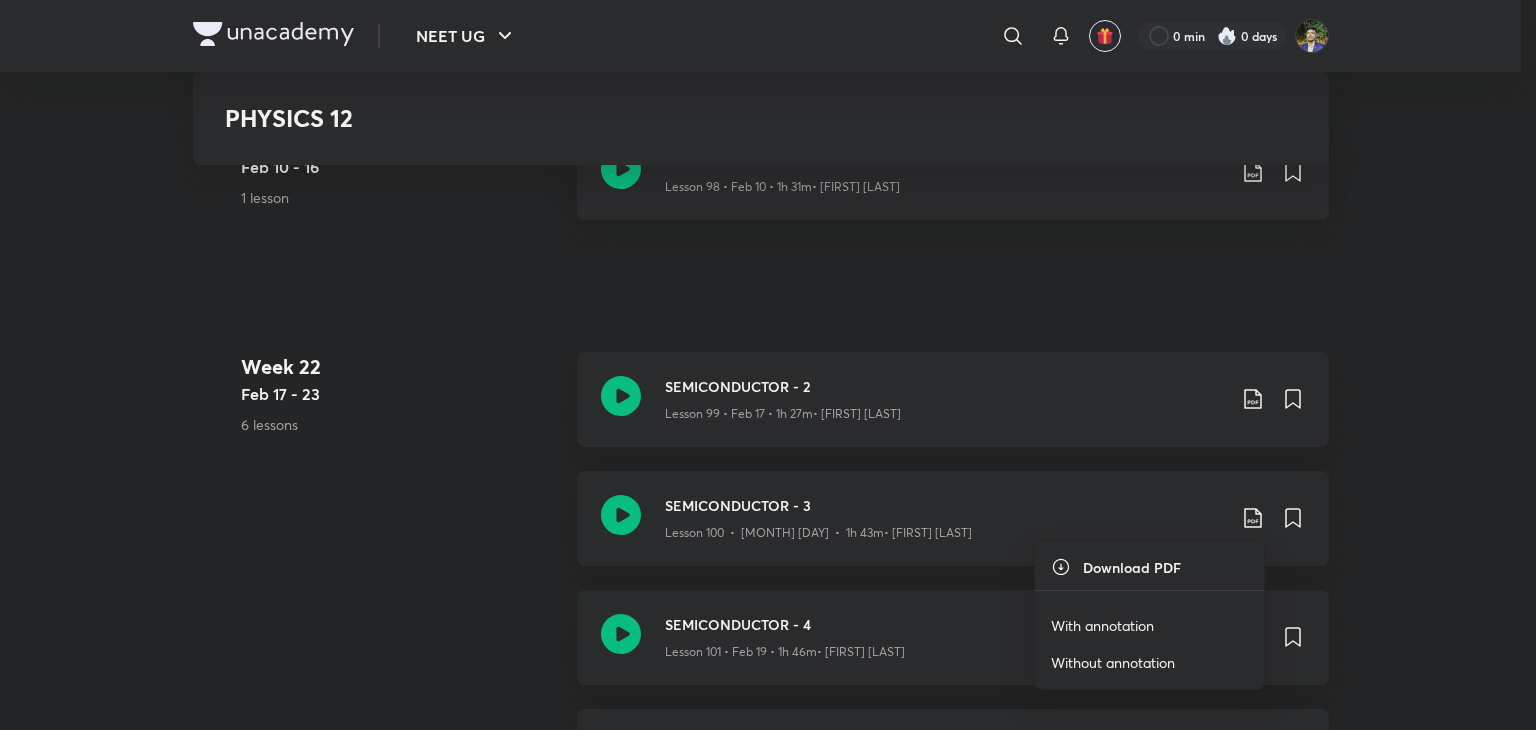 click on "With annotation" at bounding box center (1149, 625) 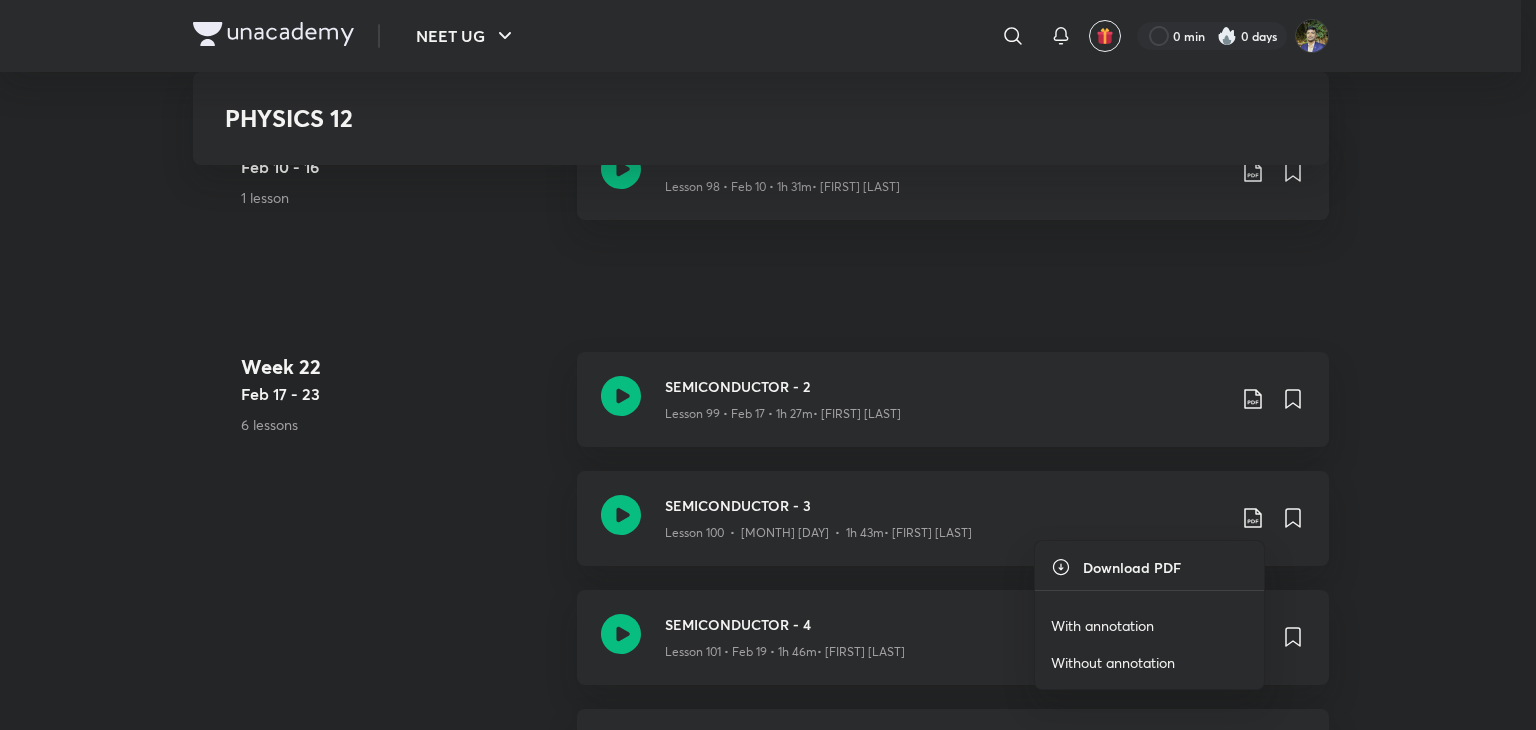 click on "With annotation" at bounding box center [1102, 625] 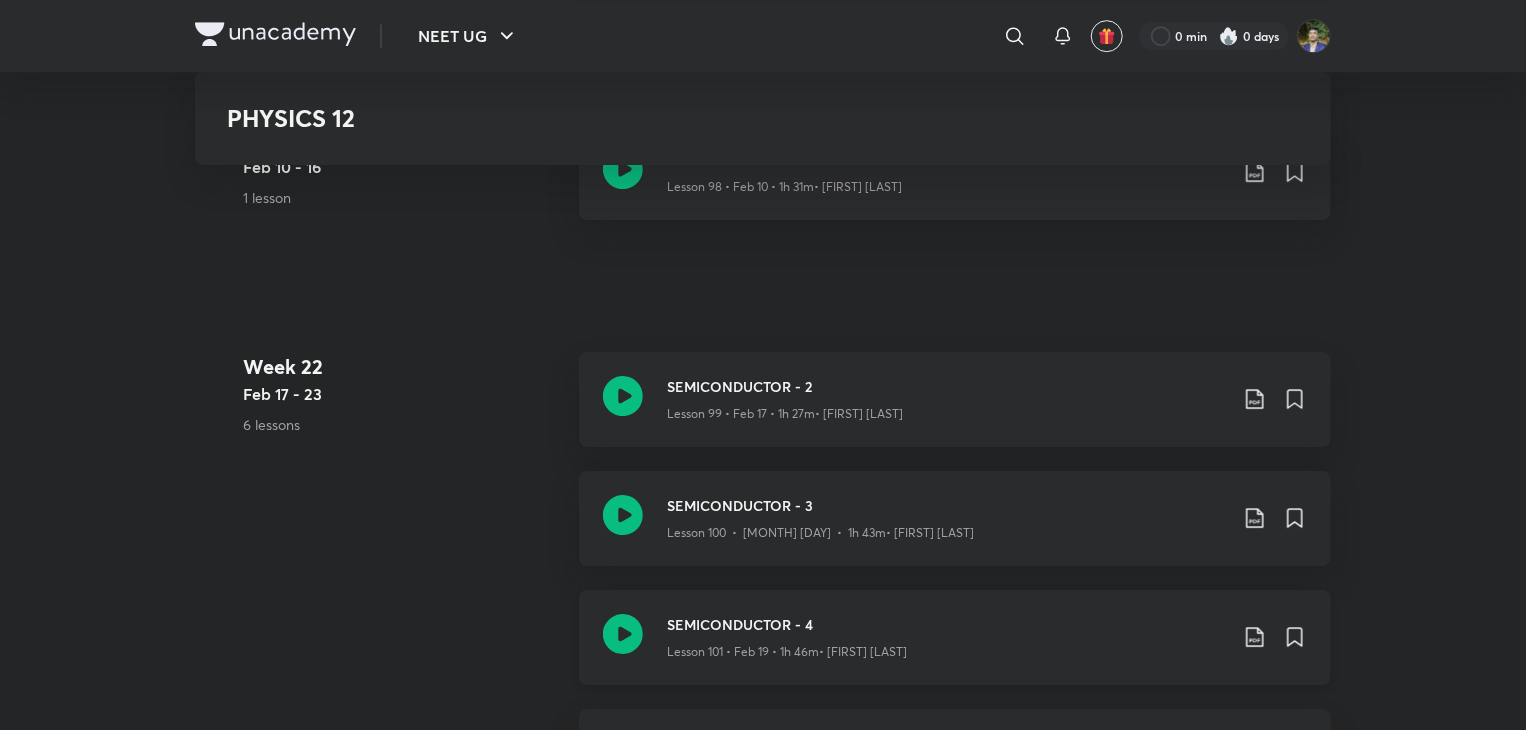 click 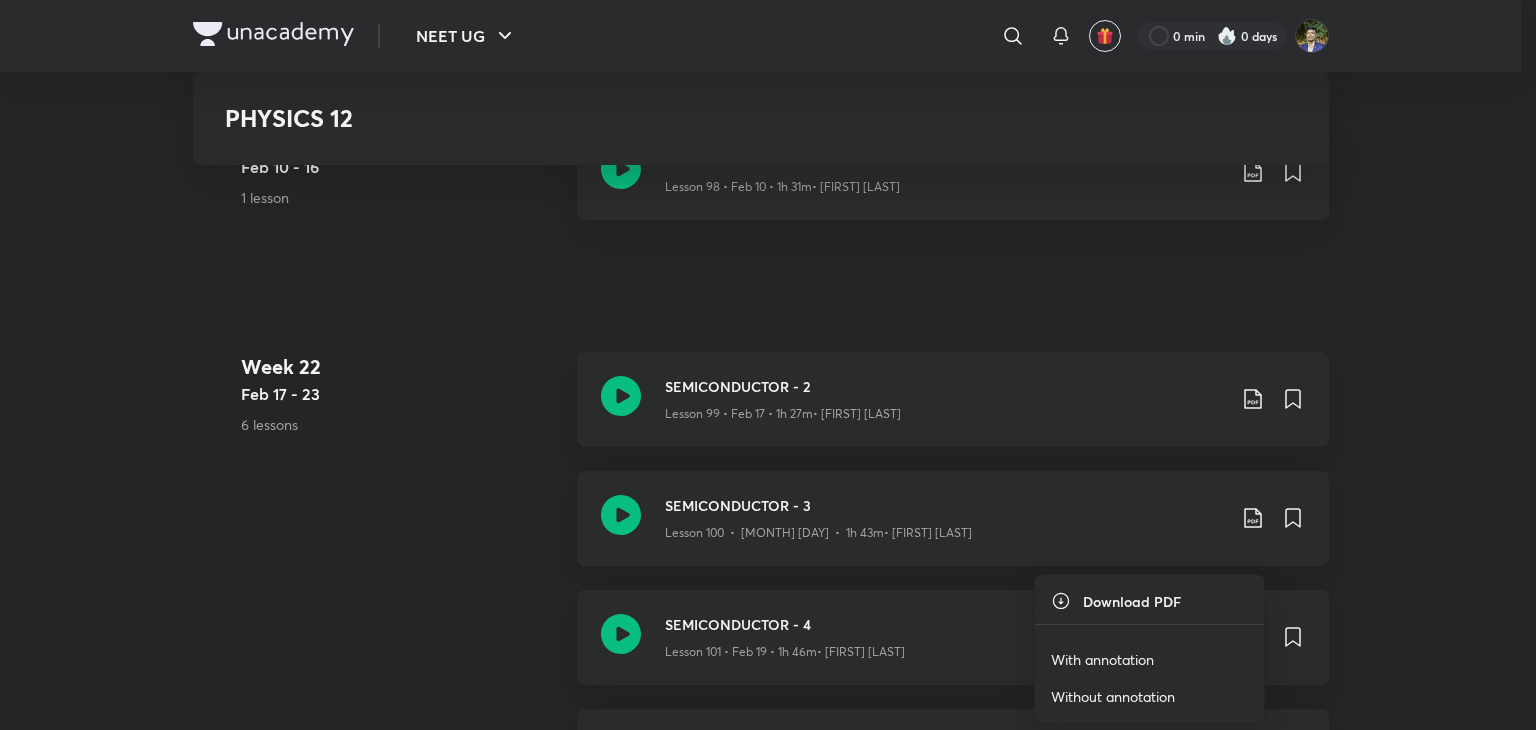 click on "With annotation" at bounding box center (1149, 659) 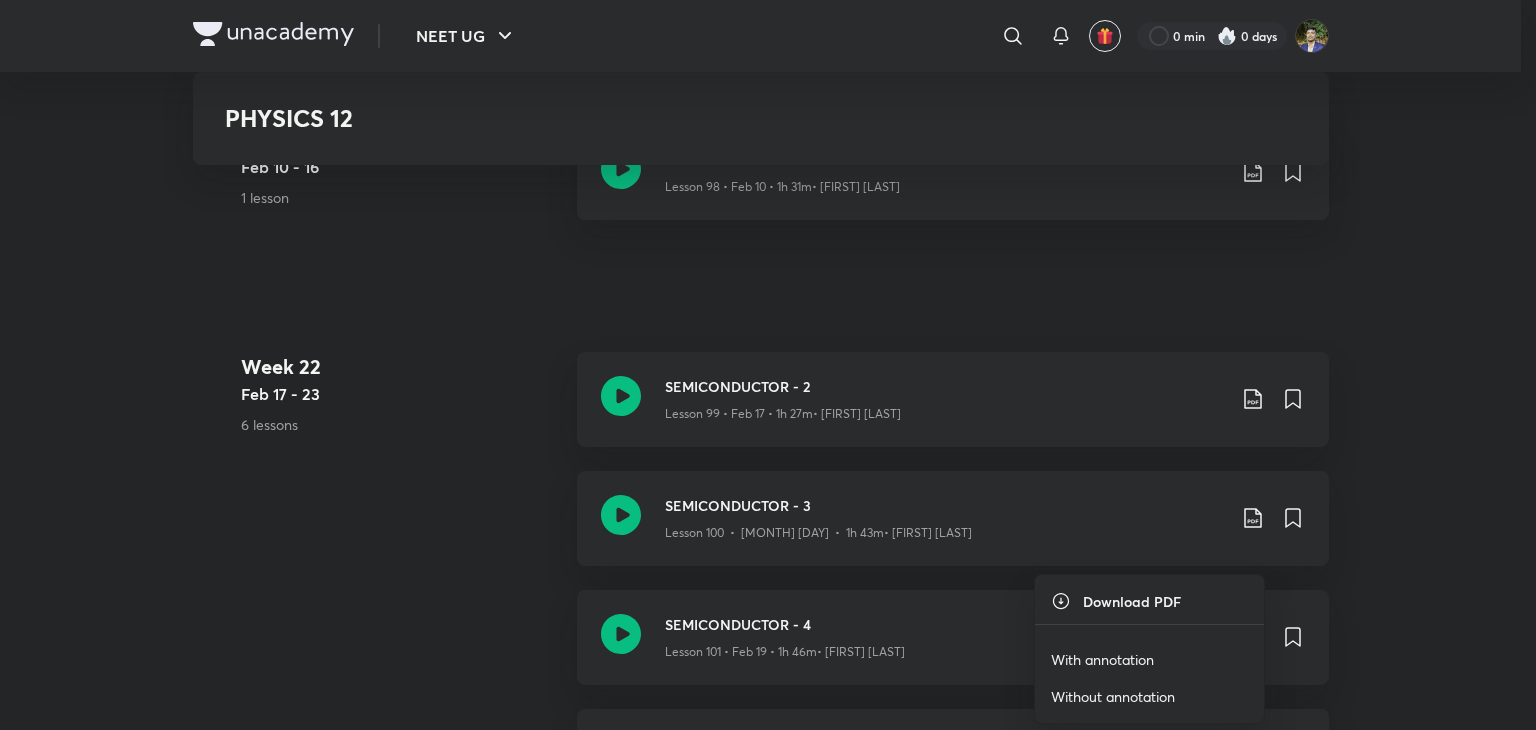 click on "With annotation" at bounding box center (1102, 659) 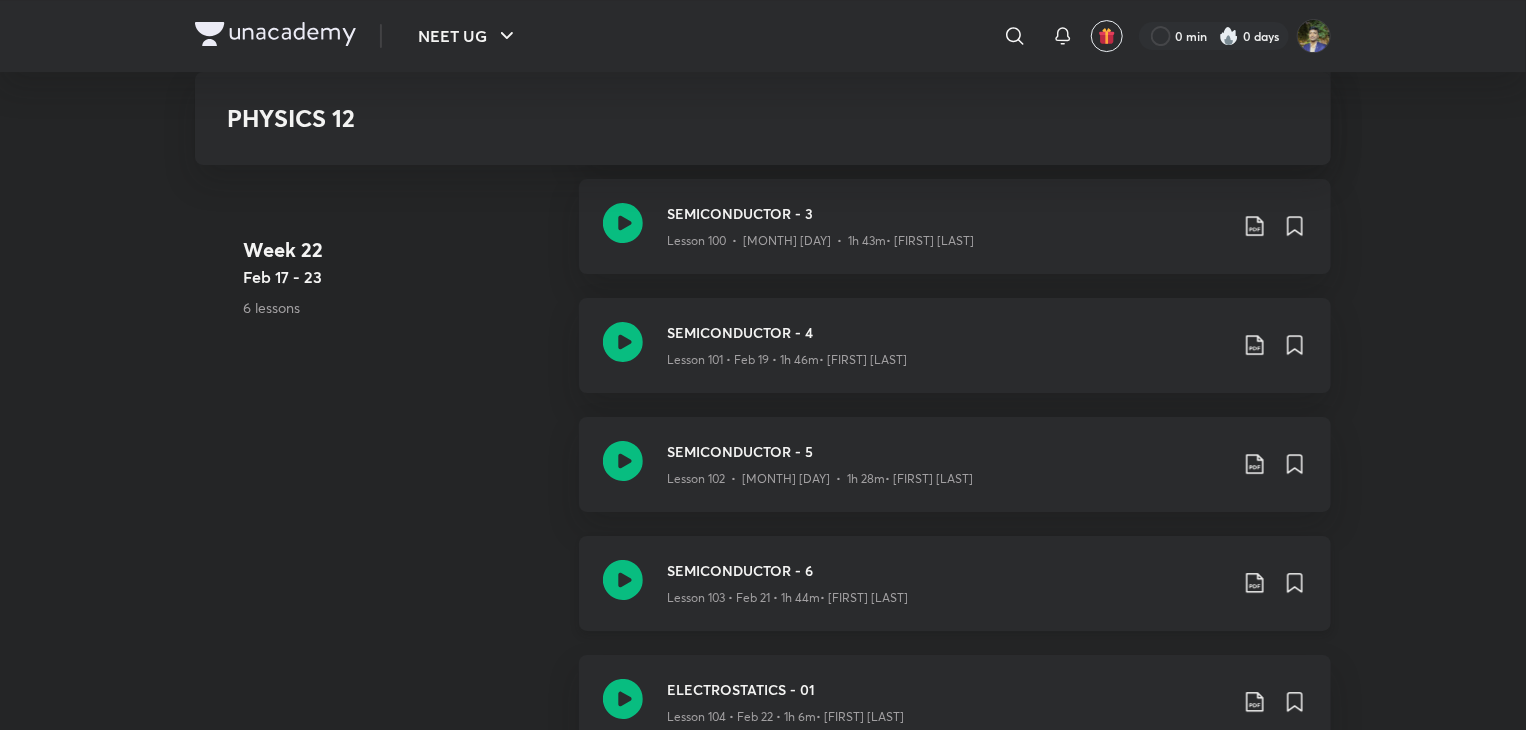 scroll, scrollTop: 15000, scrollLeft: 0, axis: vertical 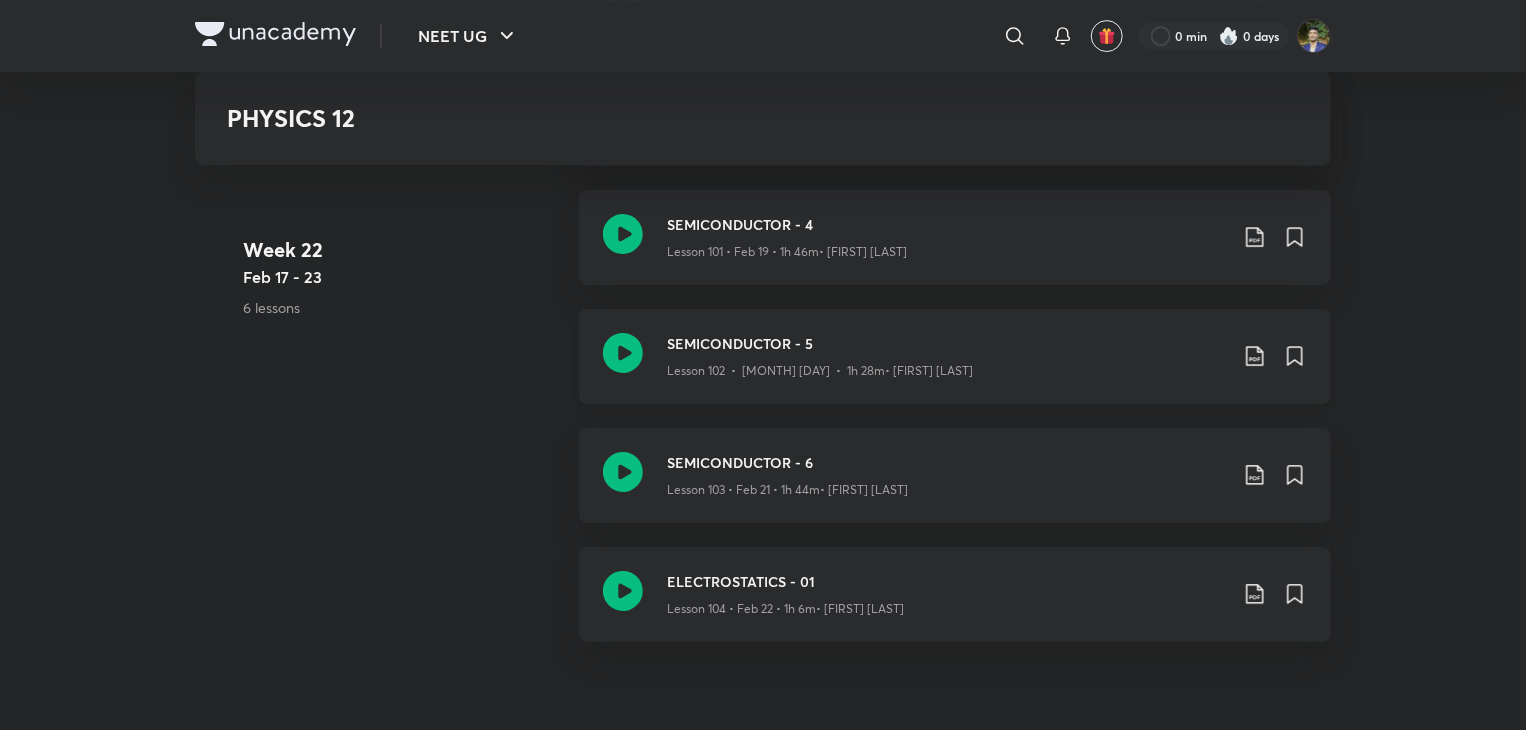 click 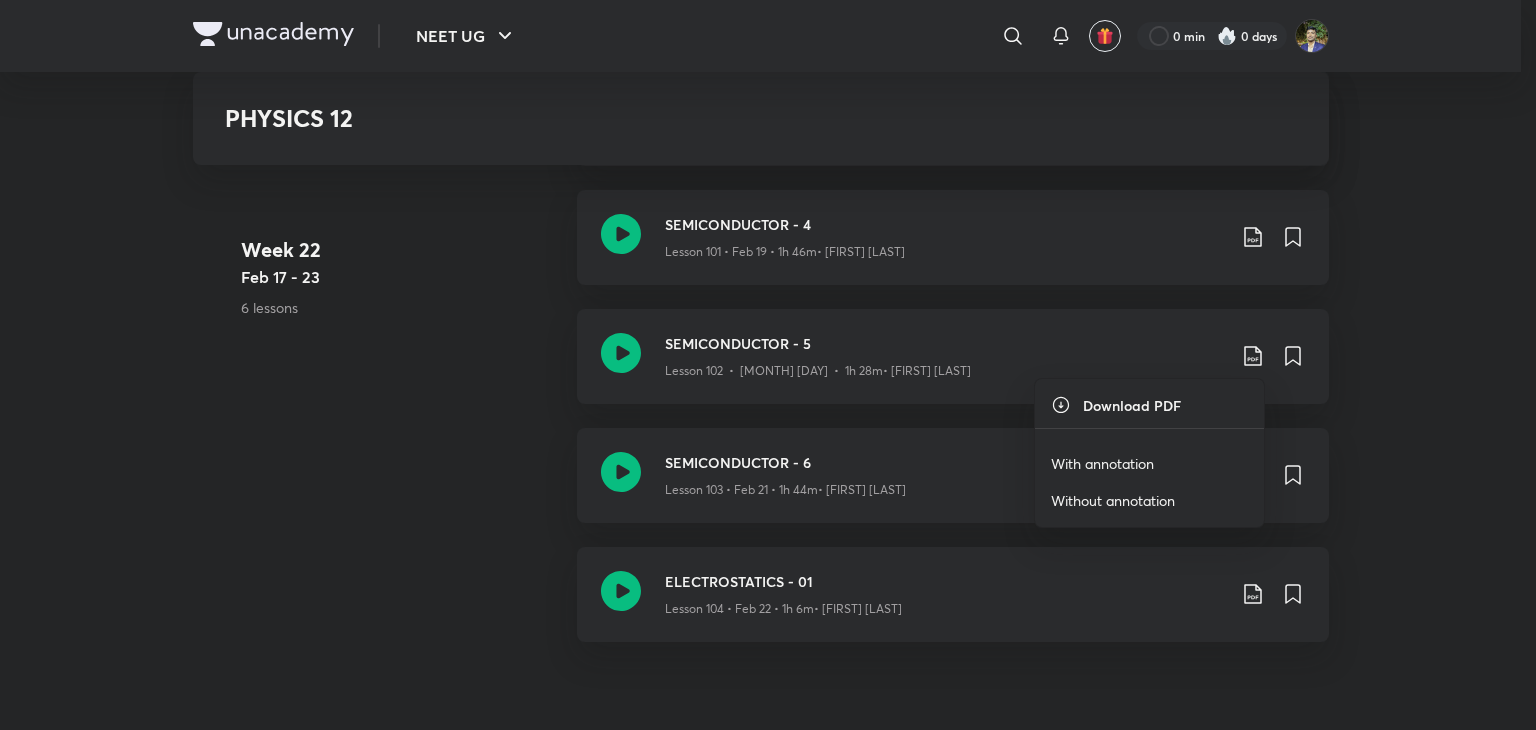 click on "With annotation" at bounding box center (1102, 463) 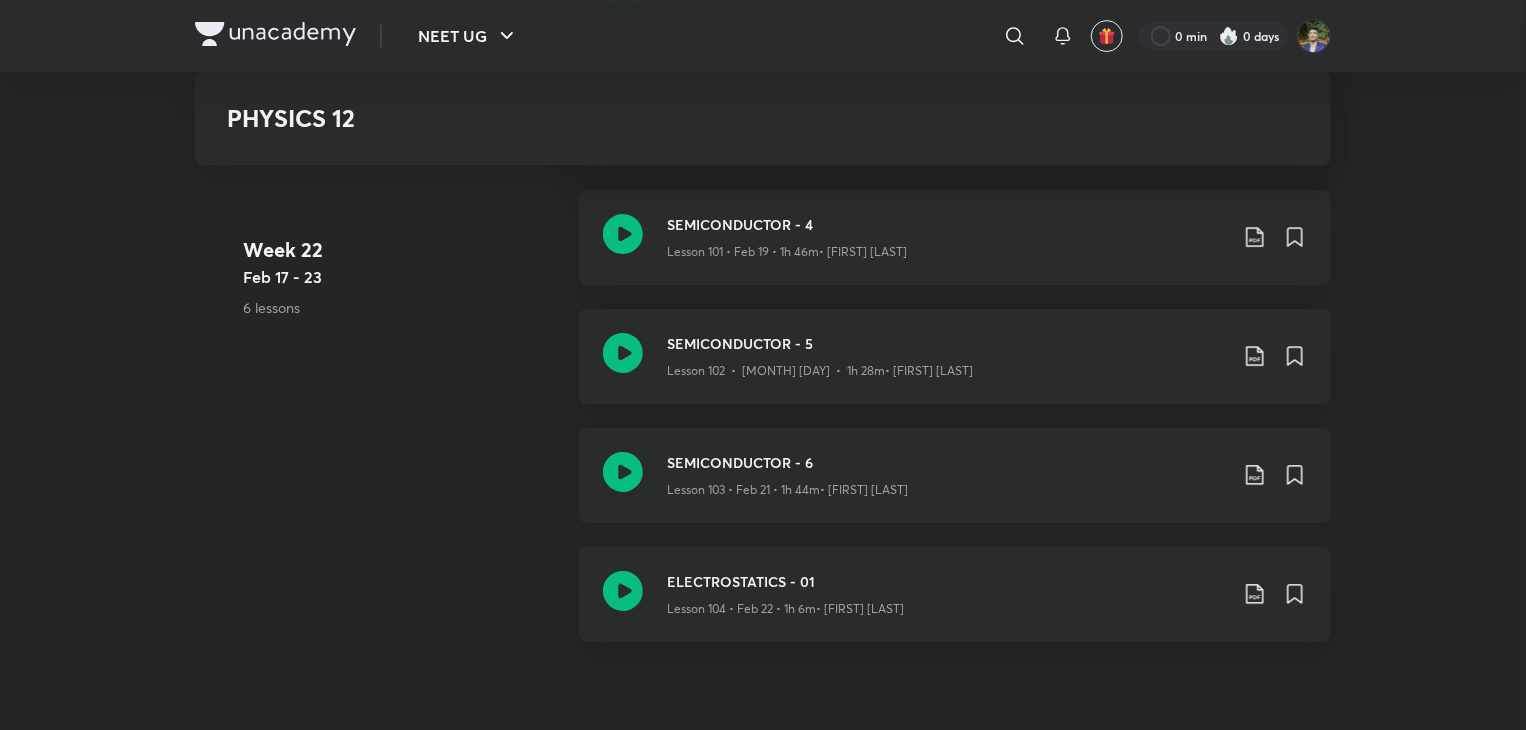 click 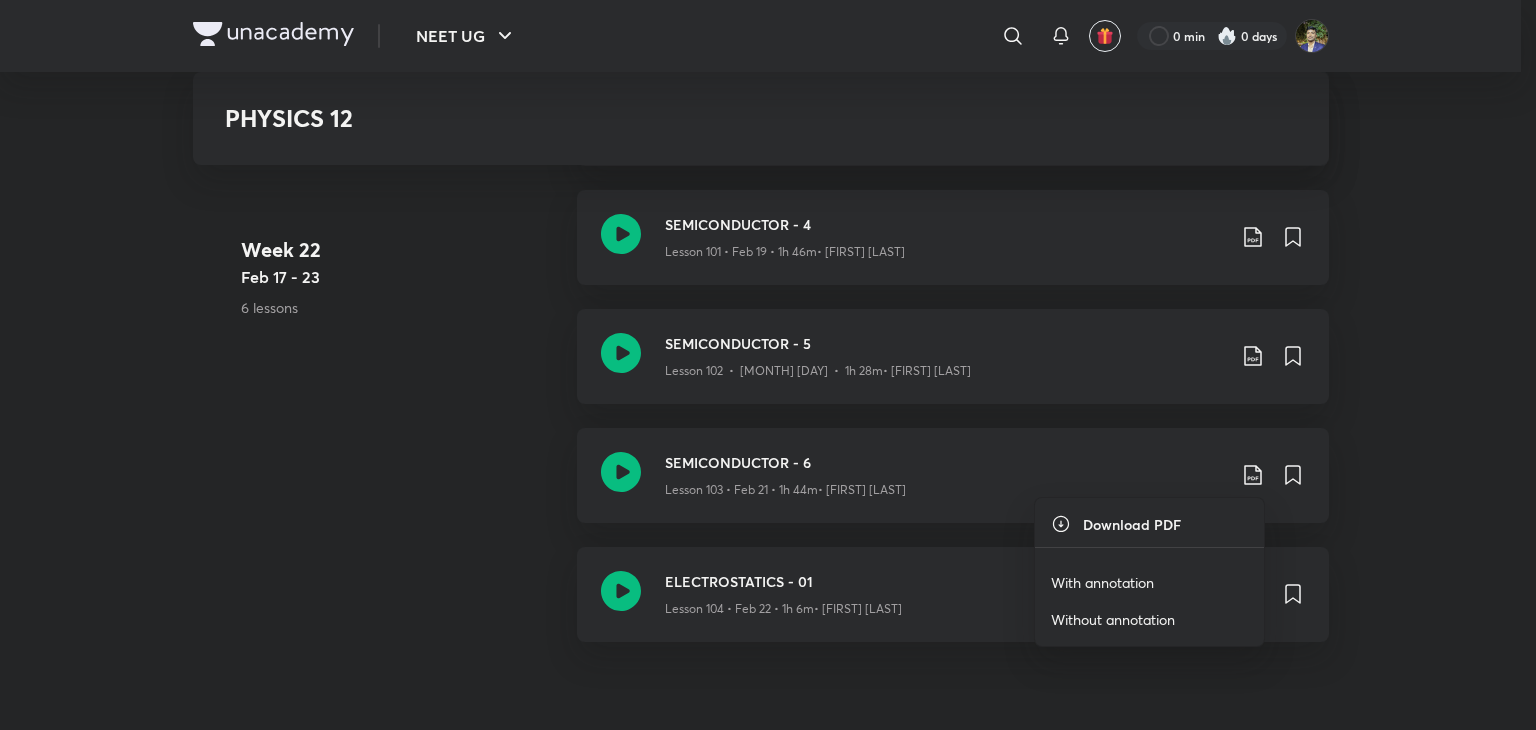 click on "With annotation" at bounding box center (1102, 582) 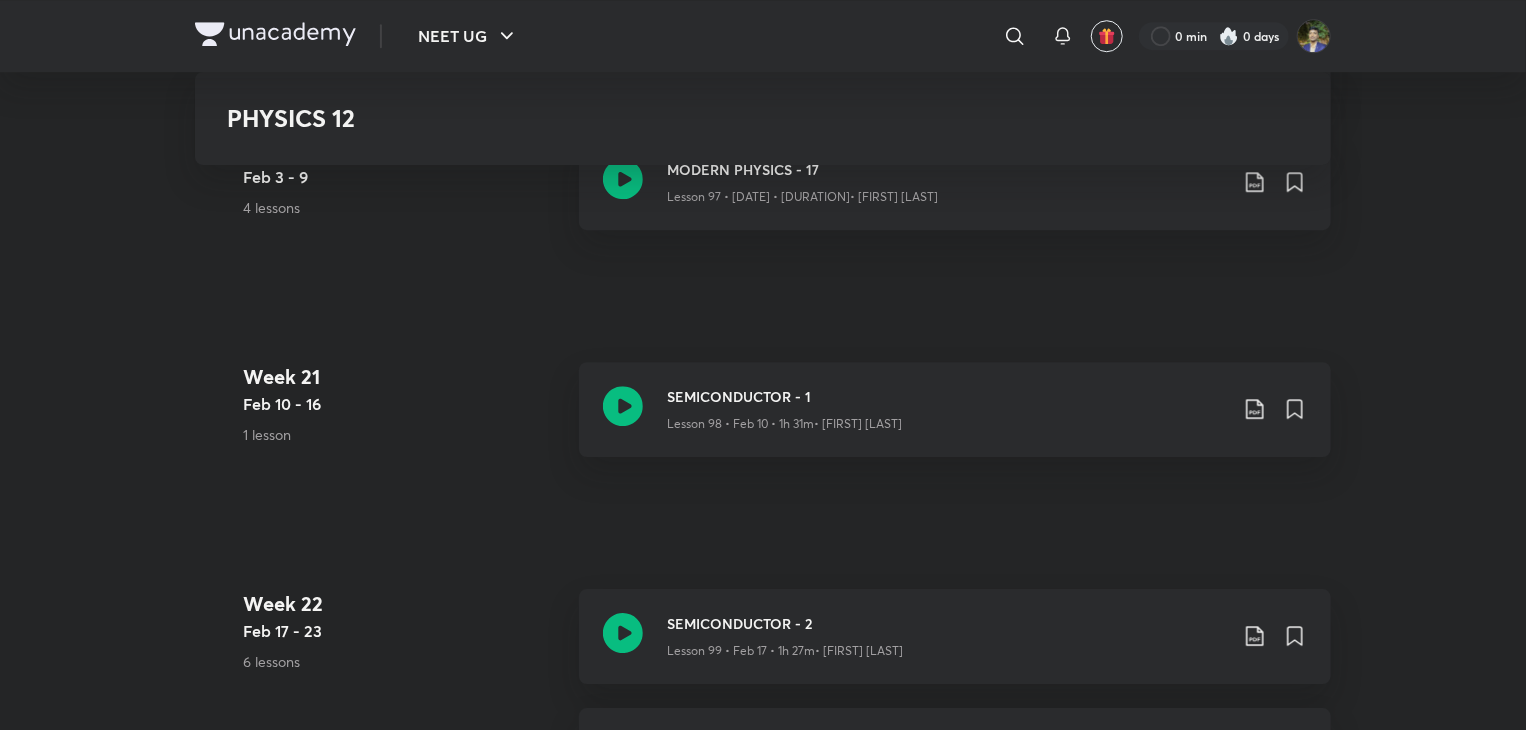 scroll, scrollTop: 14300, scrollLeft: 0, axis: vertical 